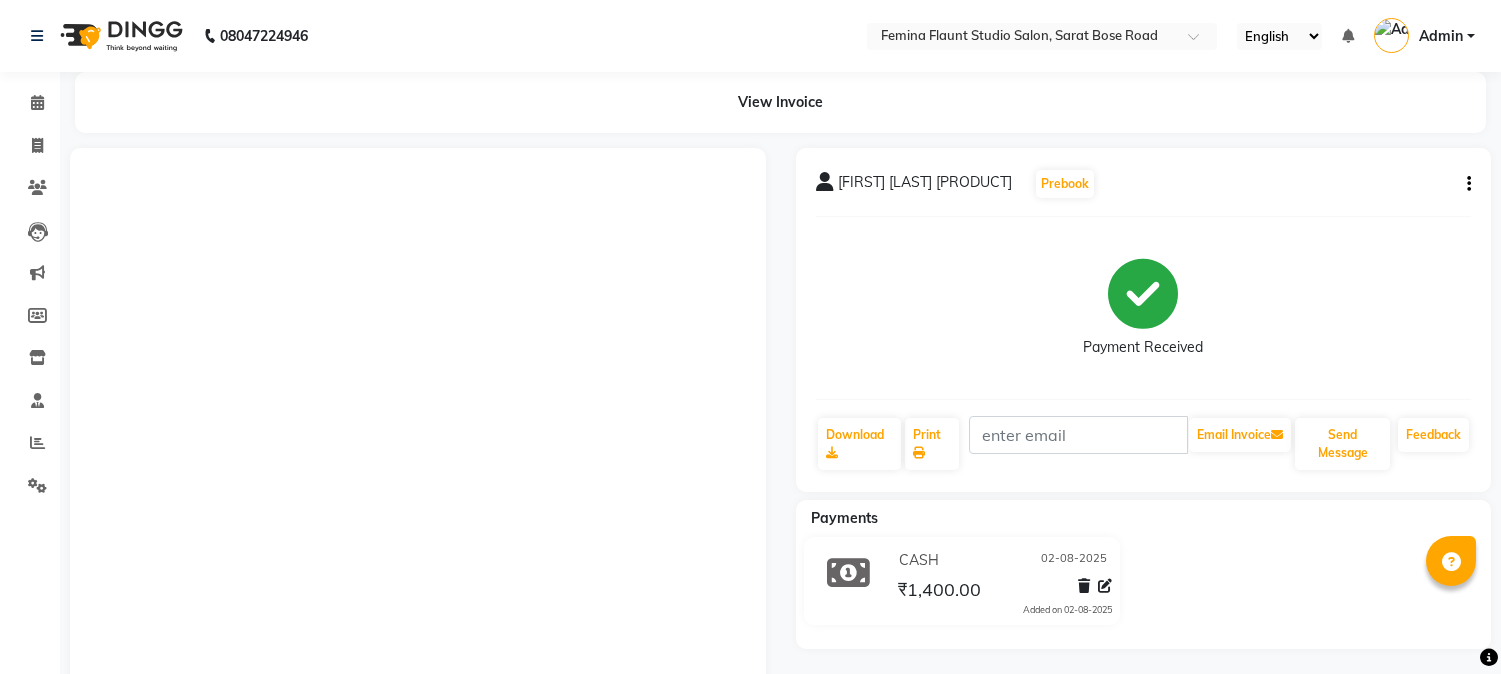 scroll, scrollTop: 0, scrollLeft: 0, axis: both 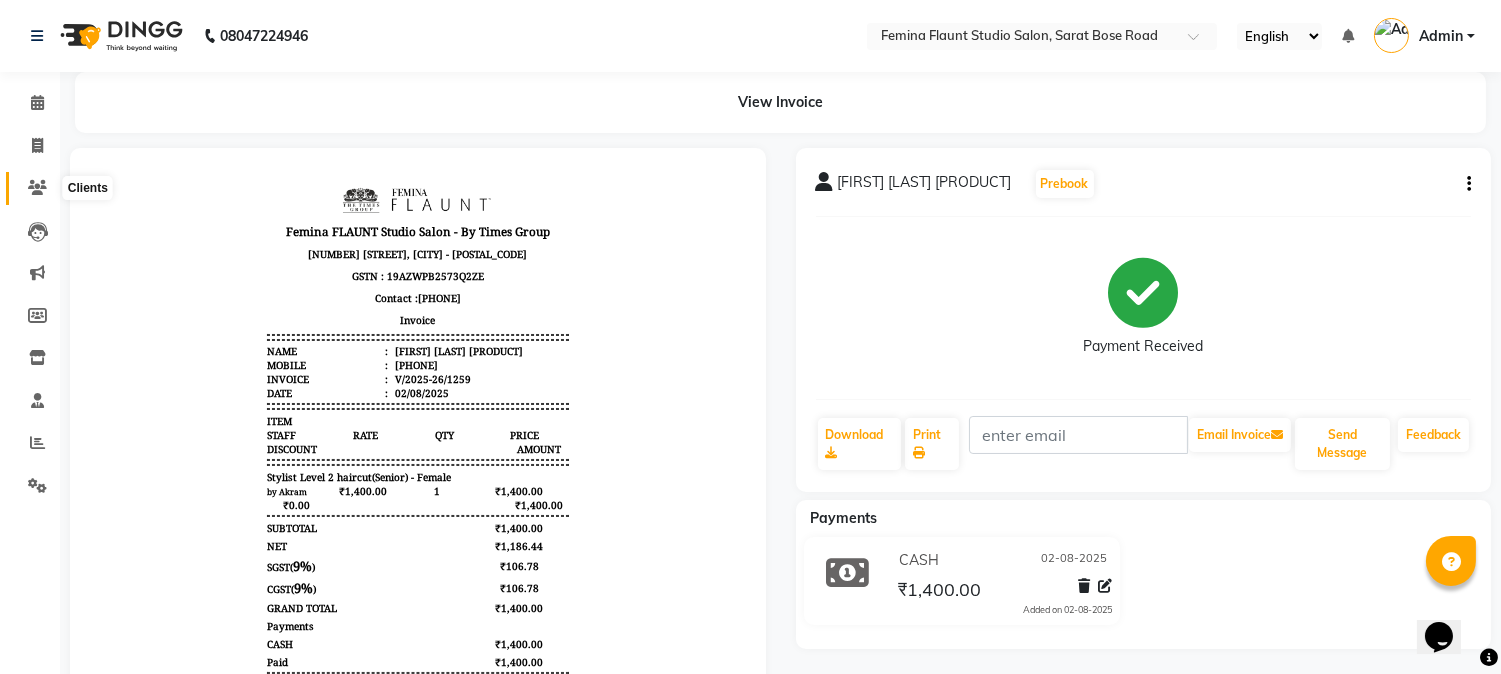 click 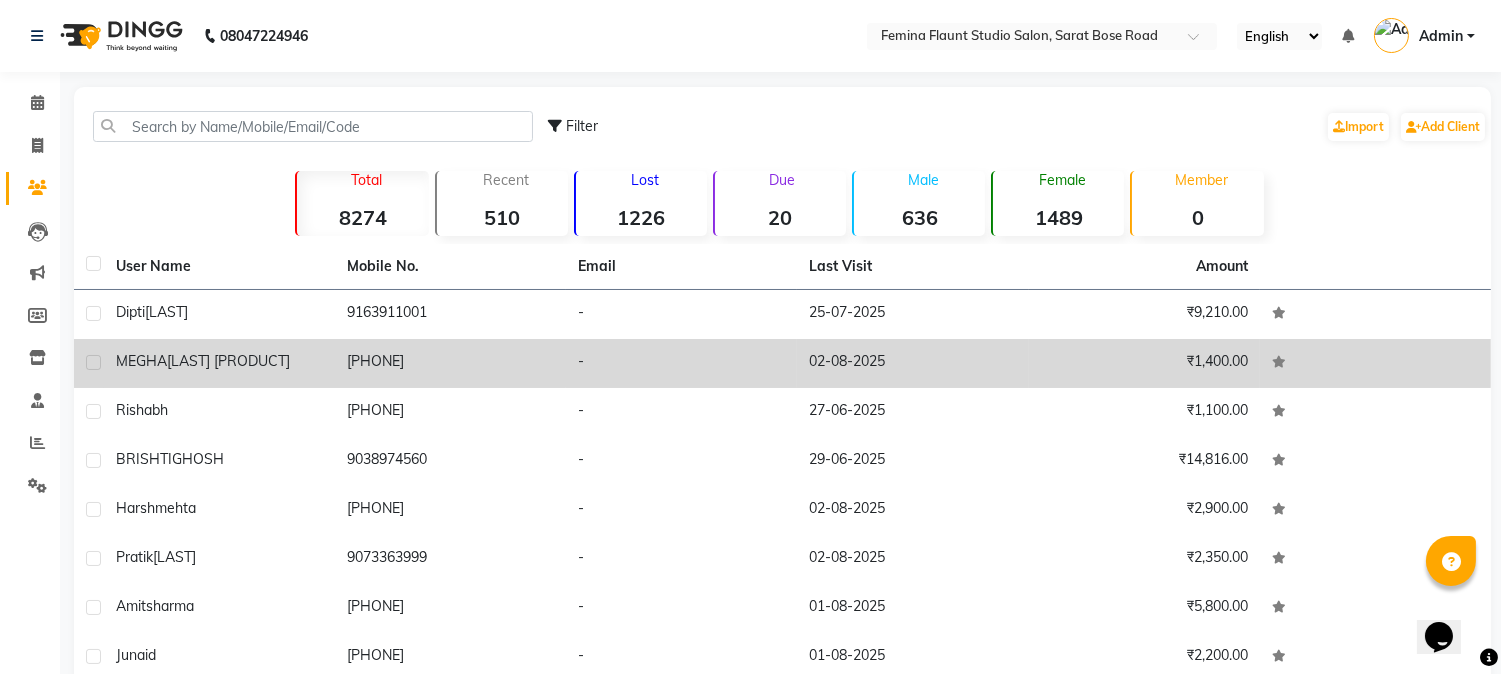 click on "[FIRST] [LAST] [PRODUCT]" 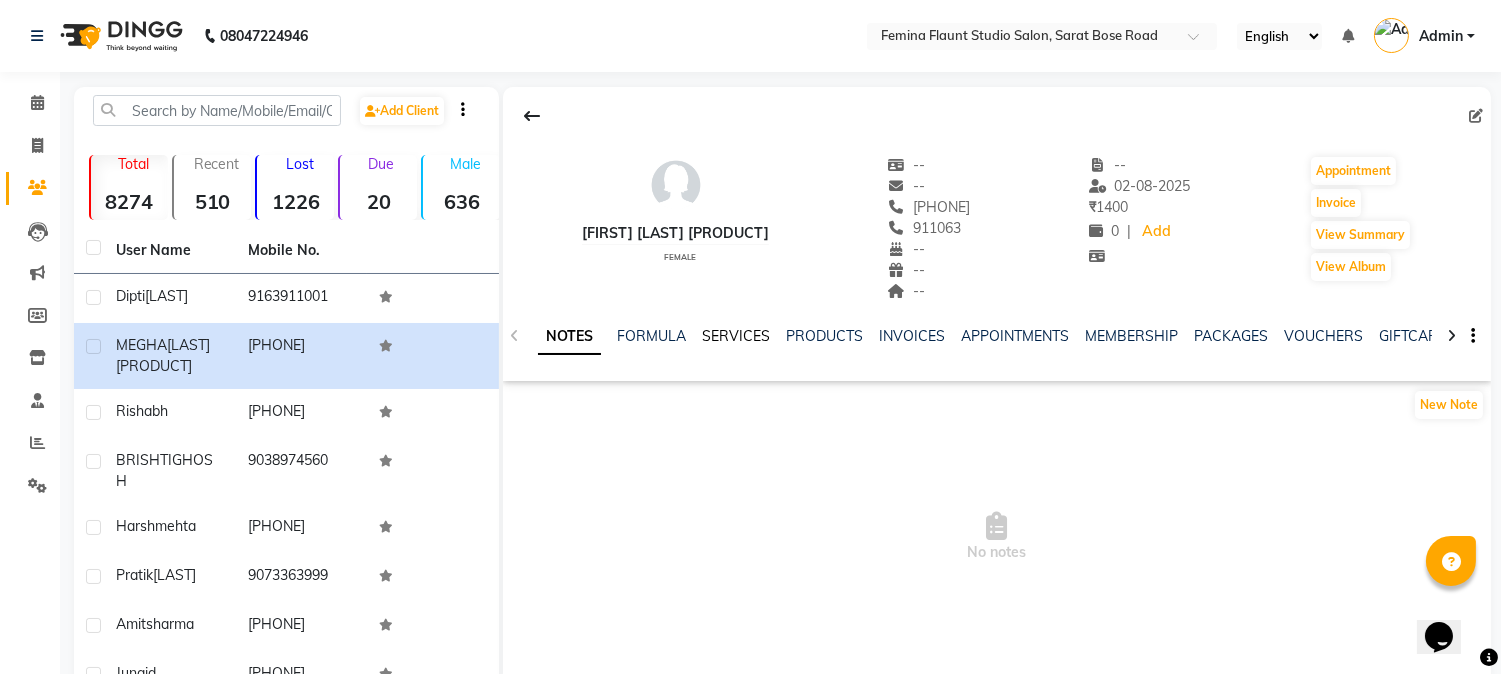 click on "SERVICES" 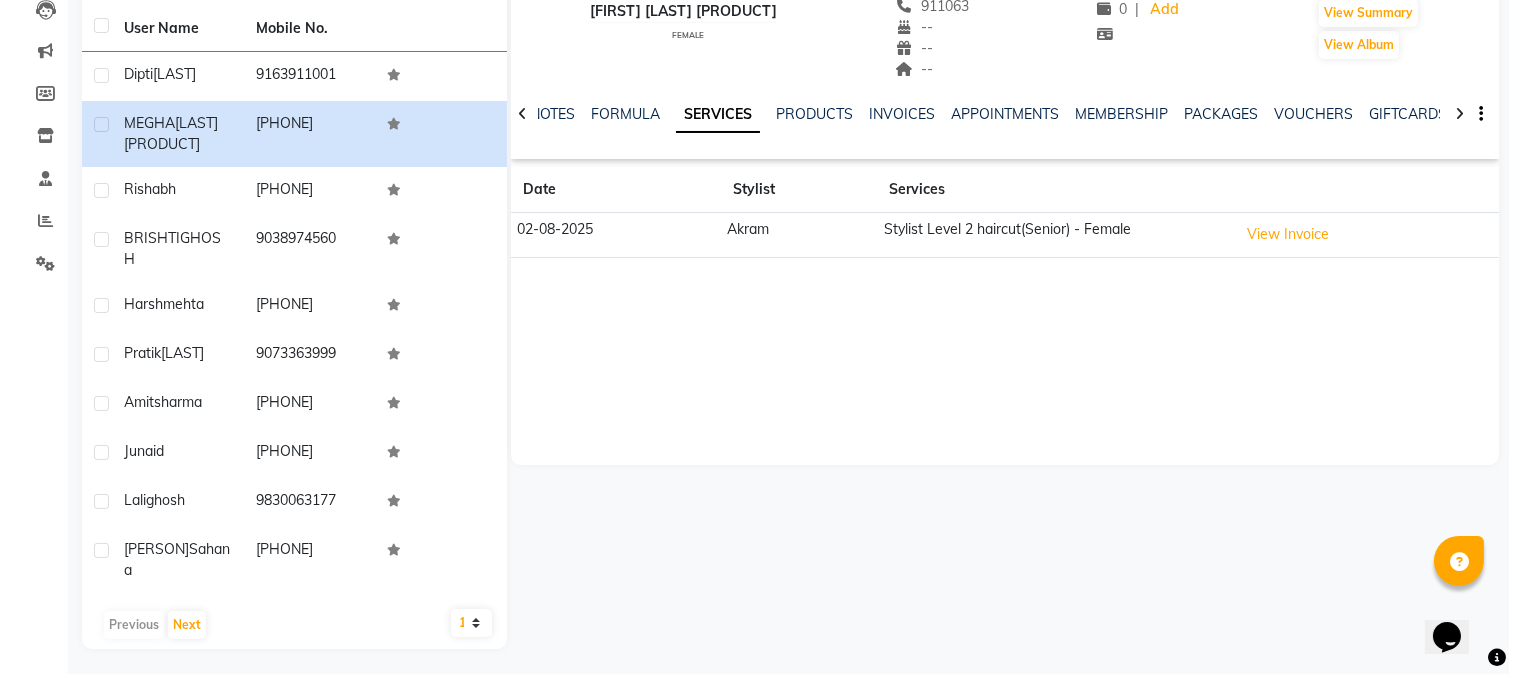 scroll, scrollTop: 0, scrollLeft: 0, axis: both 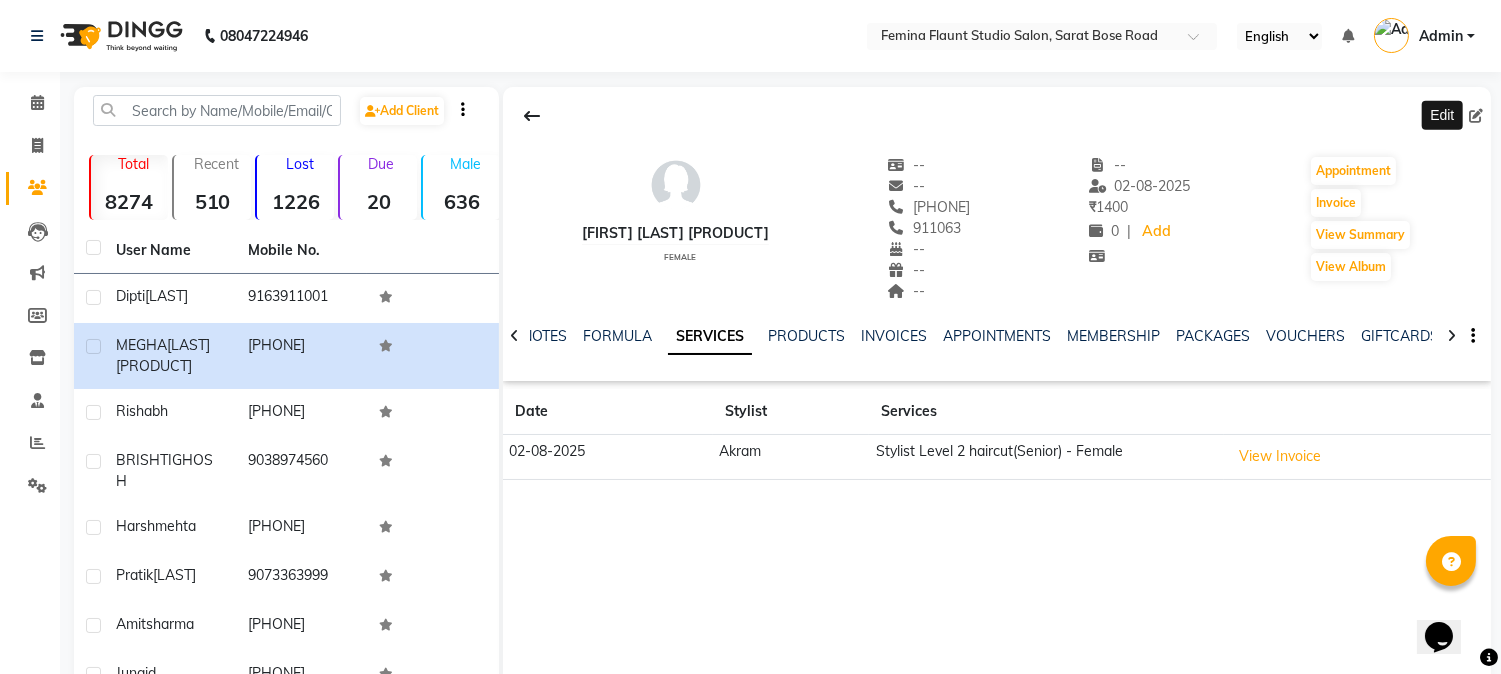 click 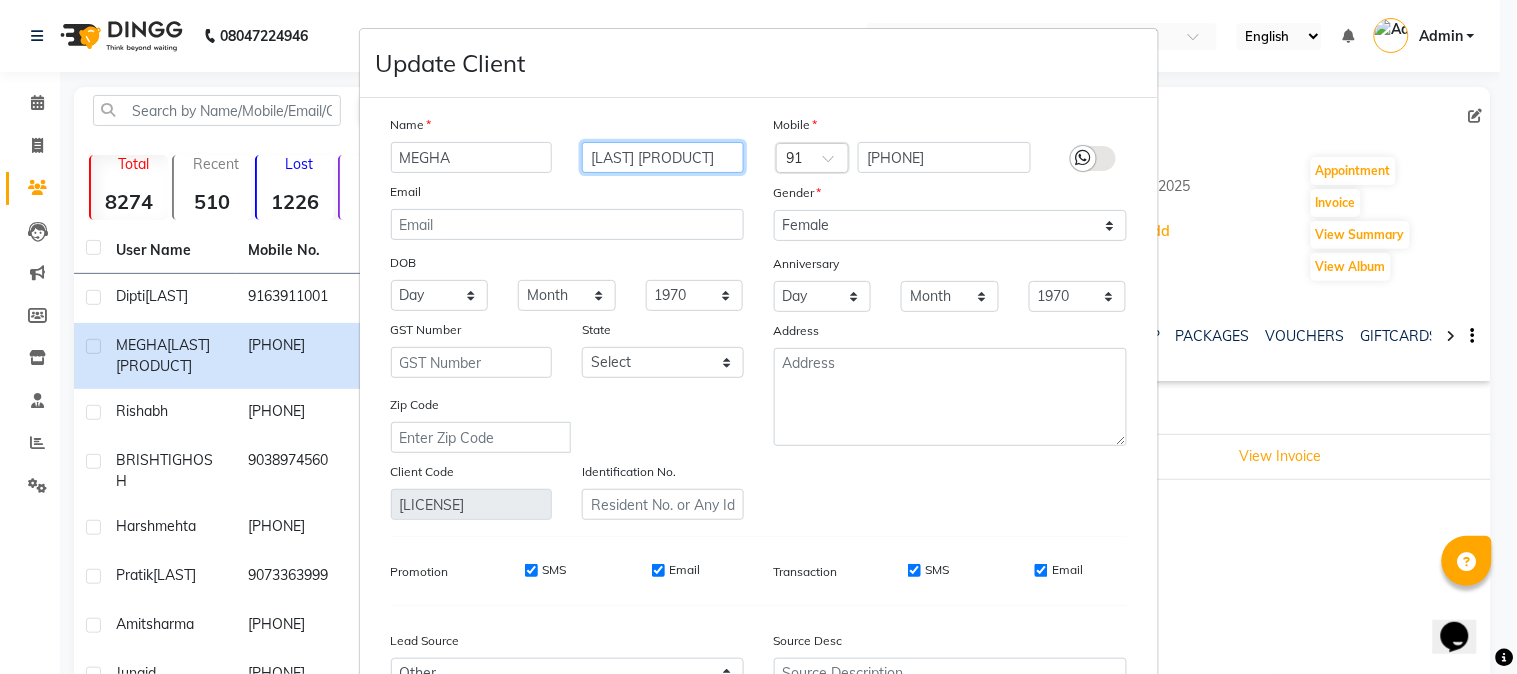 click on "[LAST] [PRODUCT]" at bounding box center [663, 157] 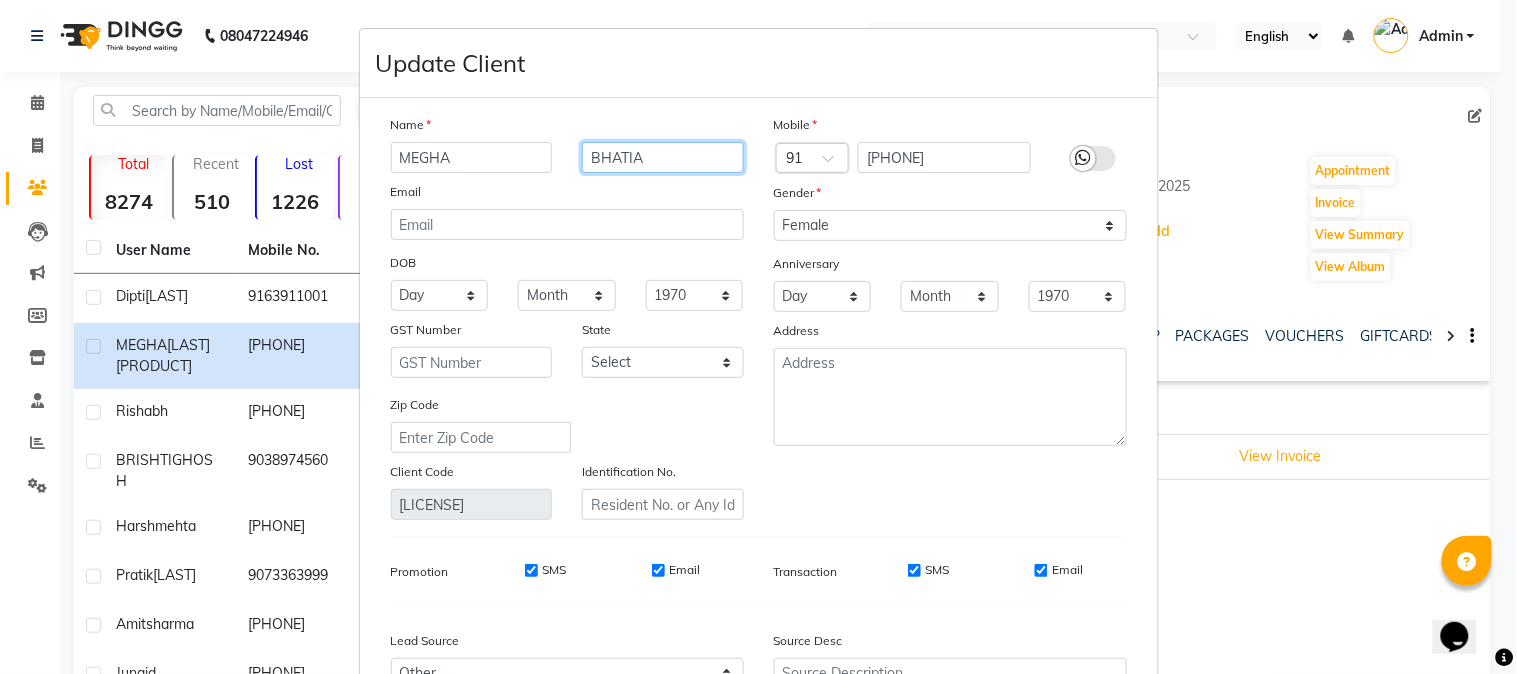 type on "BHATIA" 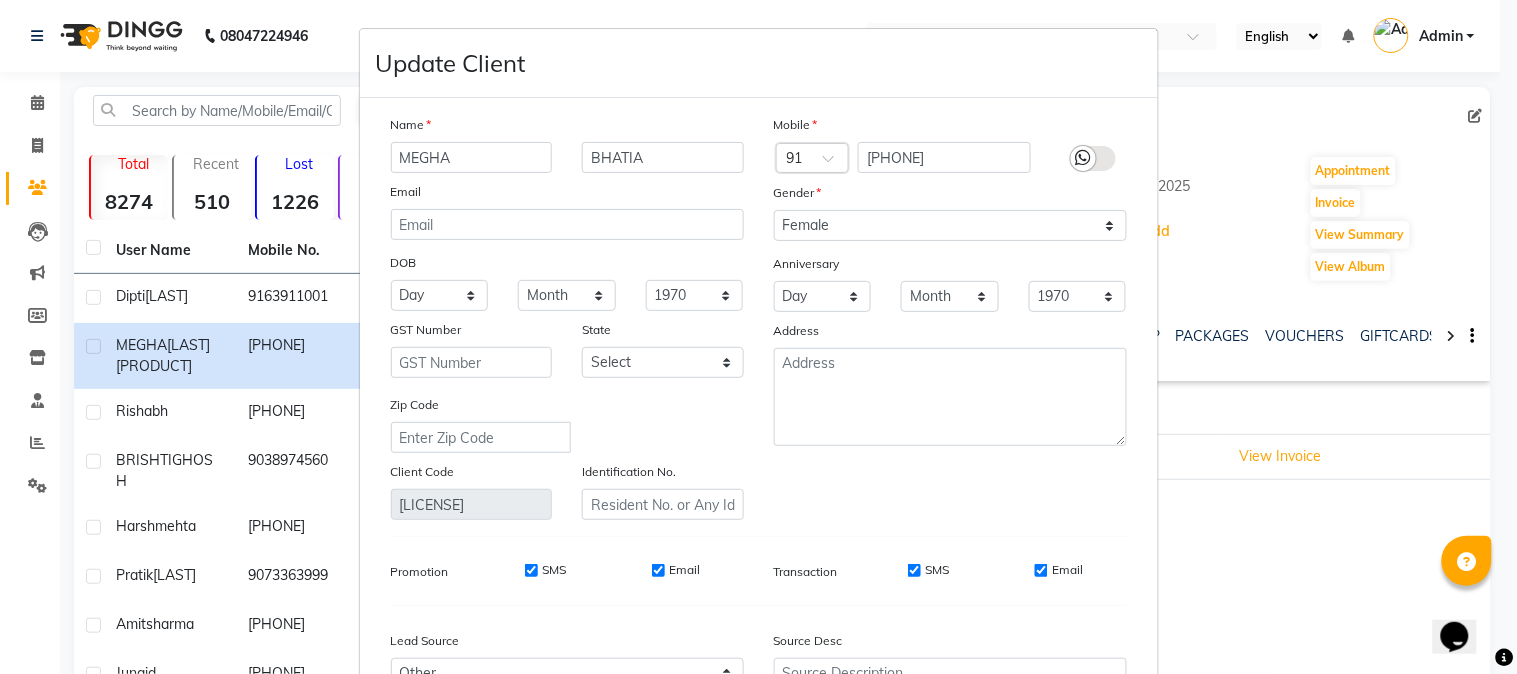 click at bounding box center [1093, 158] 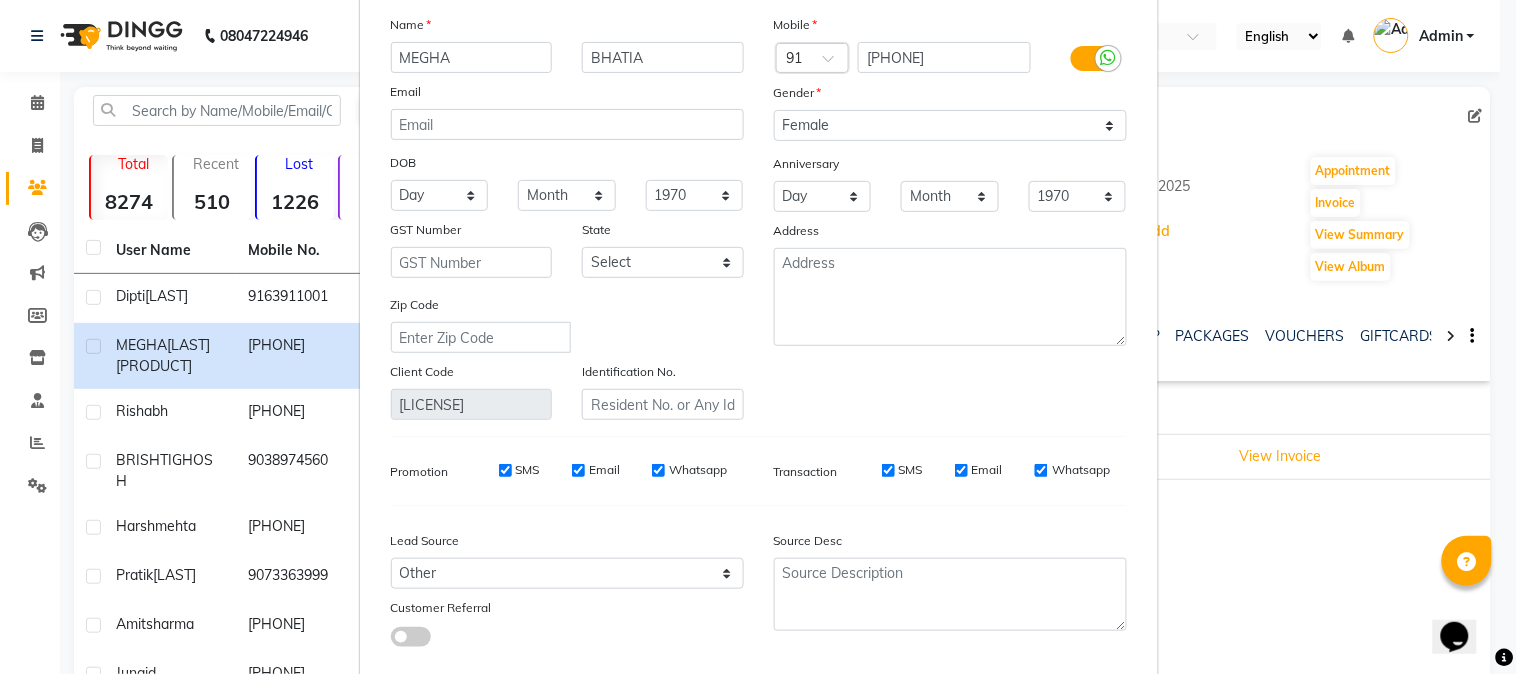 scroll, scrollTop: 215, scrollLeft: 0, axis: vertical 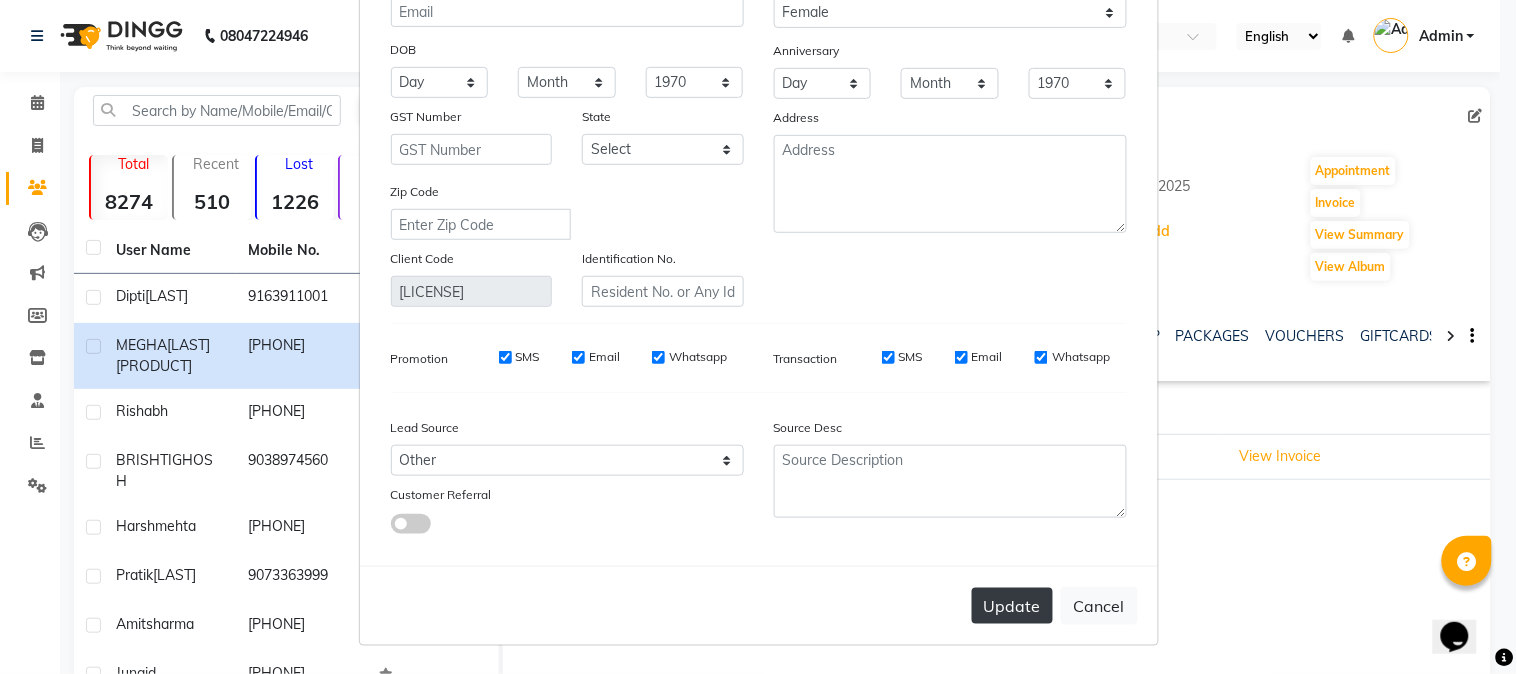click on "Update" at bounding box center [1012, 606] 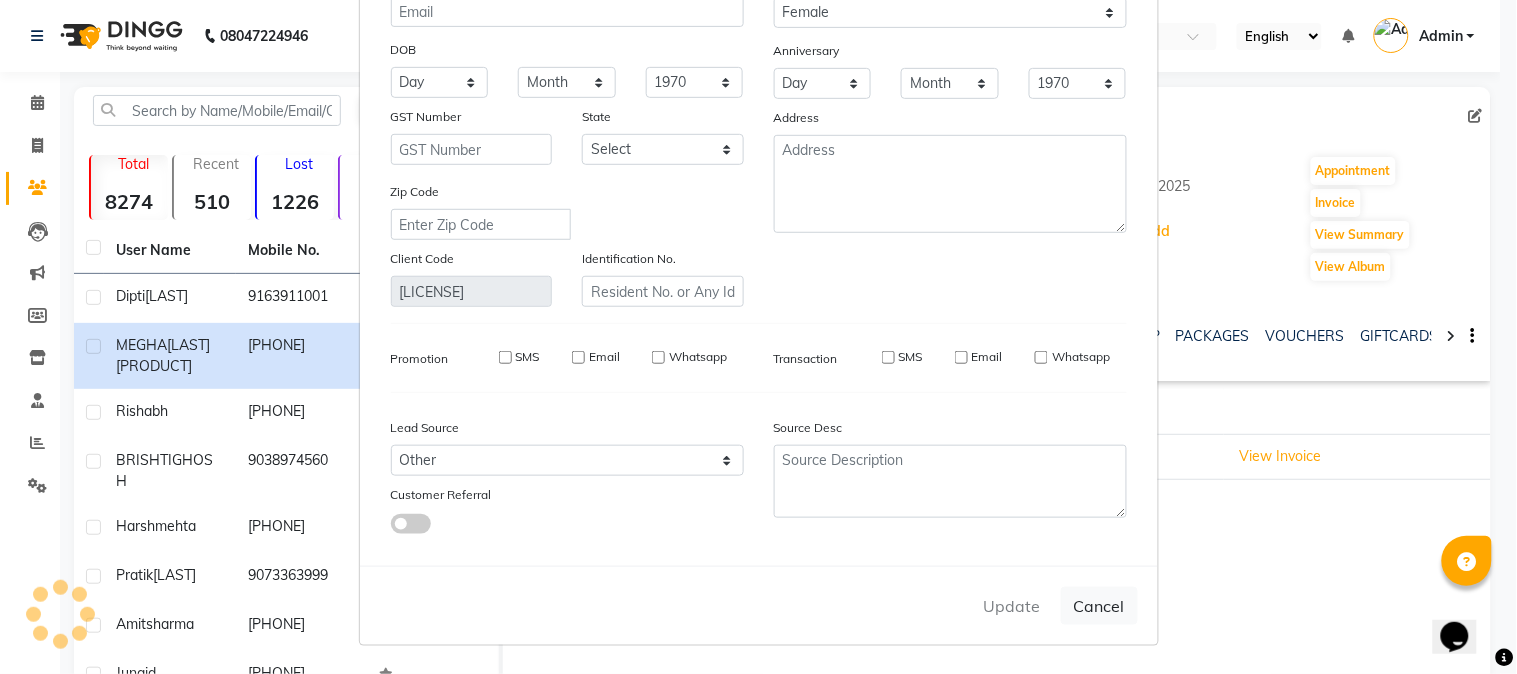 type 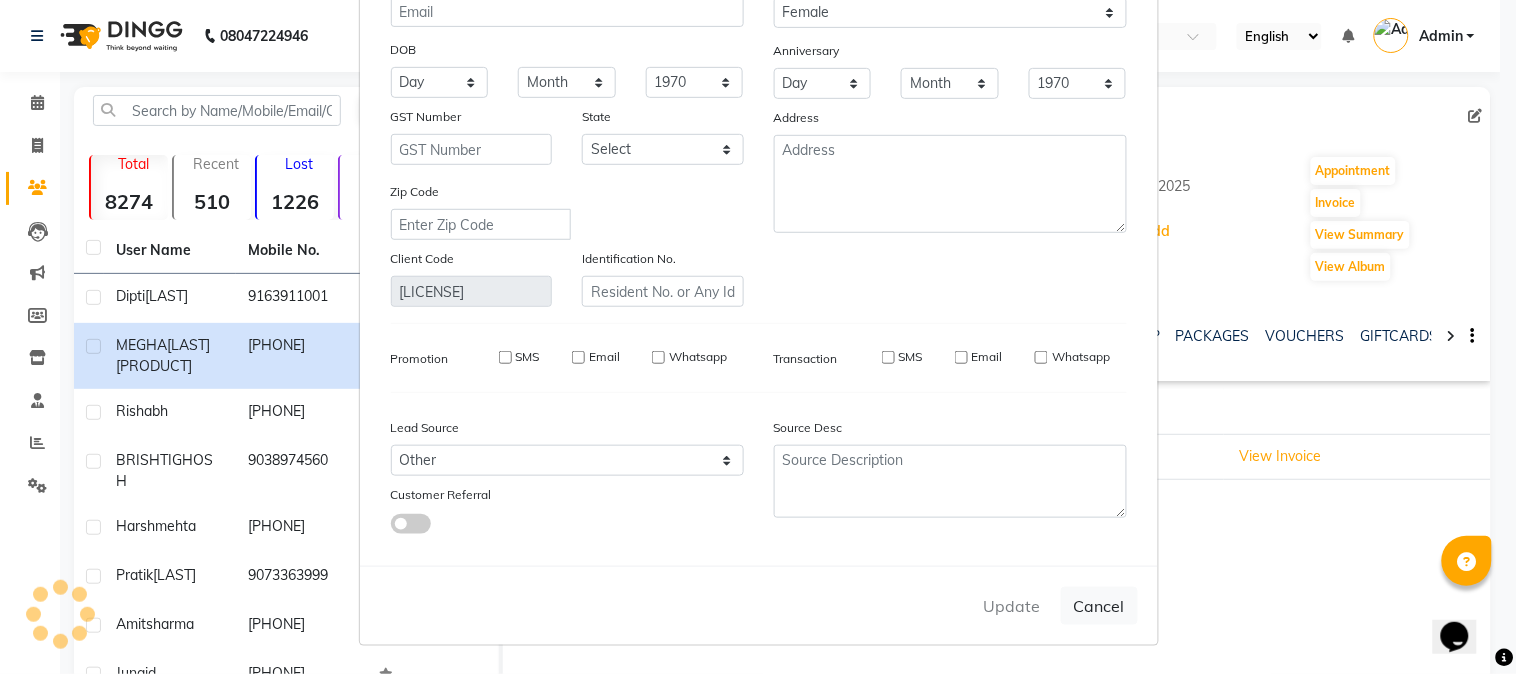 type 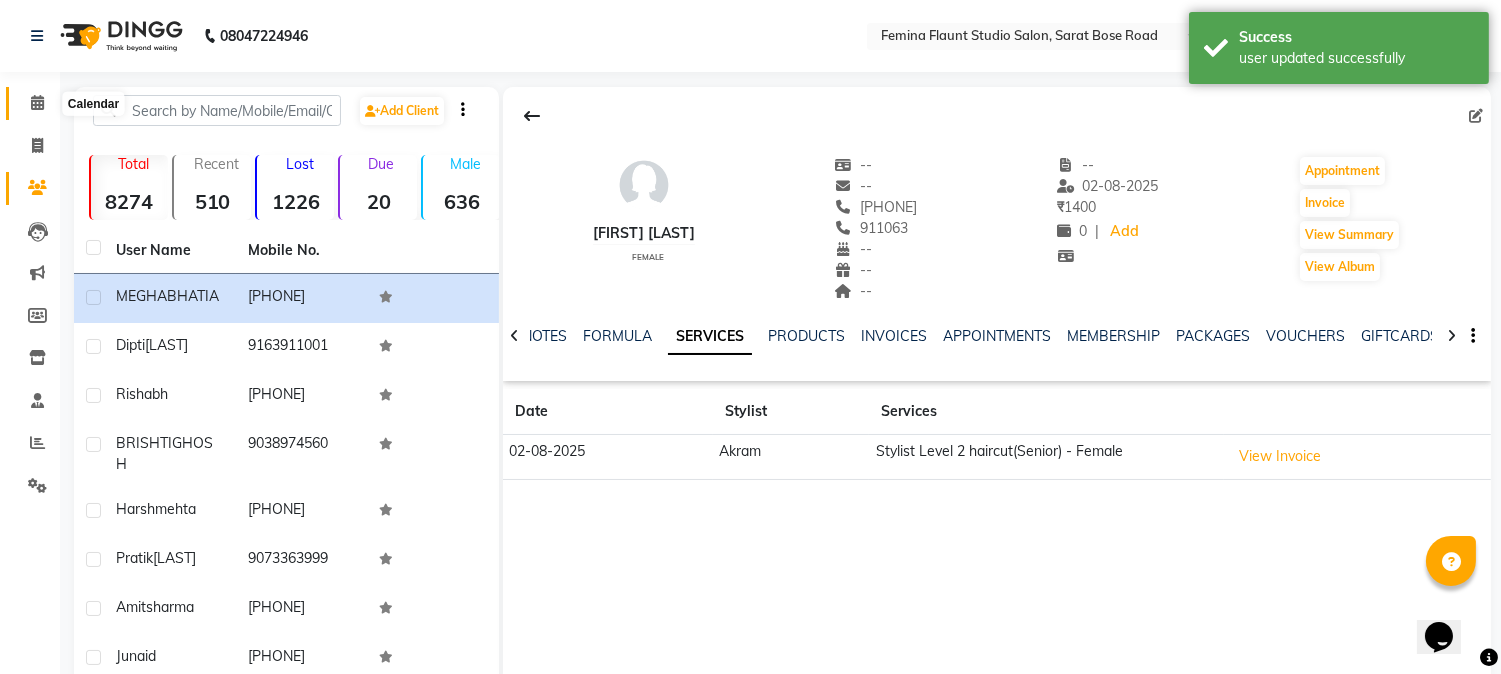 click 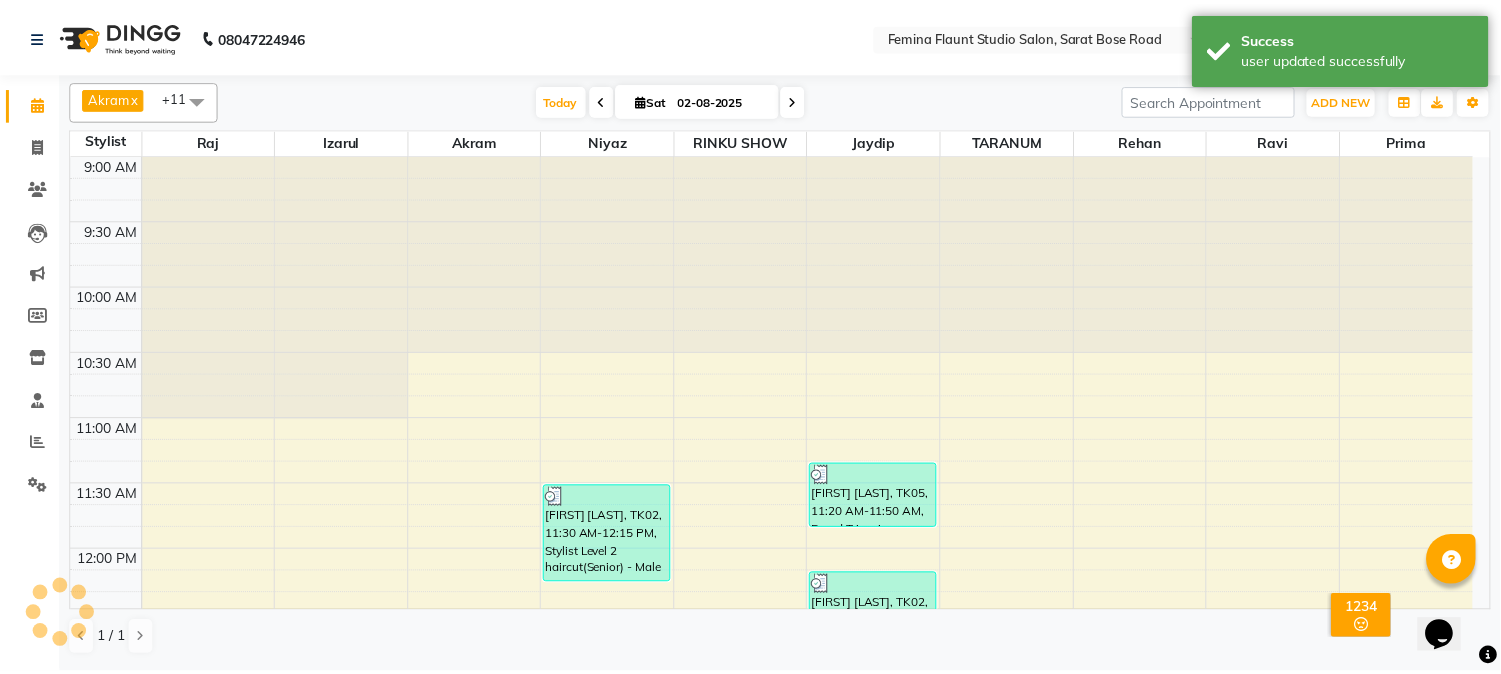 scroll, scrollTop: 0, scrollLeft: 0, axis: both 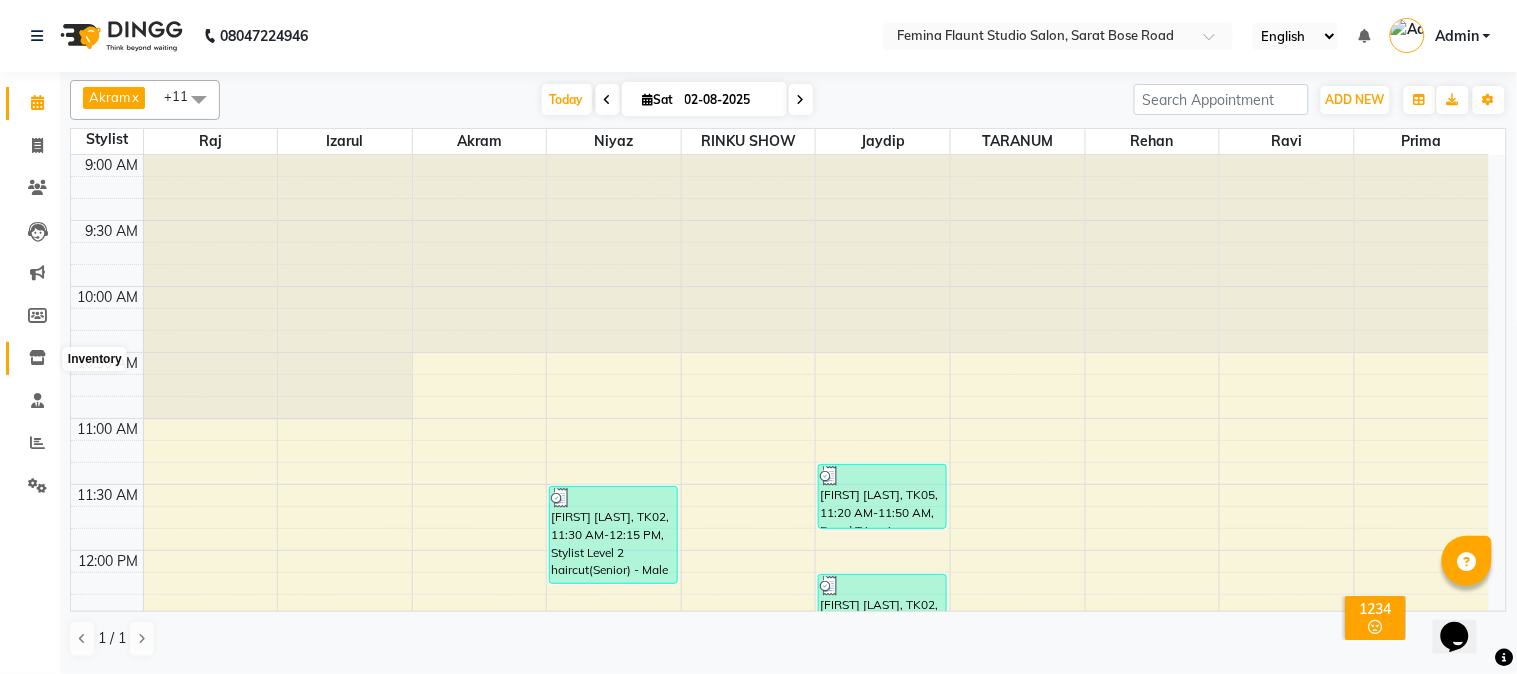 click 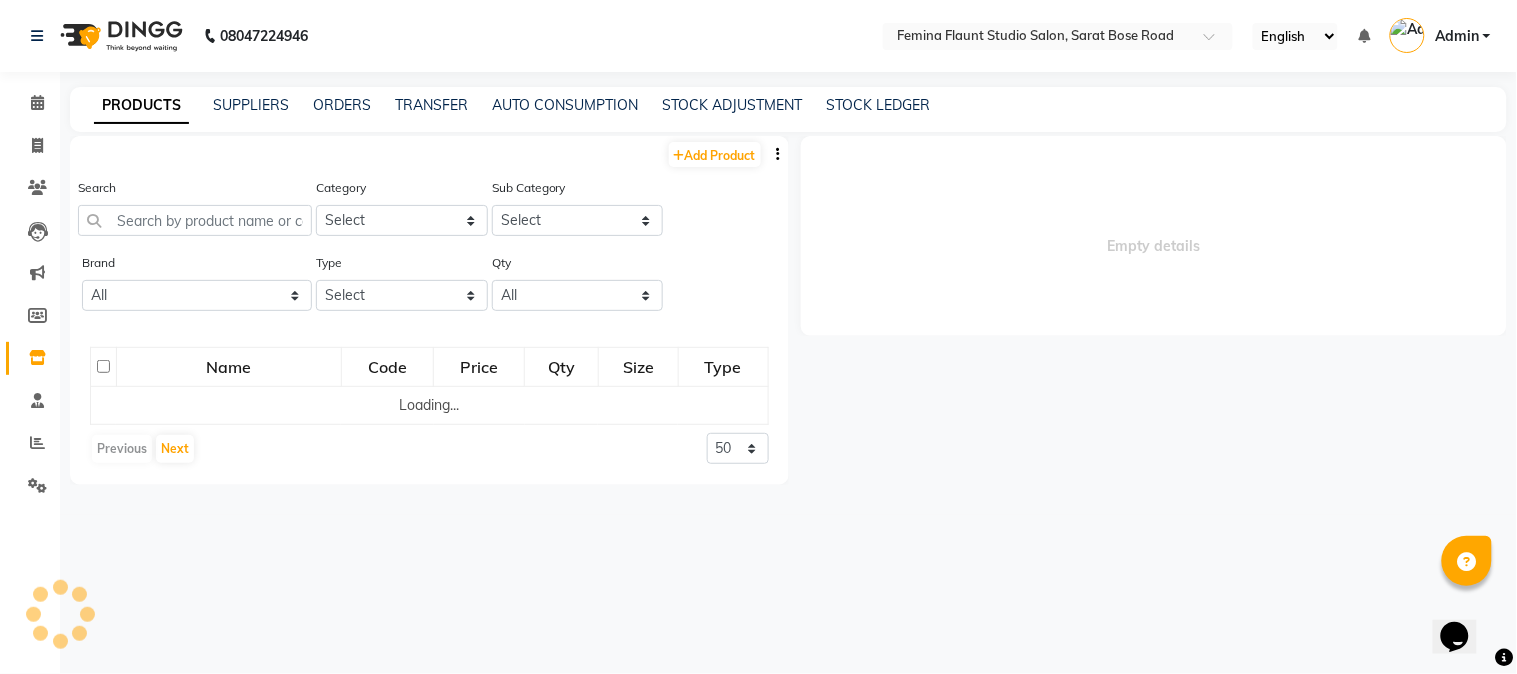 select 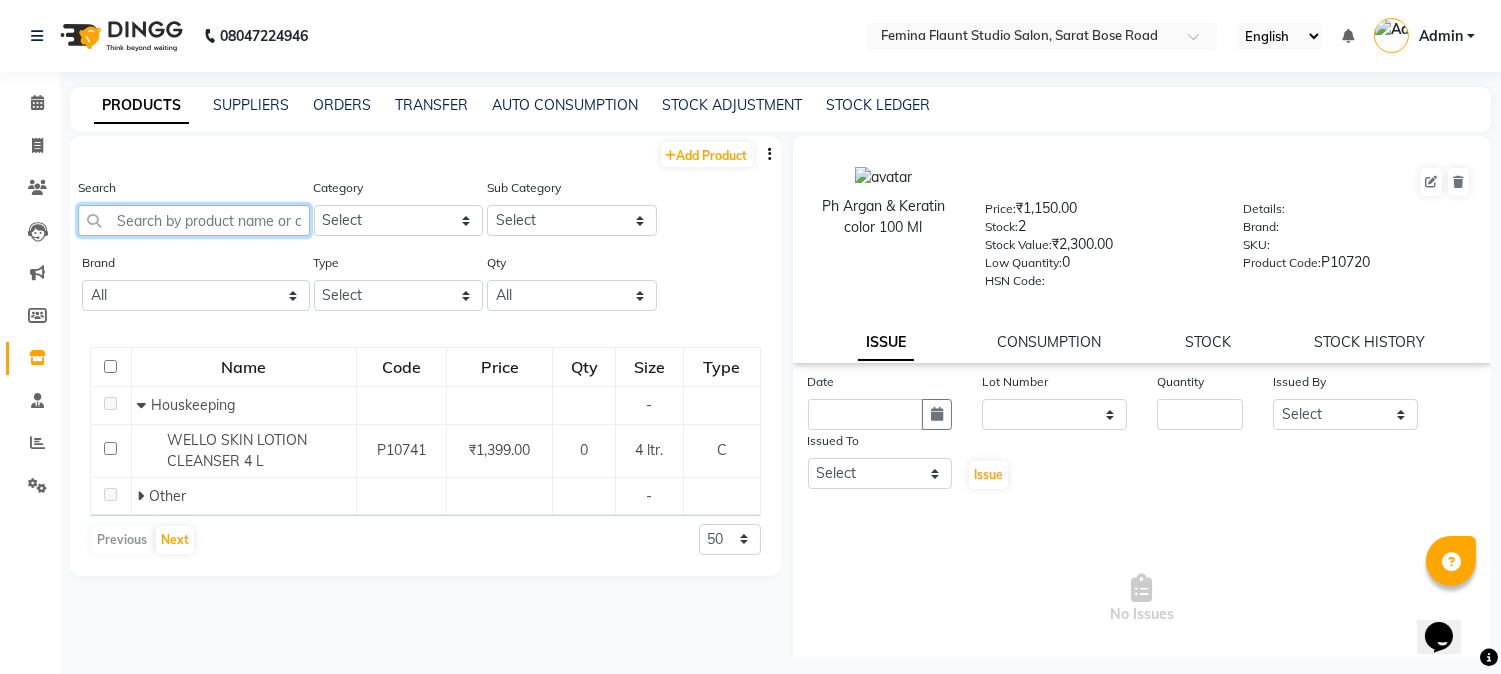 click 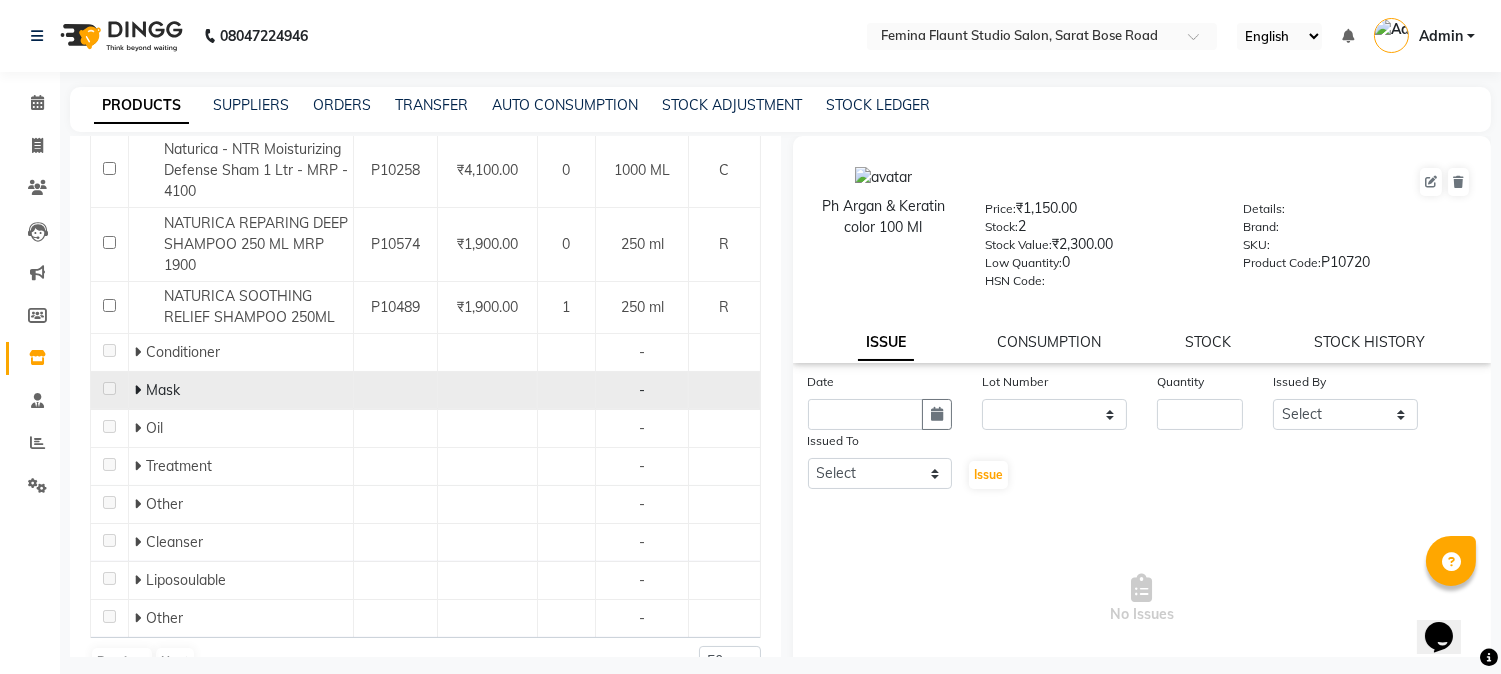 scroll, scrollTop: 428, scrollLeft: 0, axis: vertical 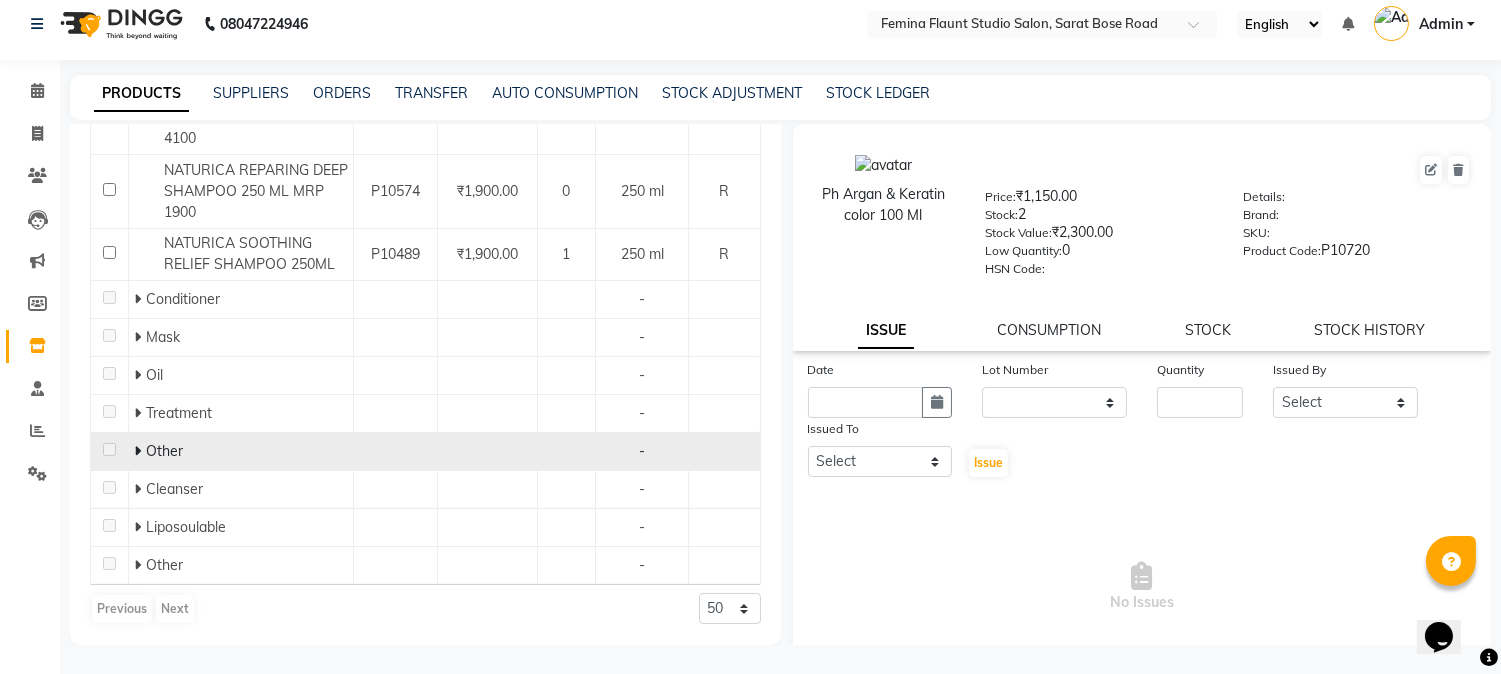 click on "Other" 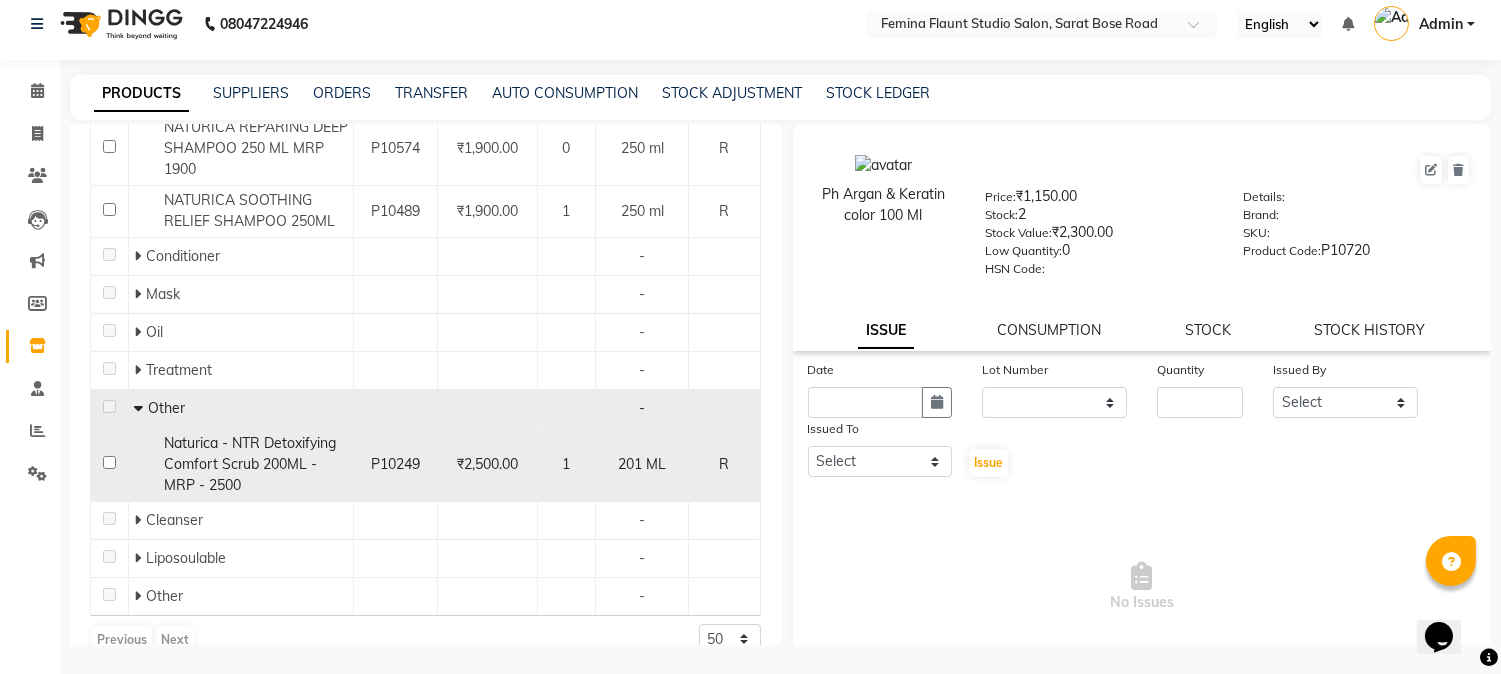 scroll, scrollTop: 502, scrollLeft: 0, axis: vertical 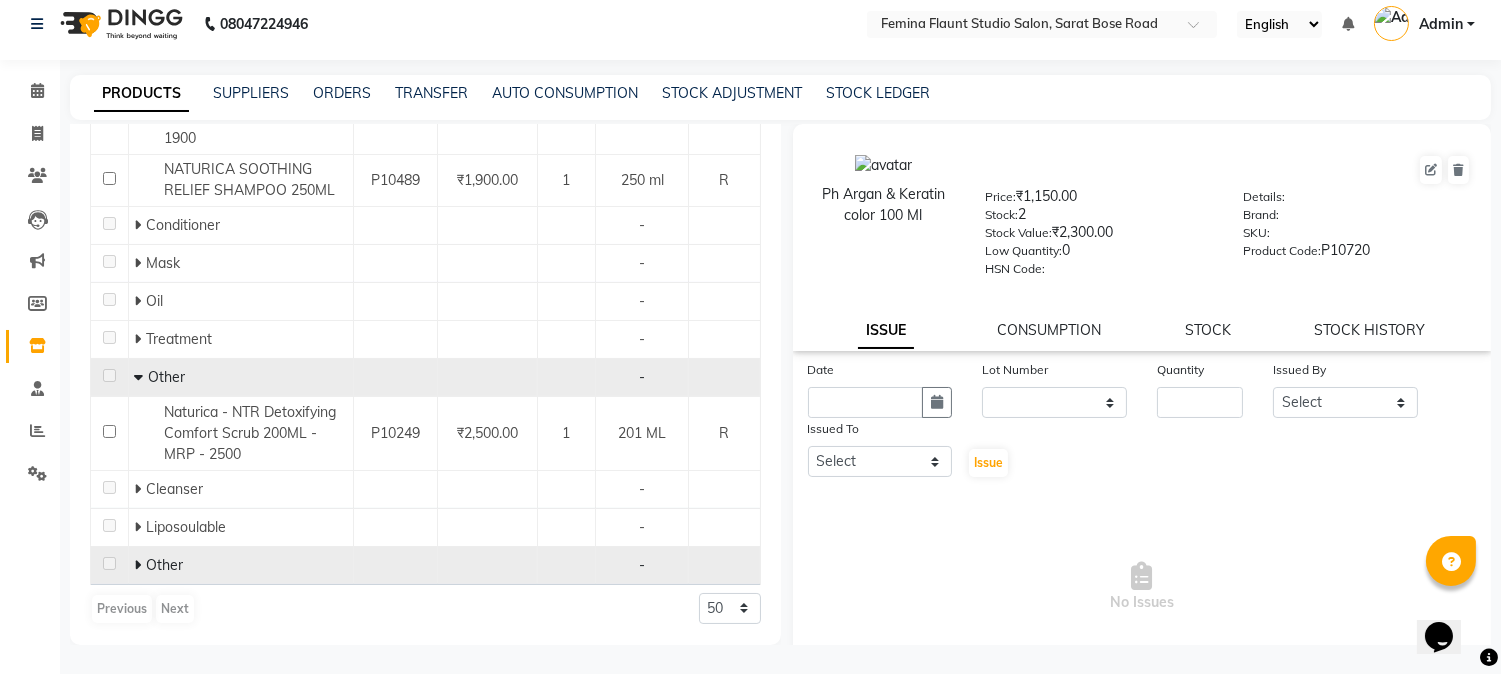 click 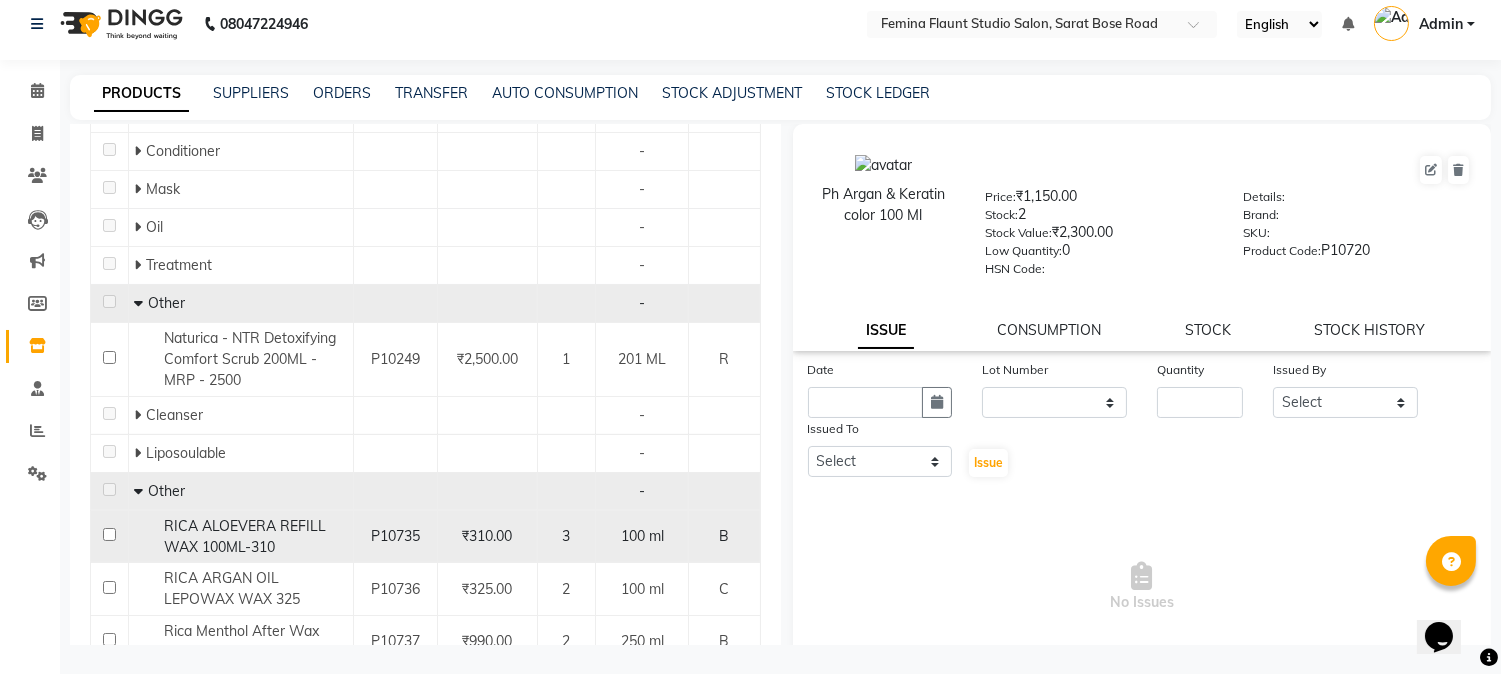 scroll, scrollTop: 661, scrollLeft: 0, axis: vertical 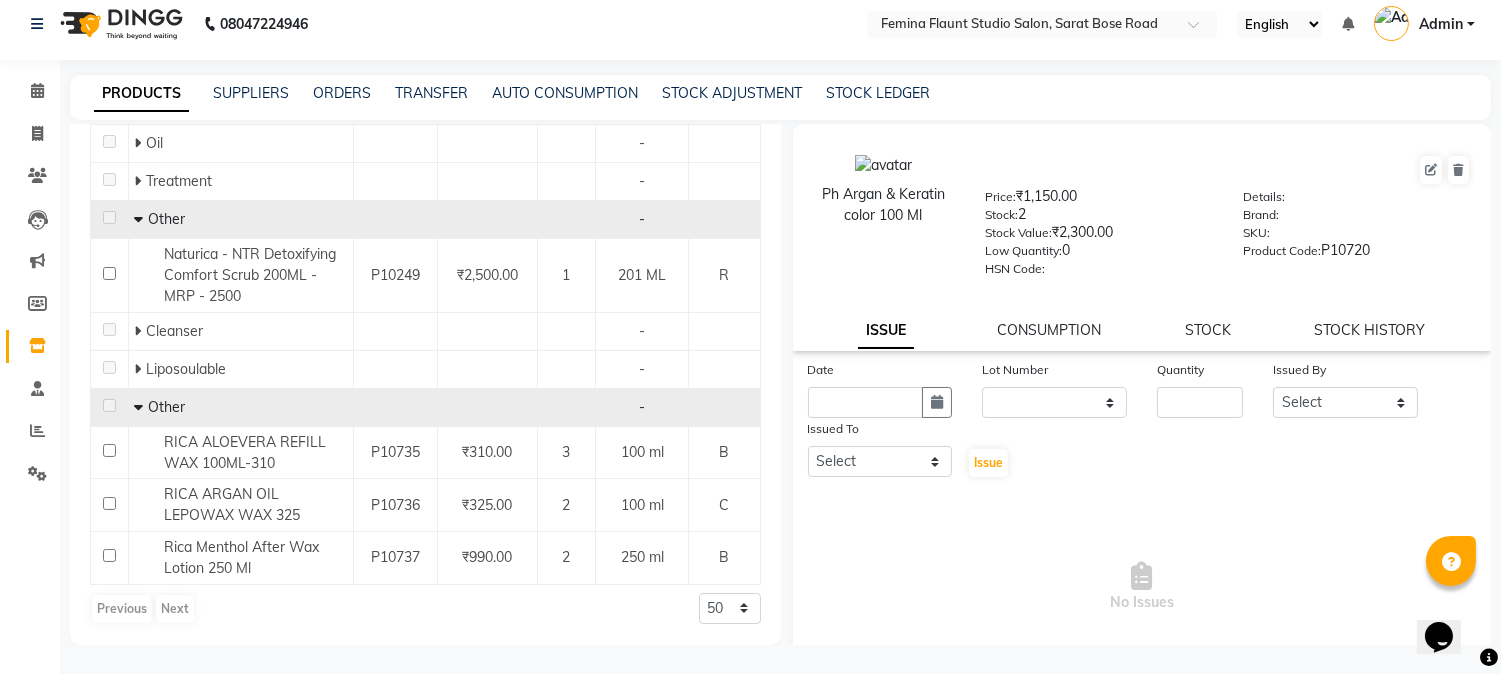 click 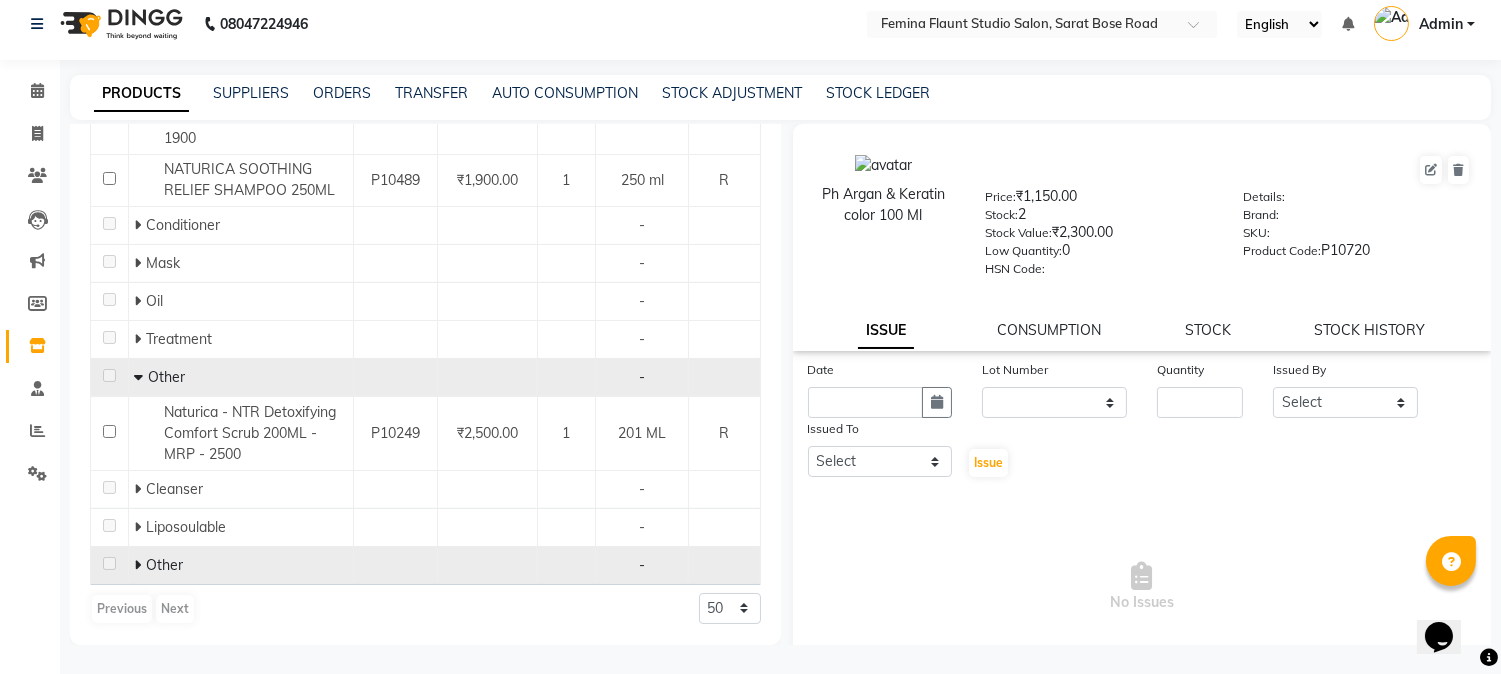 scroll, scrollTop: 502, scrollLeft: 0, axis: vertical 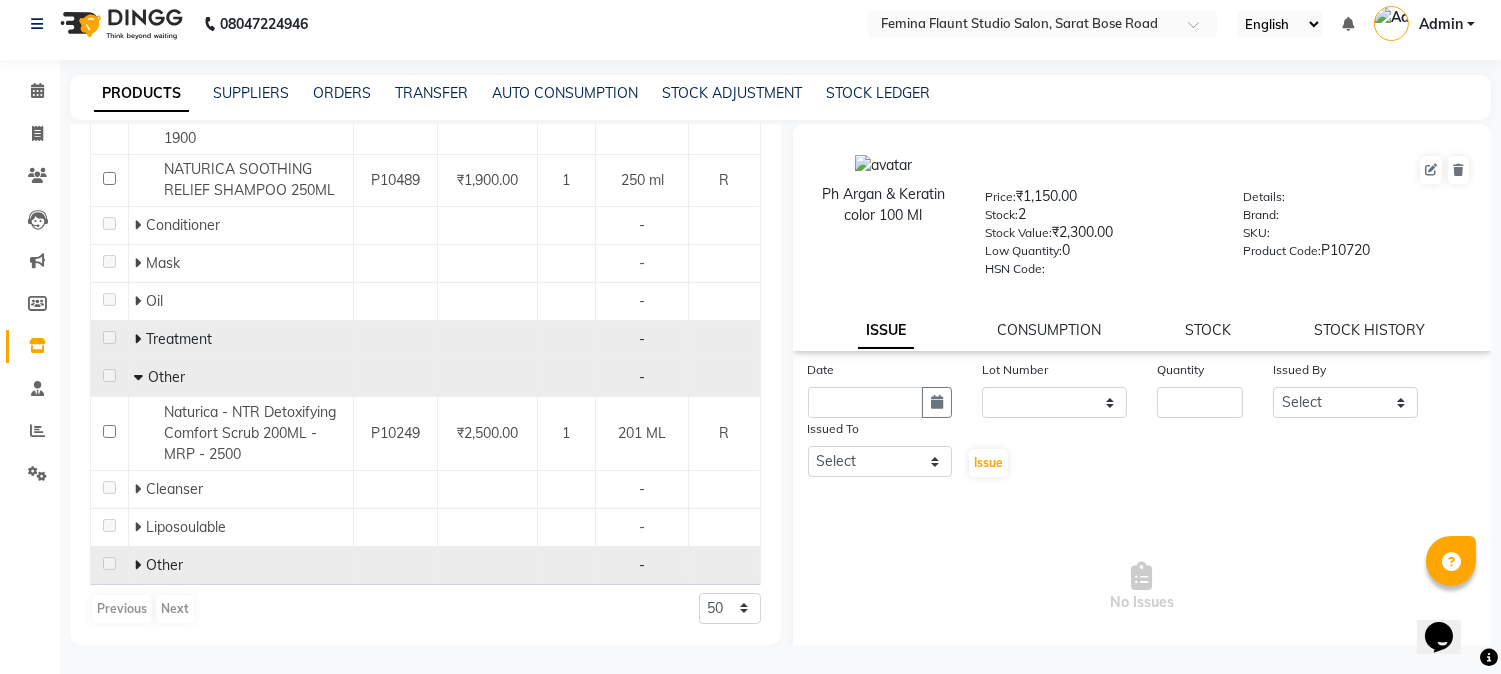 click 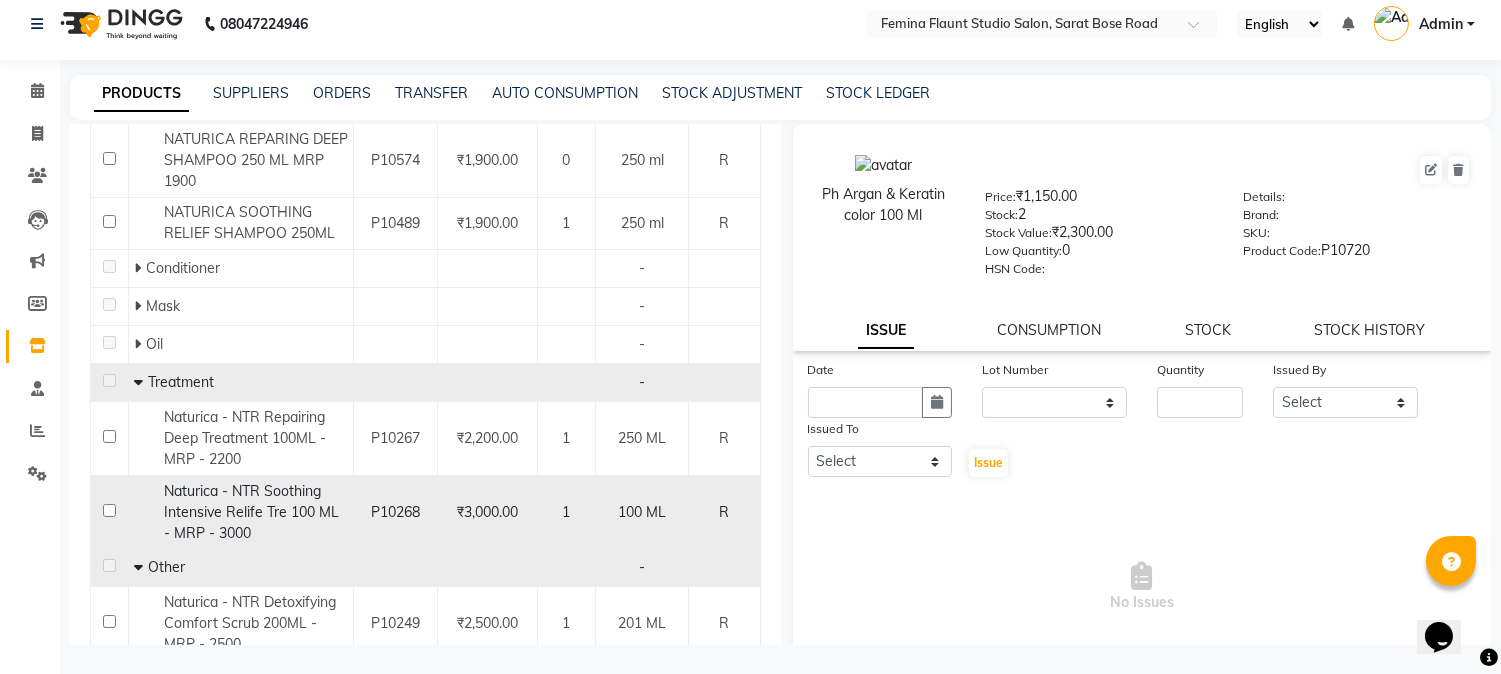 scroll, scrollTop: 427, scrollLeft: 0, axis: vertical 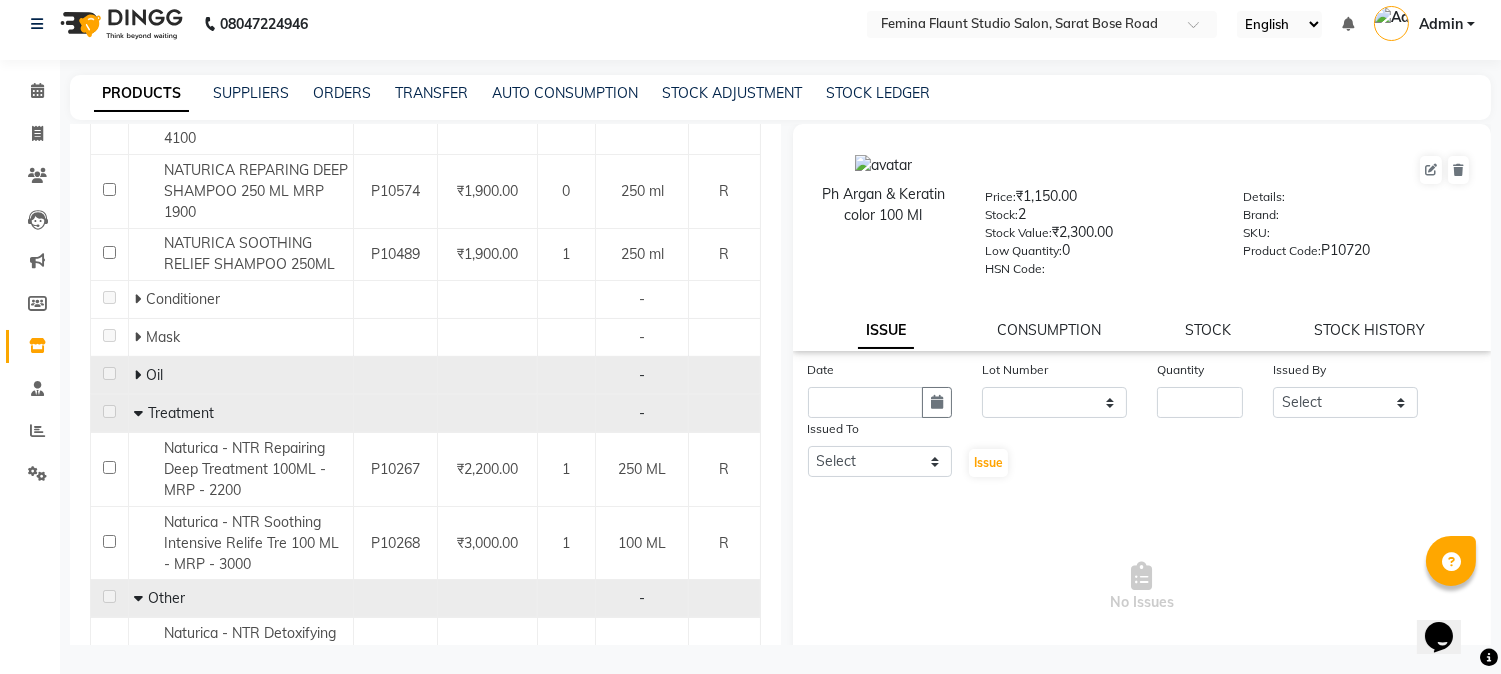 click 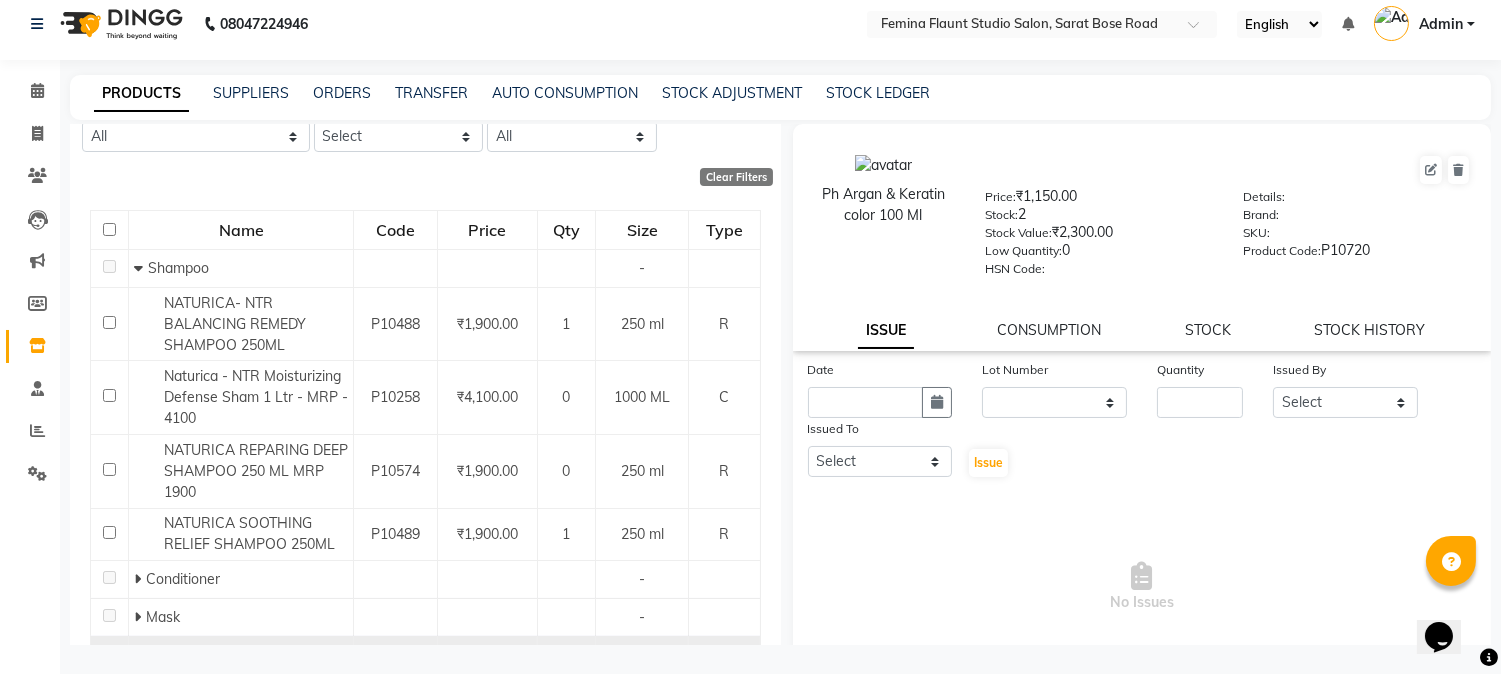 scroll, scrollTop: 0, scrollLeft: 0, axis: both 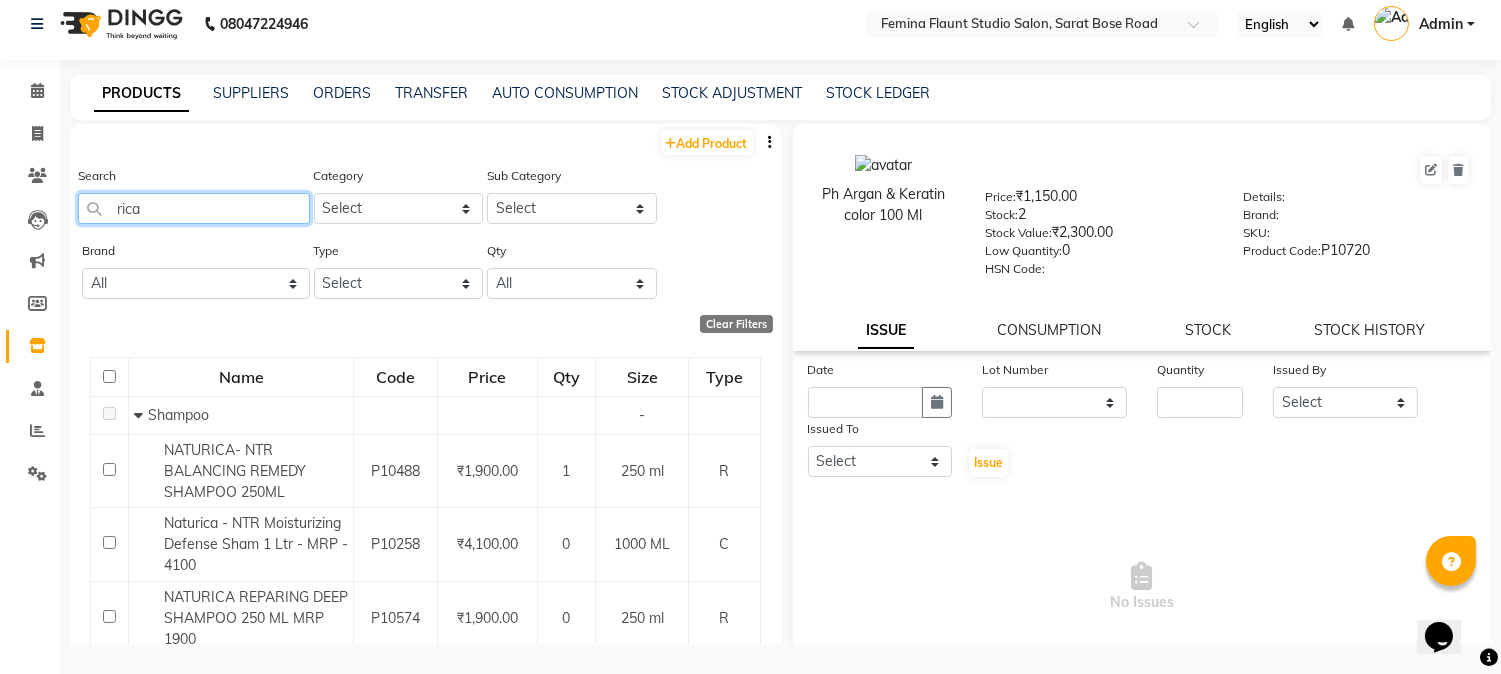click on "rica" 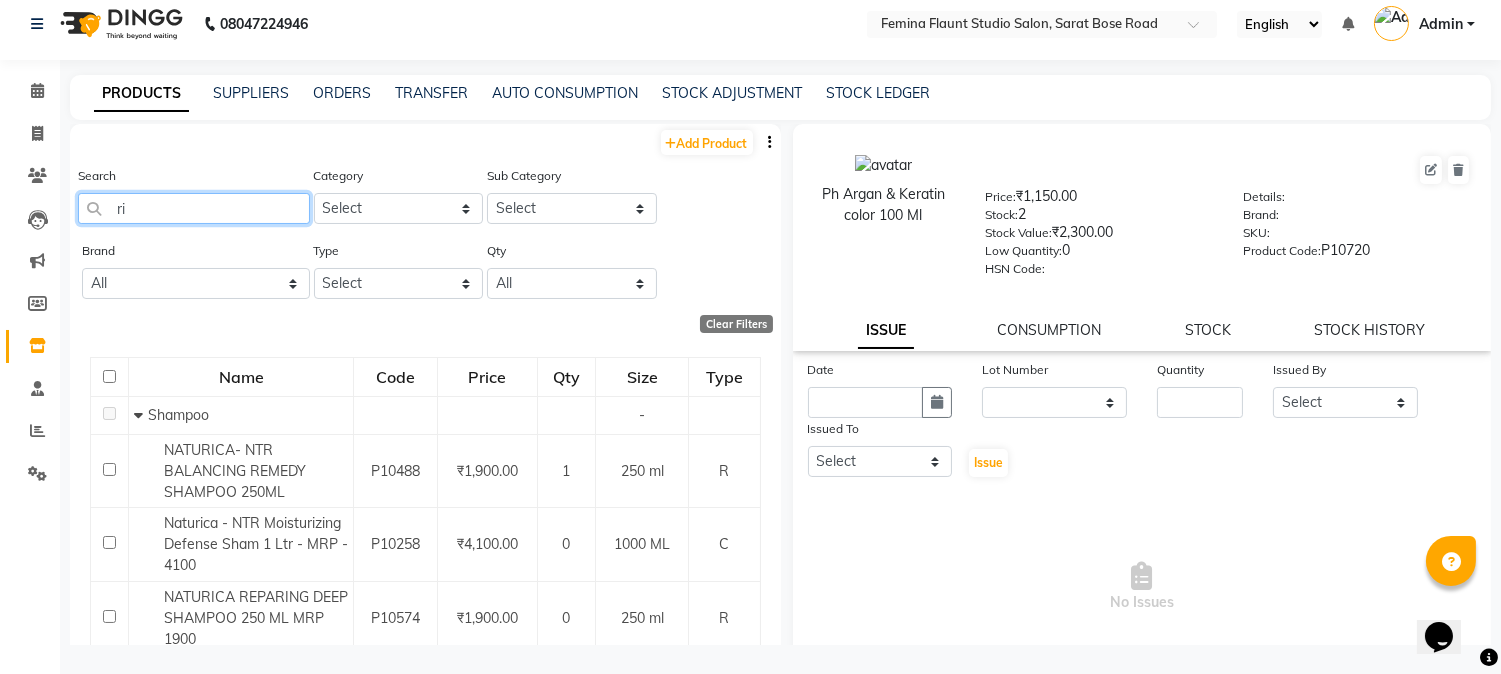 type on "r" 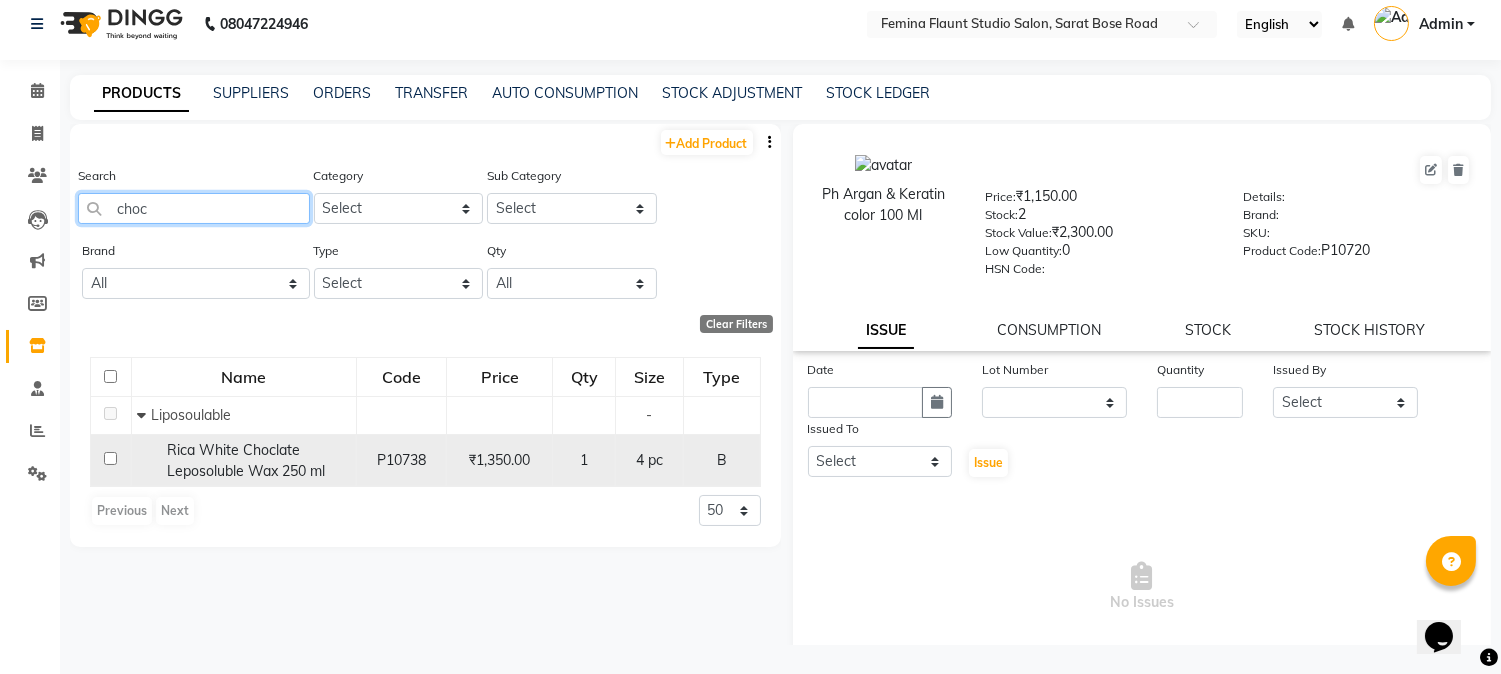 type on "choc" 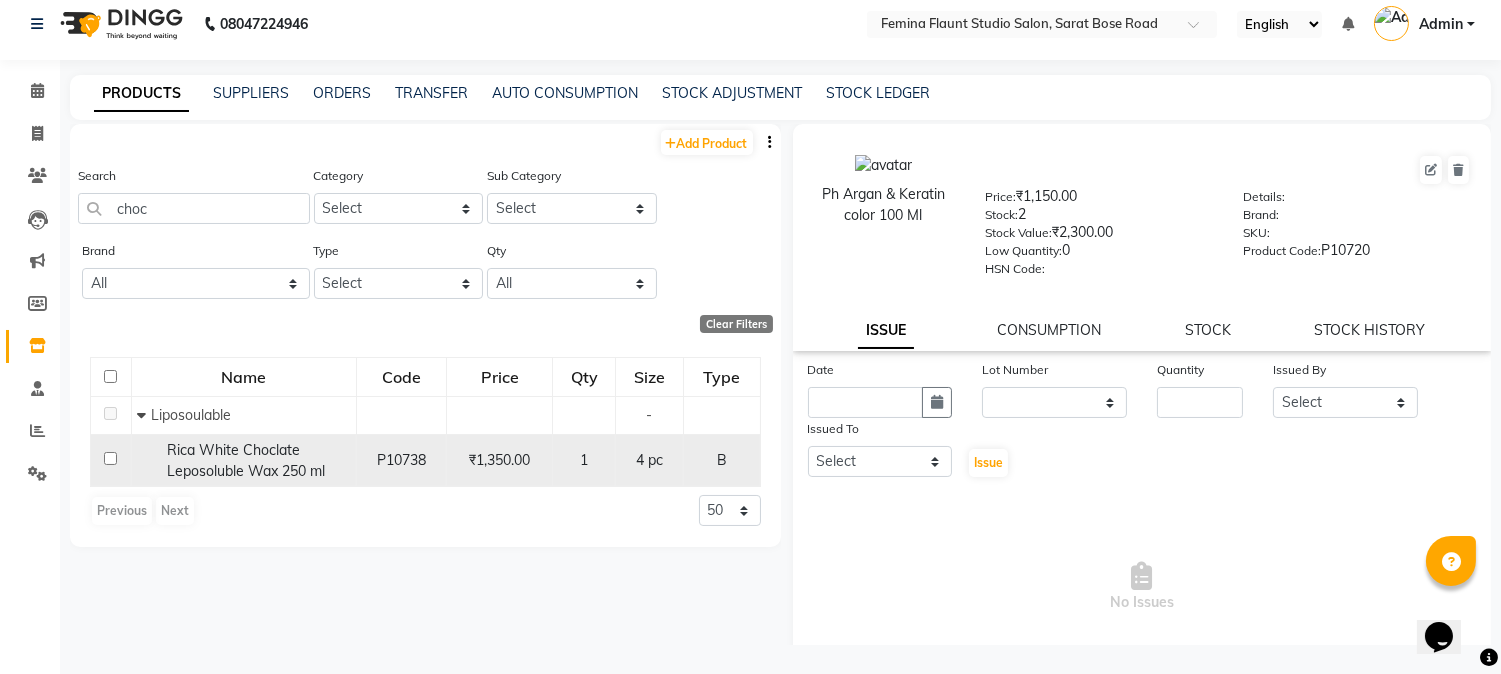 click on "P10738" 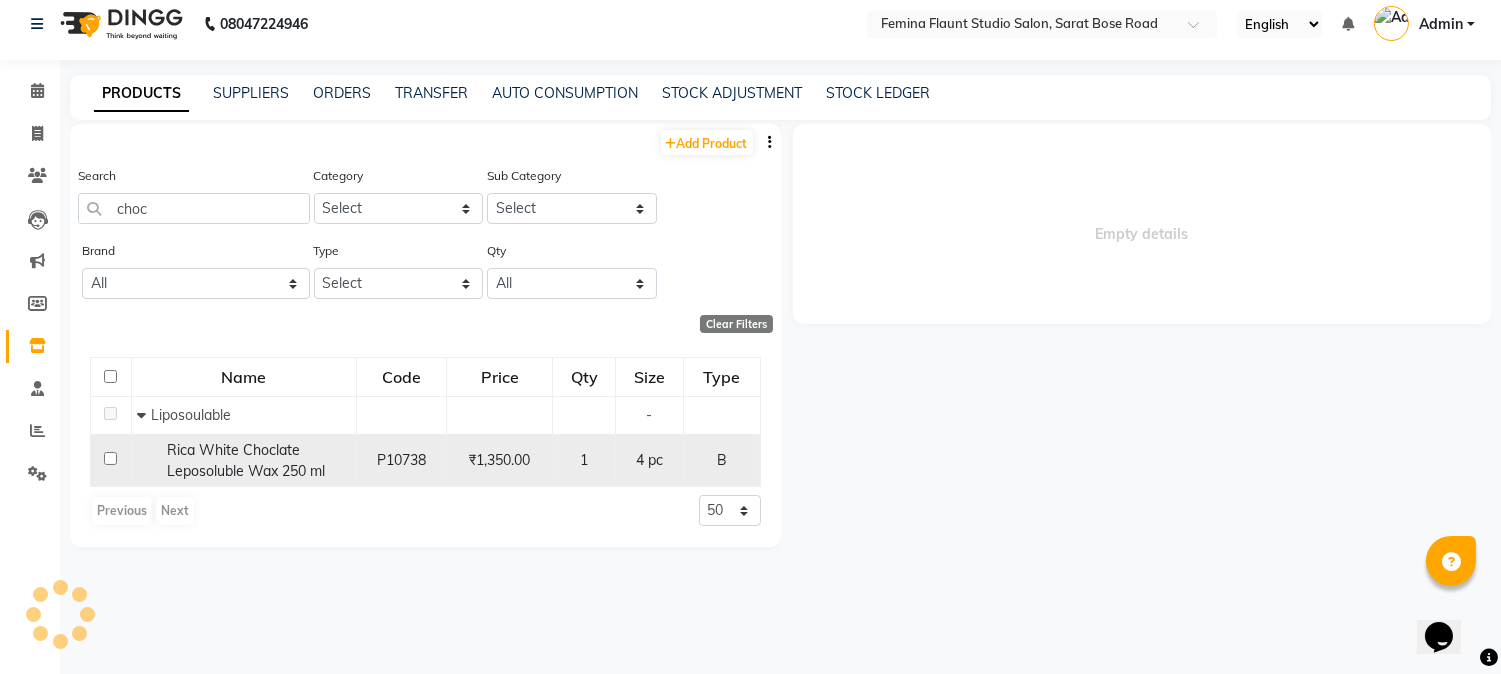 select 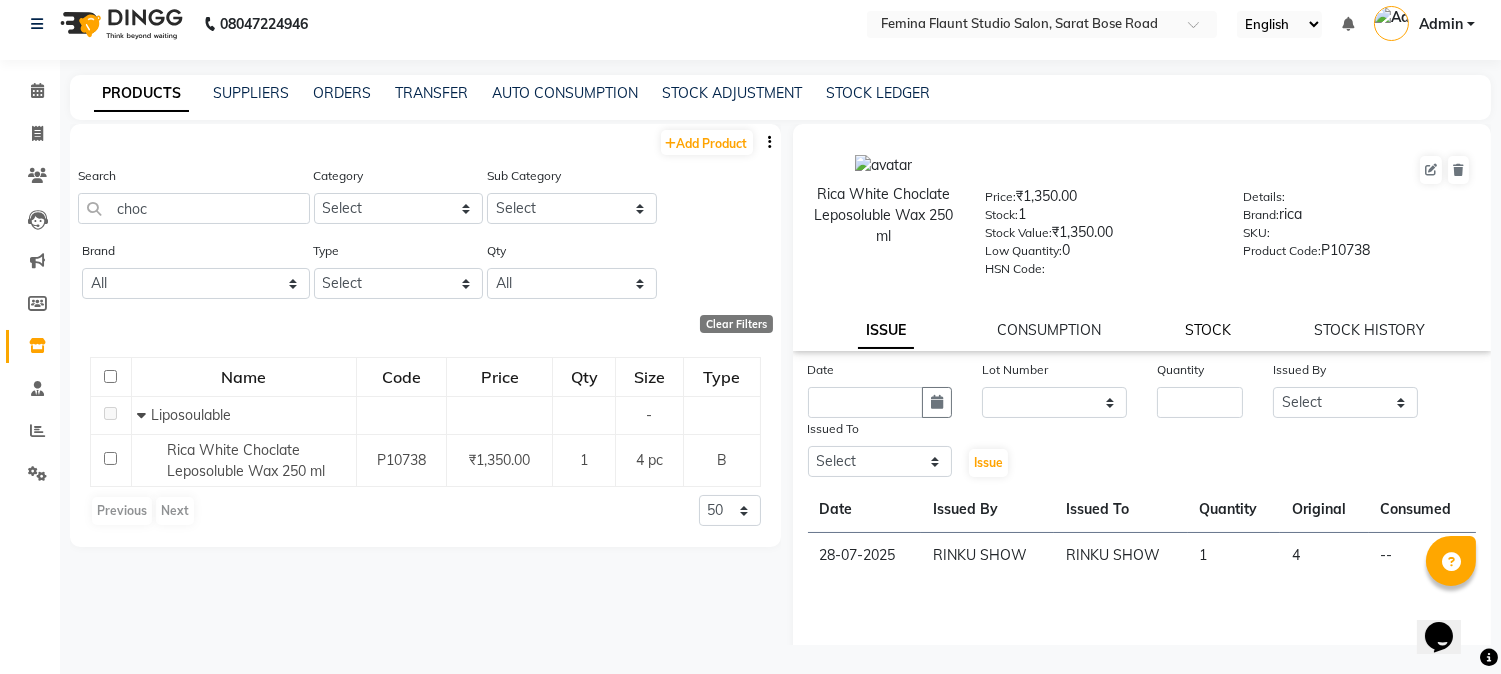 click on "STOCK" 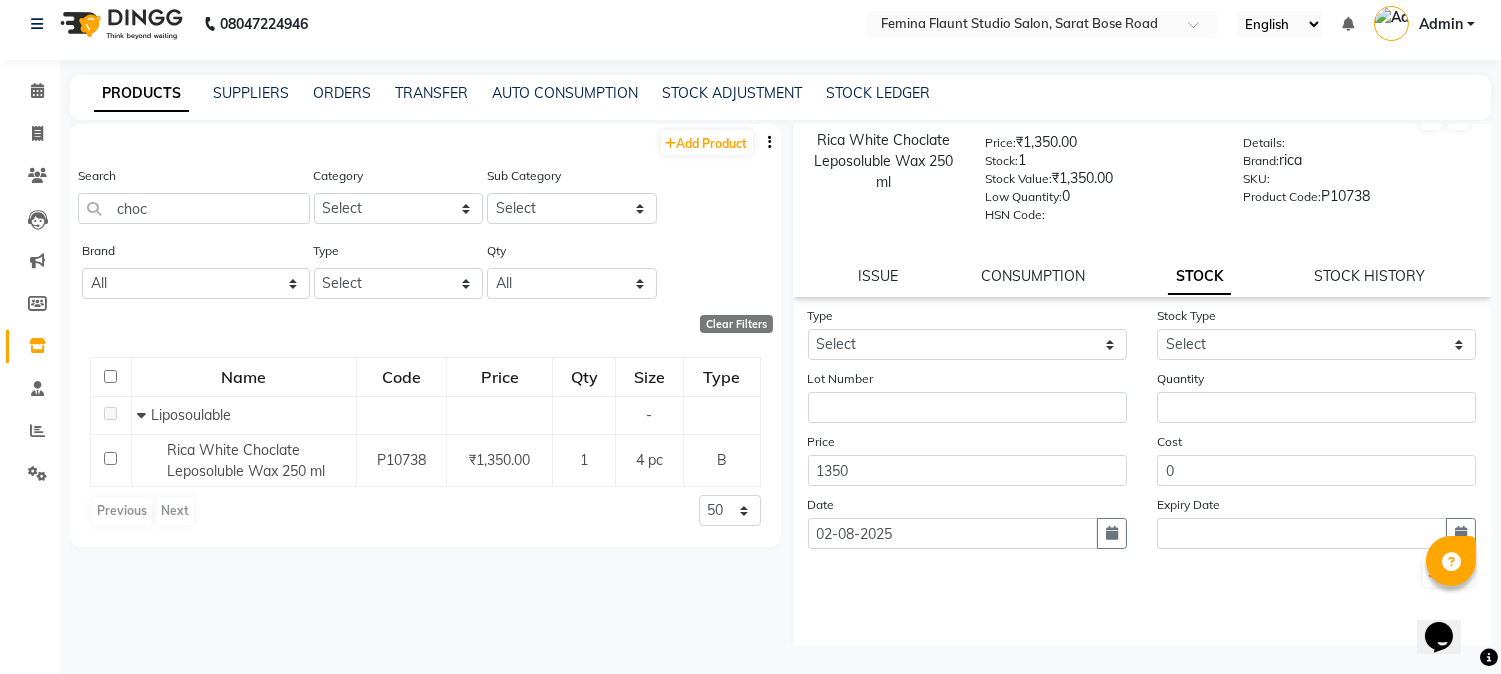 scroll, scrollTop: 0, scrollLeft: 0, axis: both 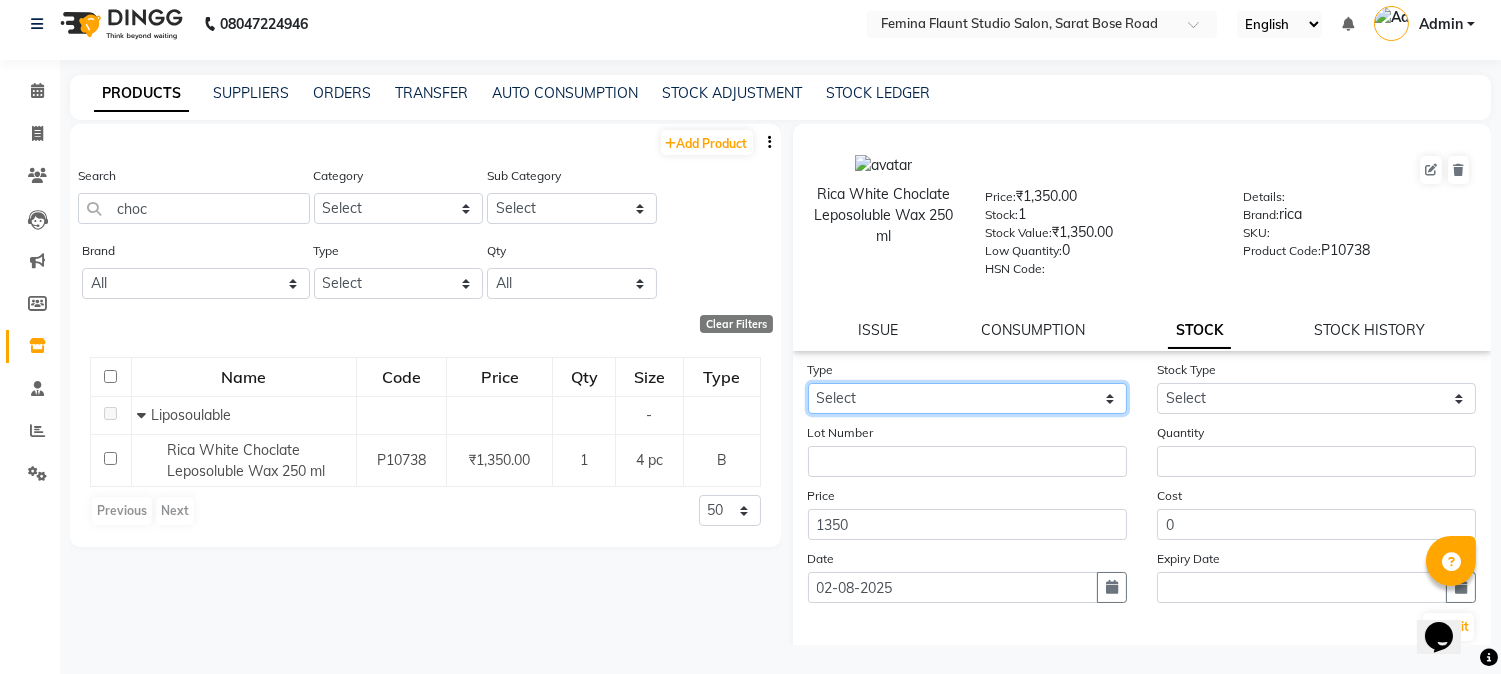 click on "Select In Out" 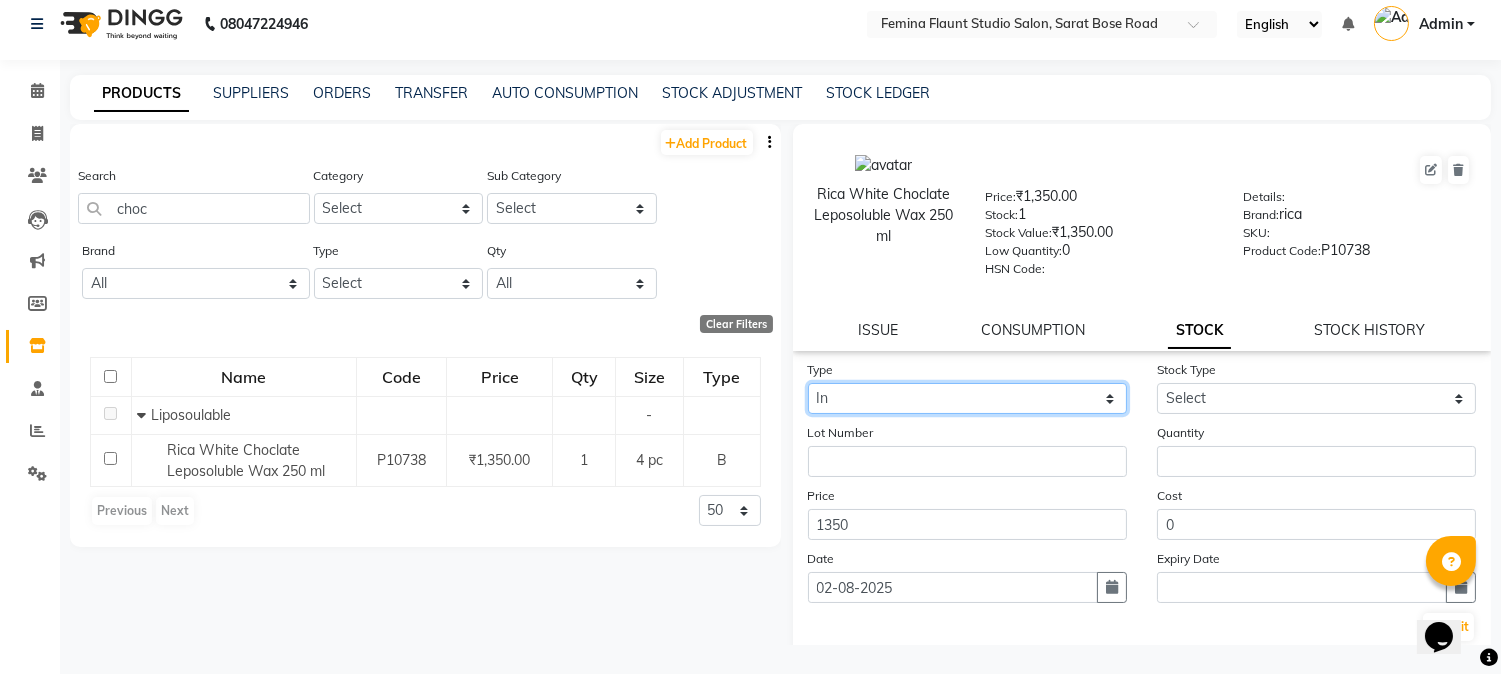 click on "Select In Out" 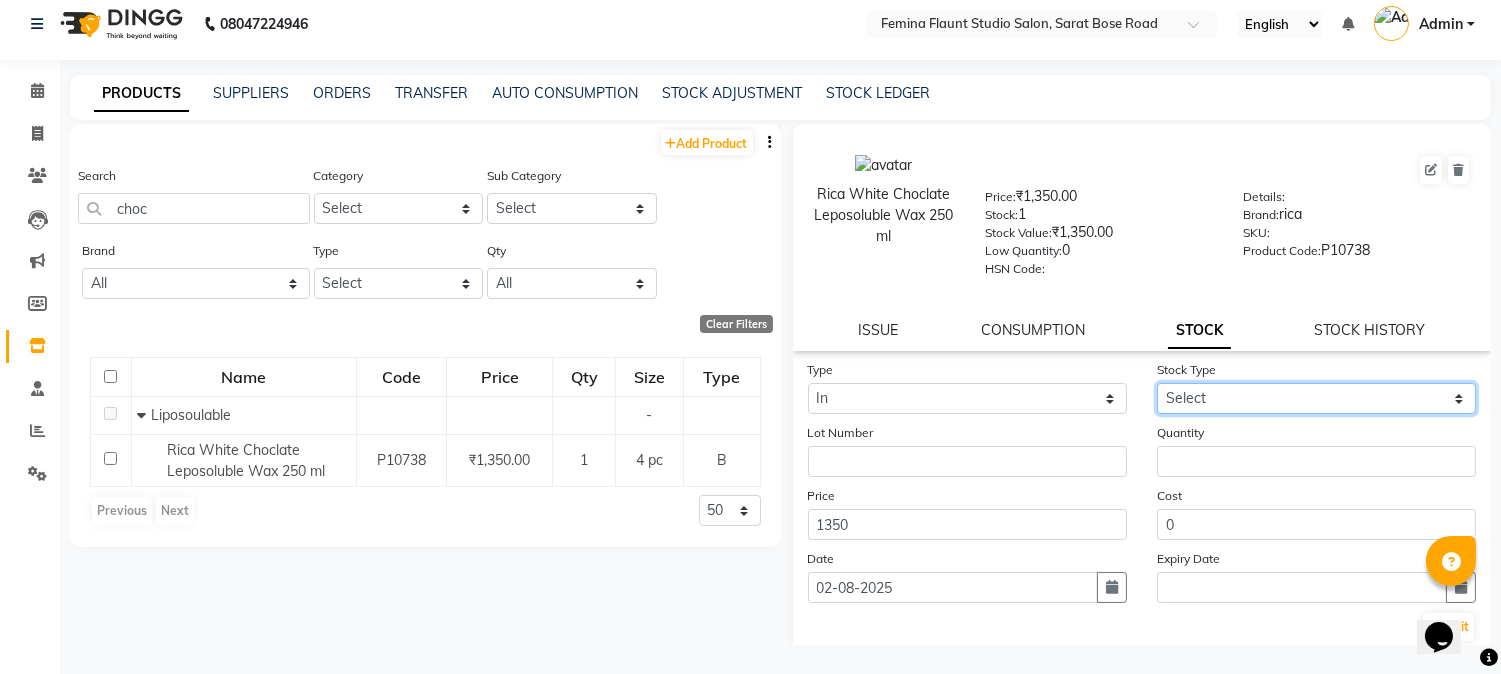click on "Select New Stock Adjustment Return Other" 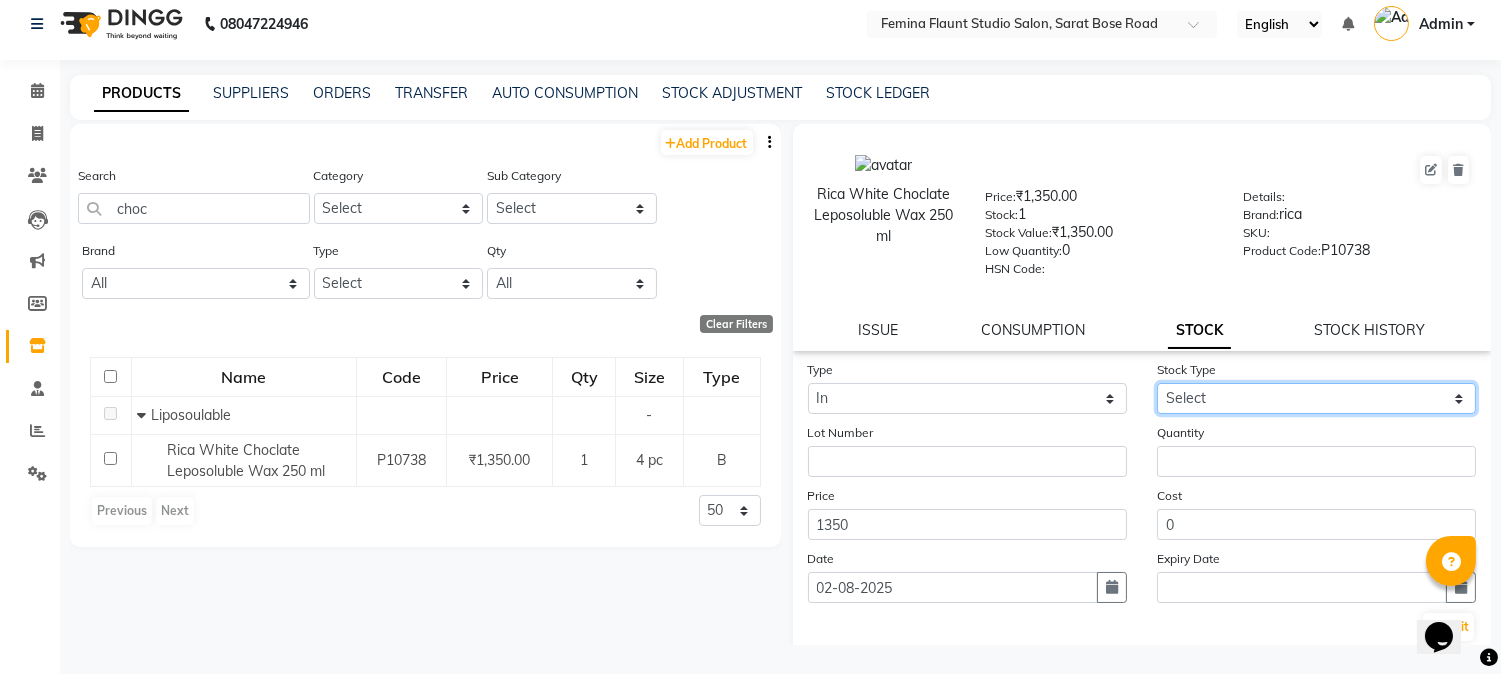 select on "new stock" 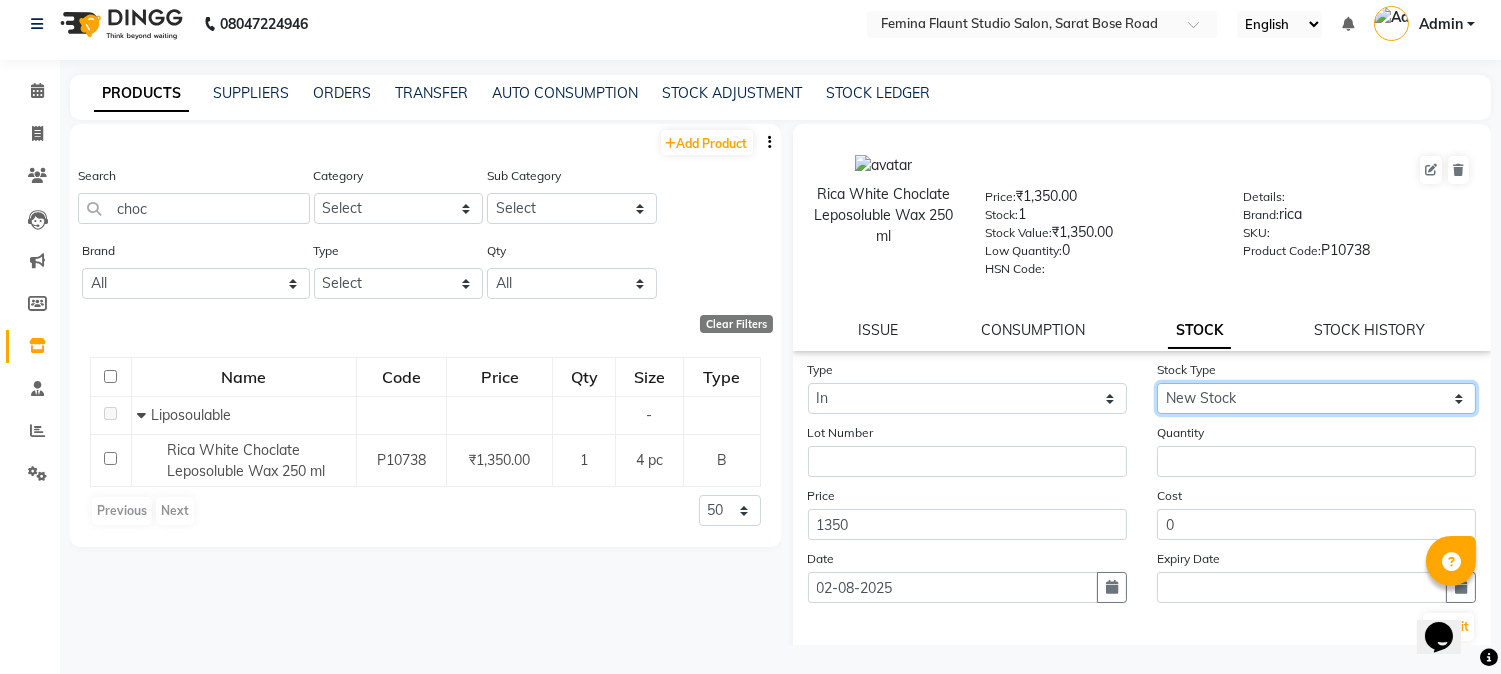 click on "Select New Stock Adjustment Return Other" 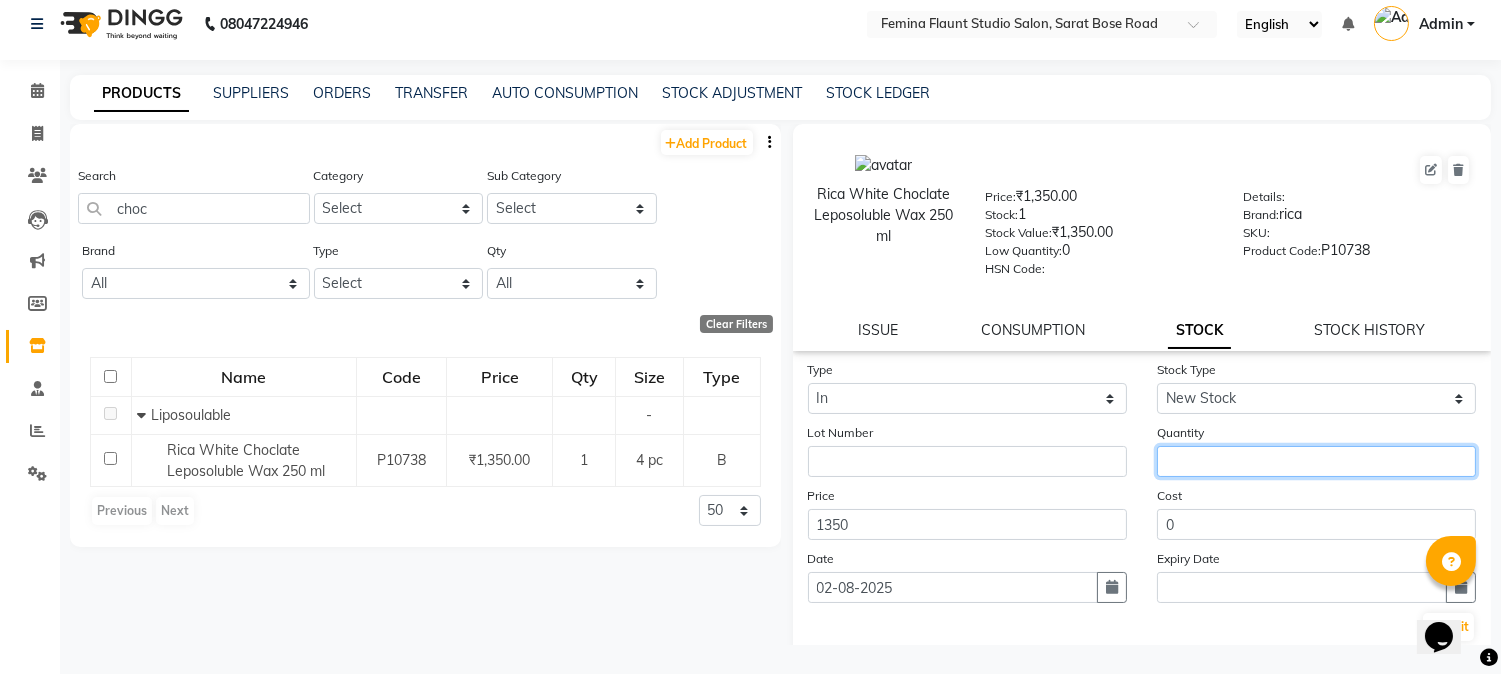 click 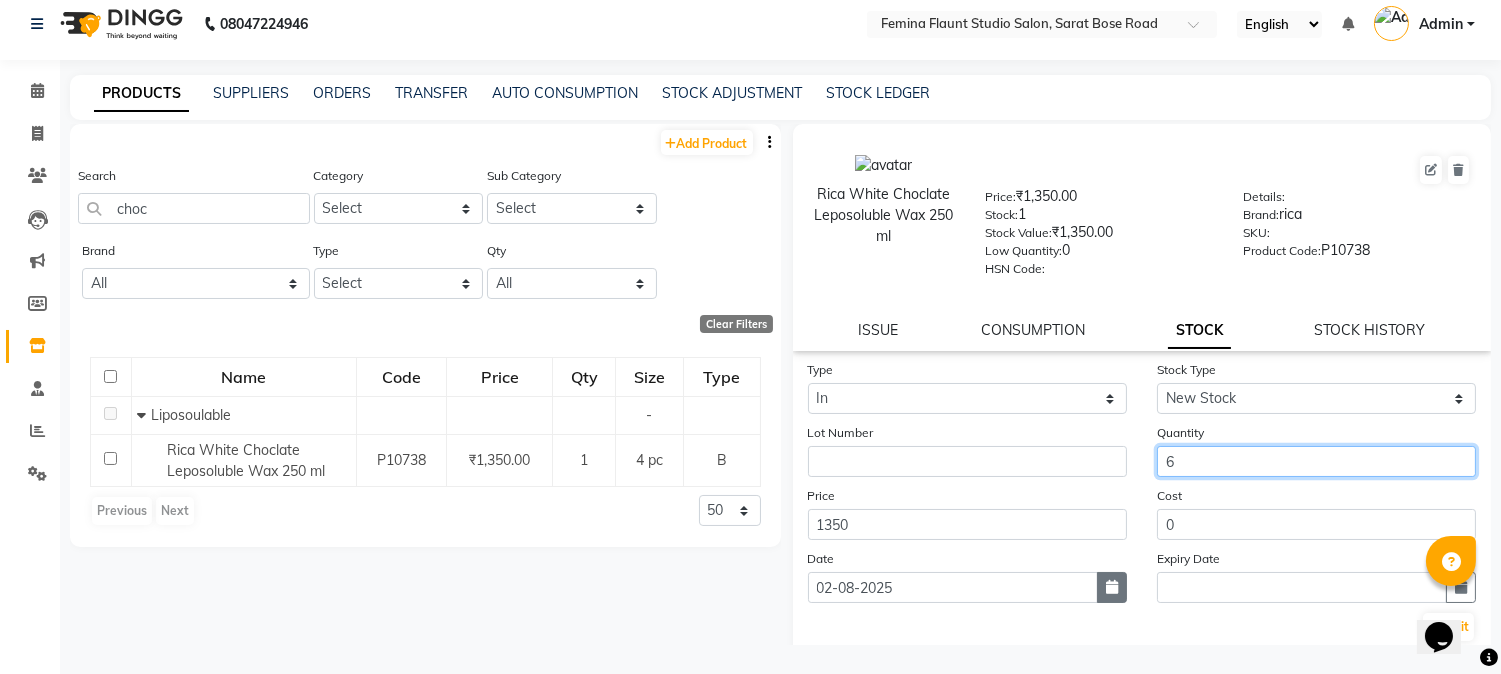 type on "6" 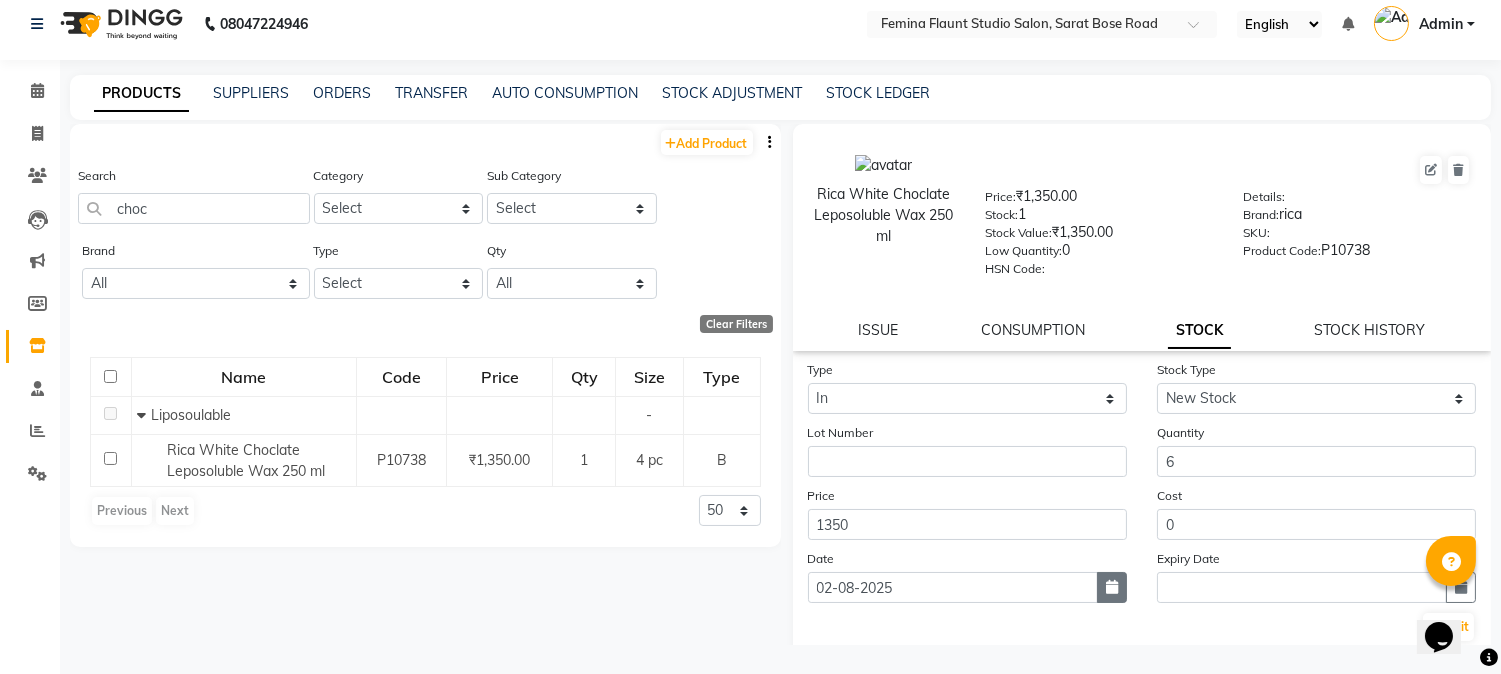 click 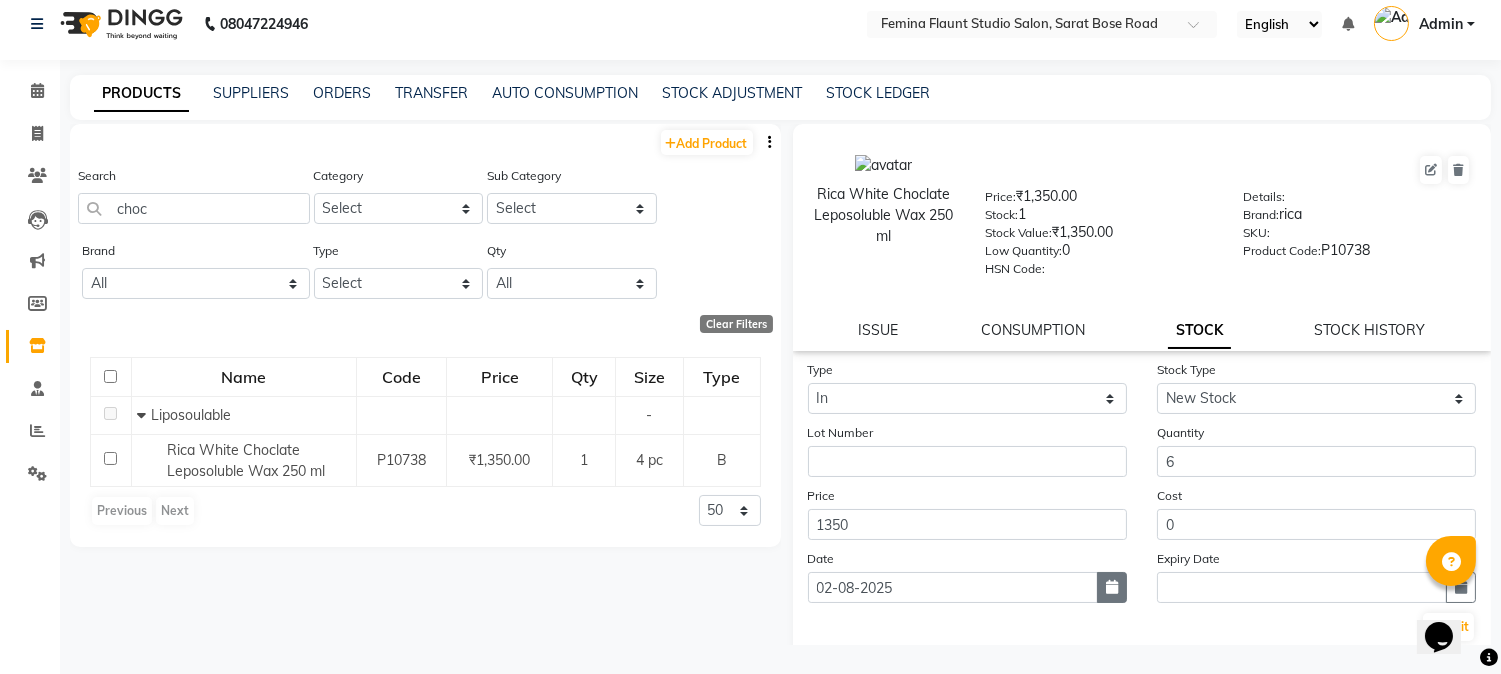 select on "8" 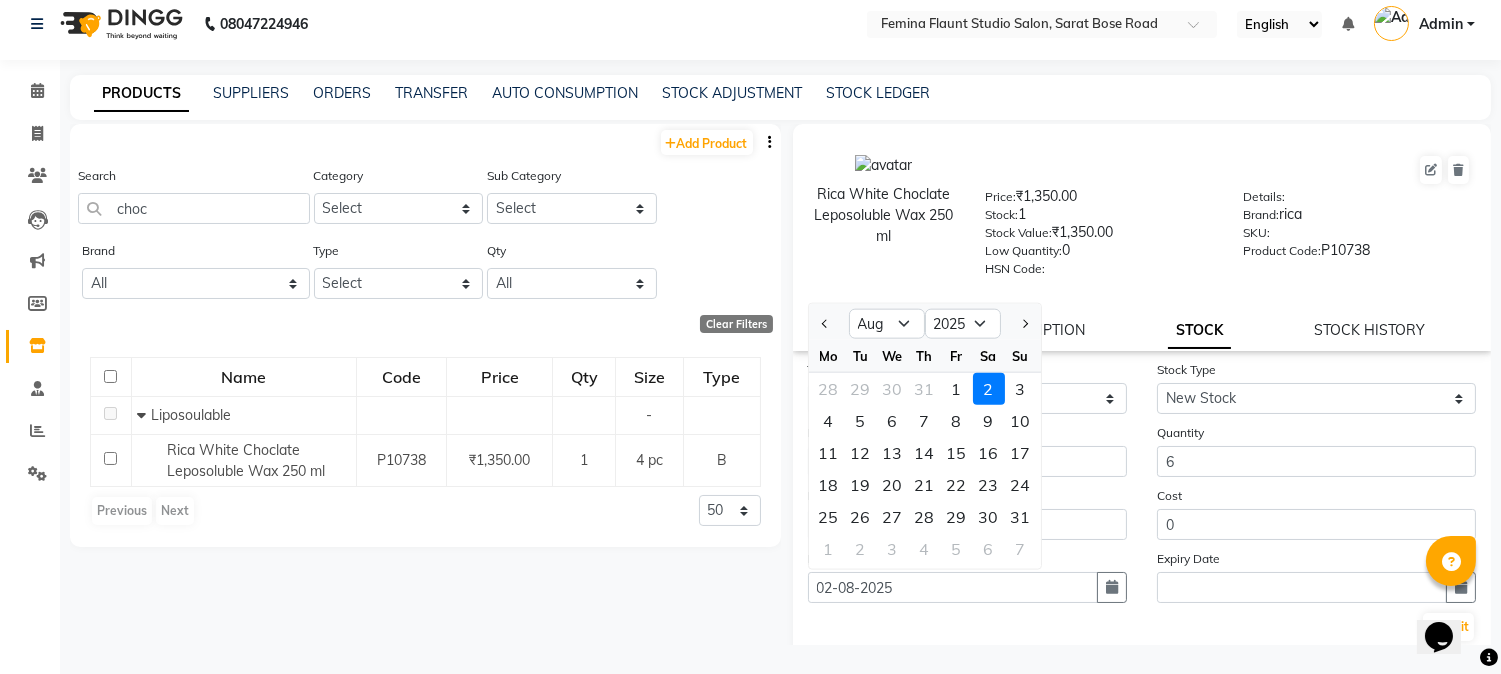 click on "2" 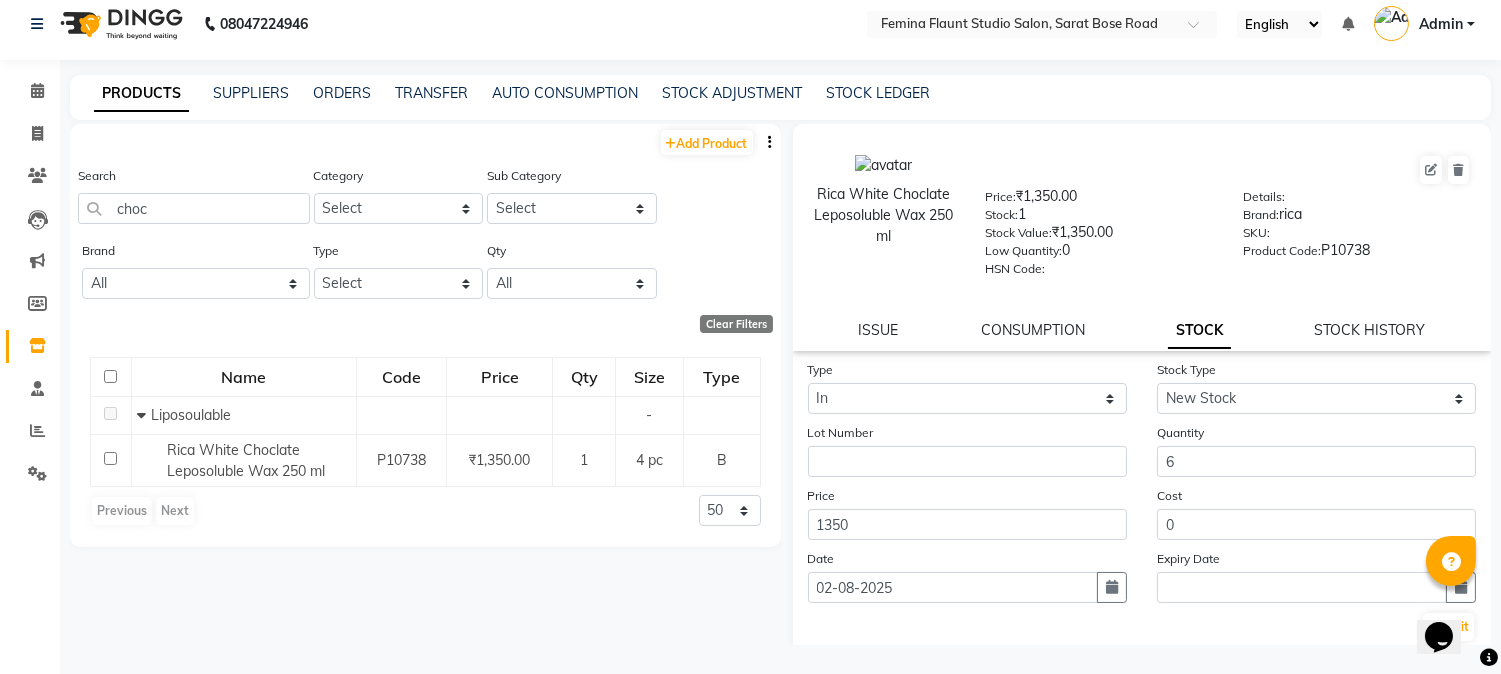 scroll, scrollTop: 111, scrollLeft: 0, axis: vertical 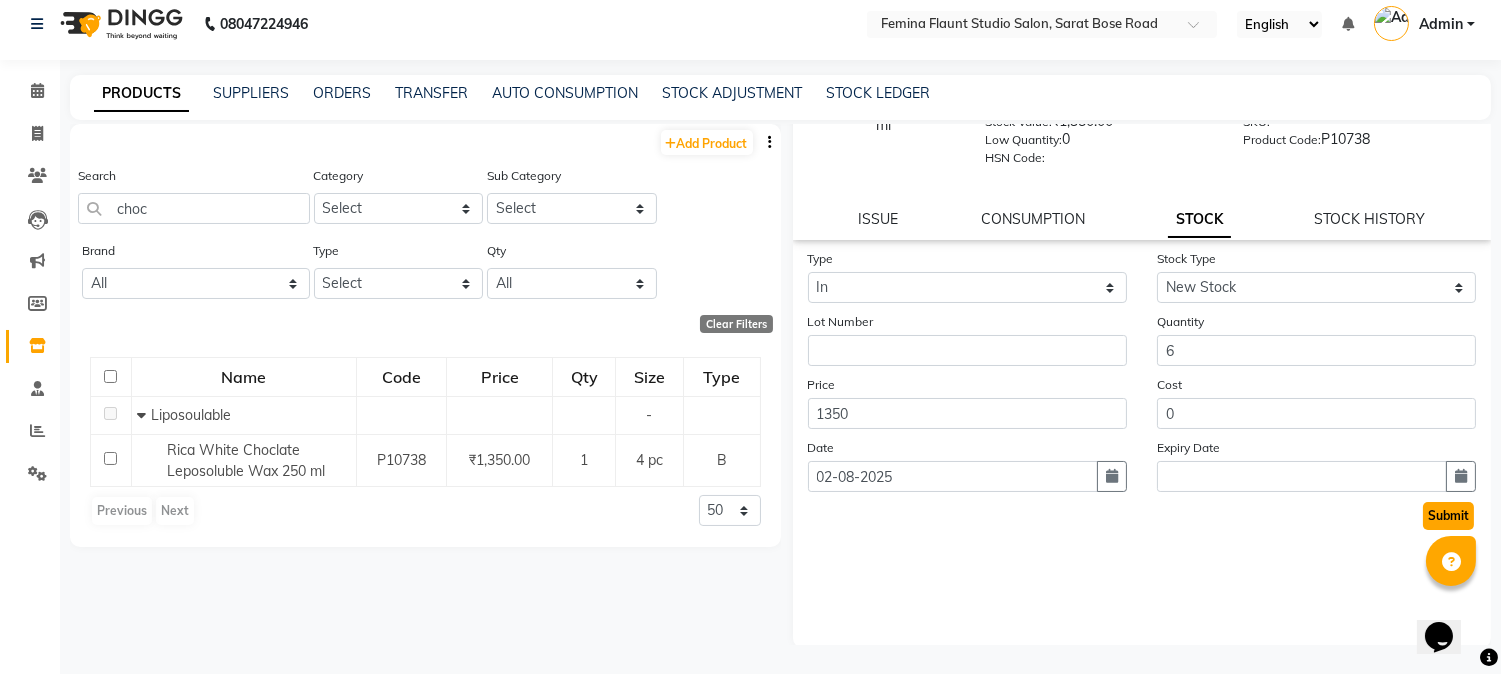 click on "Submit" 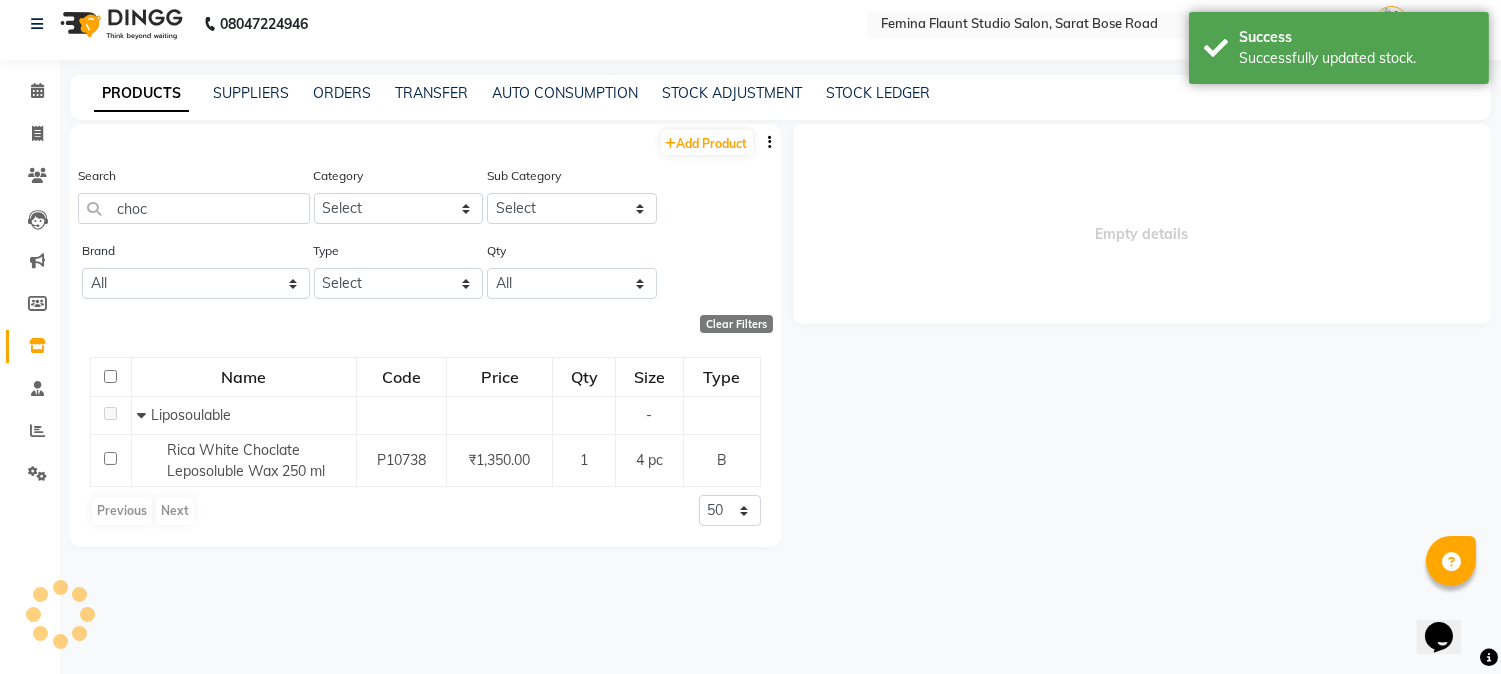 scroll, scrollTop: 0, scrollLeft: 0, axis: both 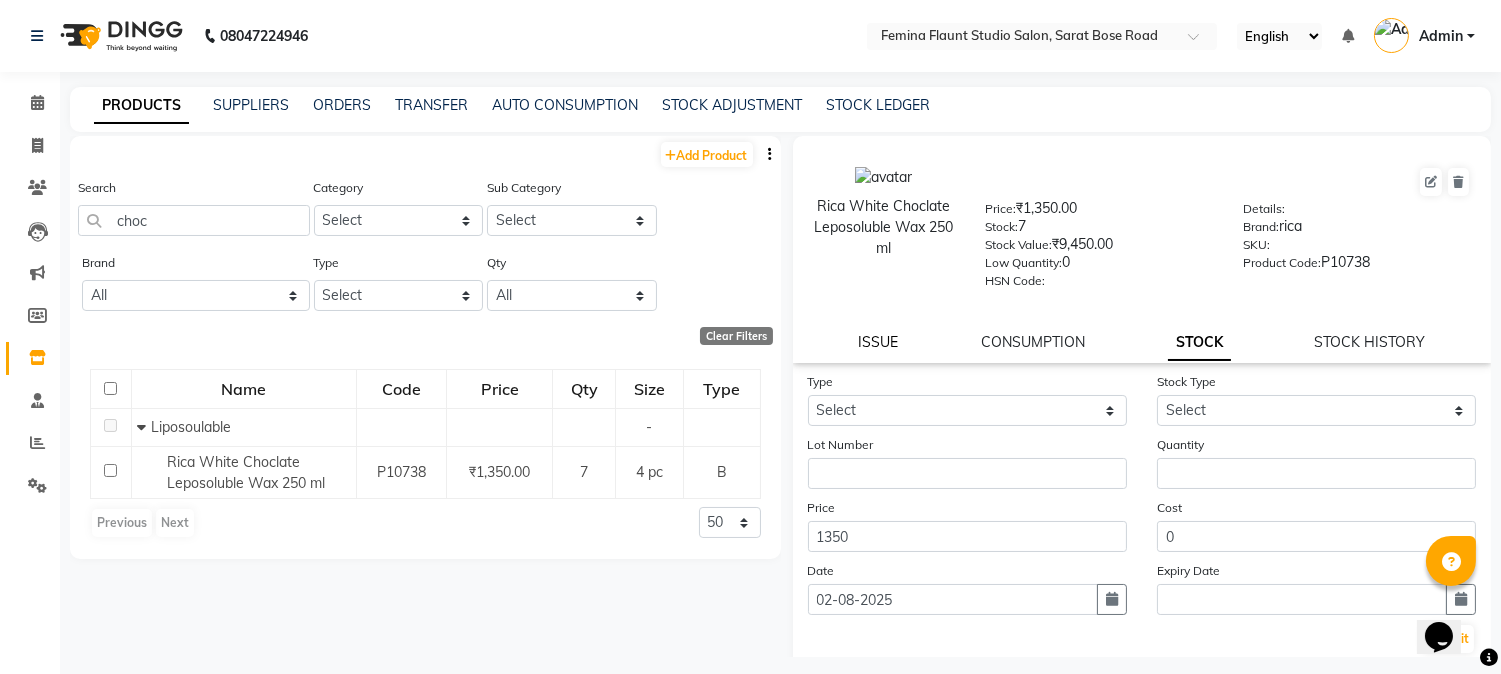 click on "ISSUE" 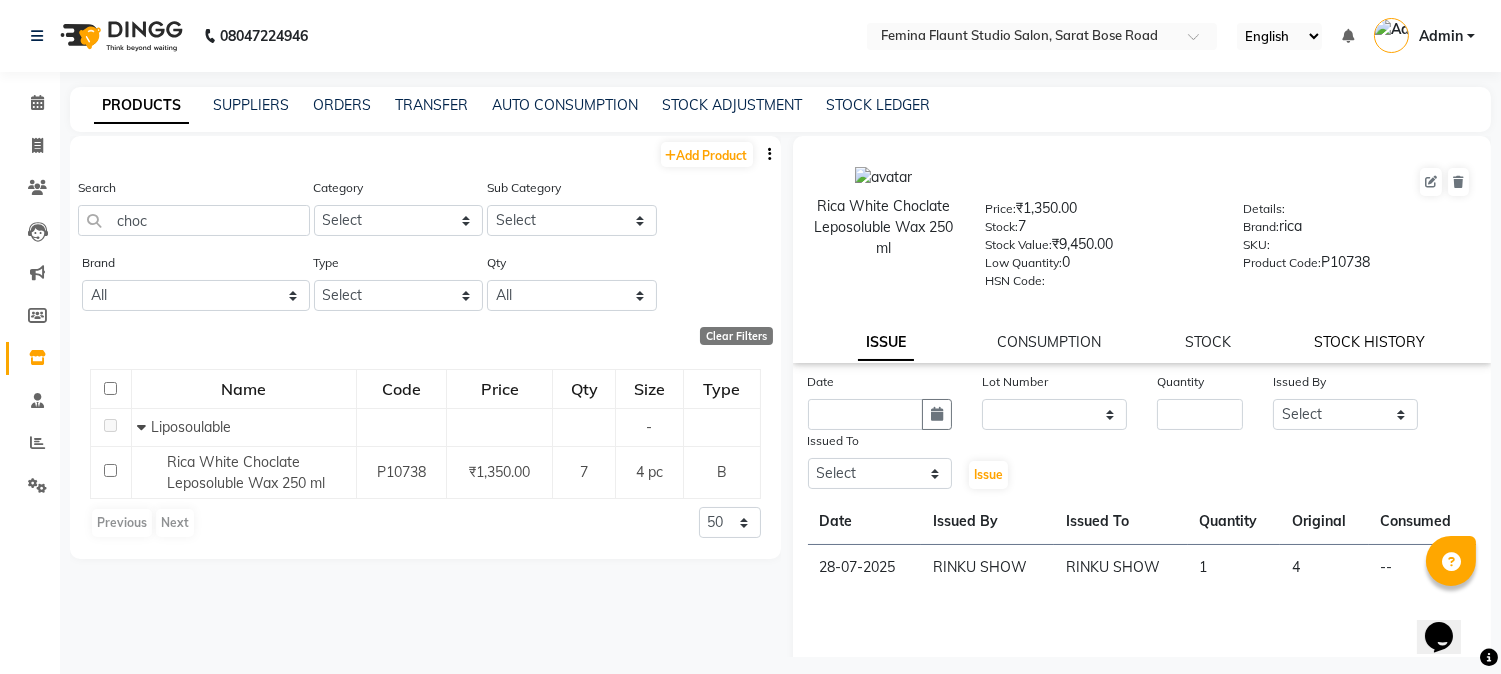 click on "STOCK HISTORY" 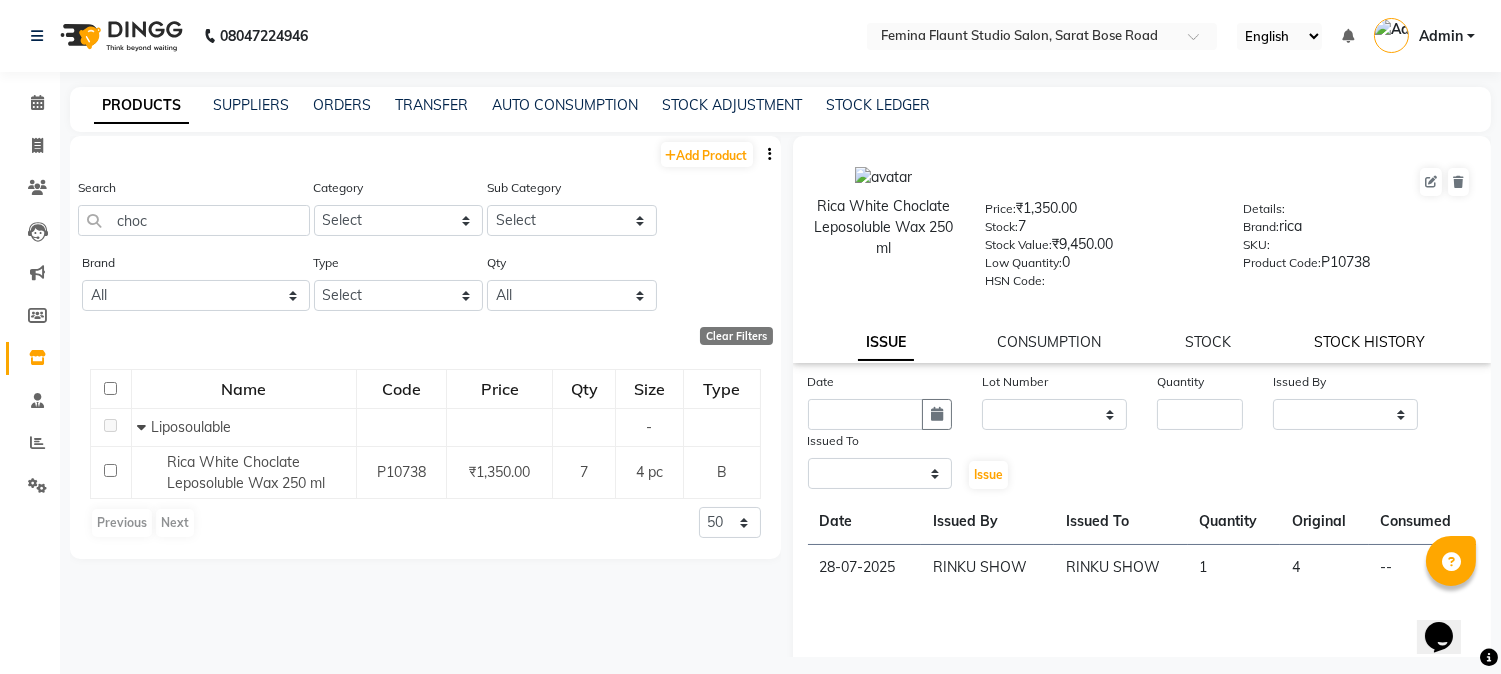 select on "all" 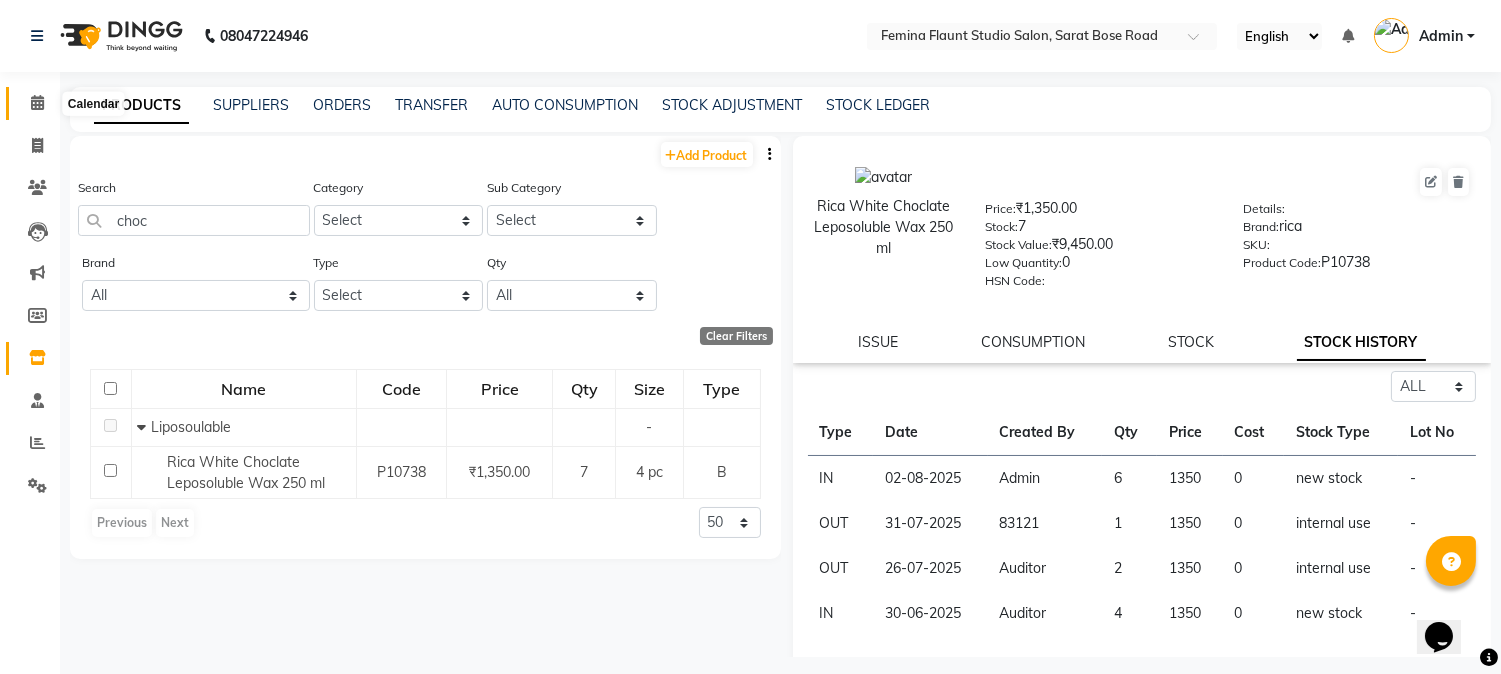 click 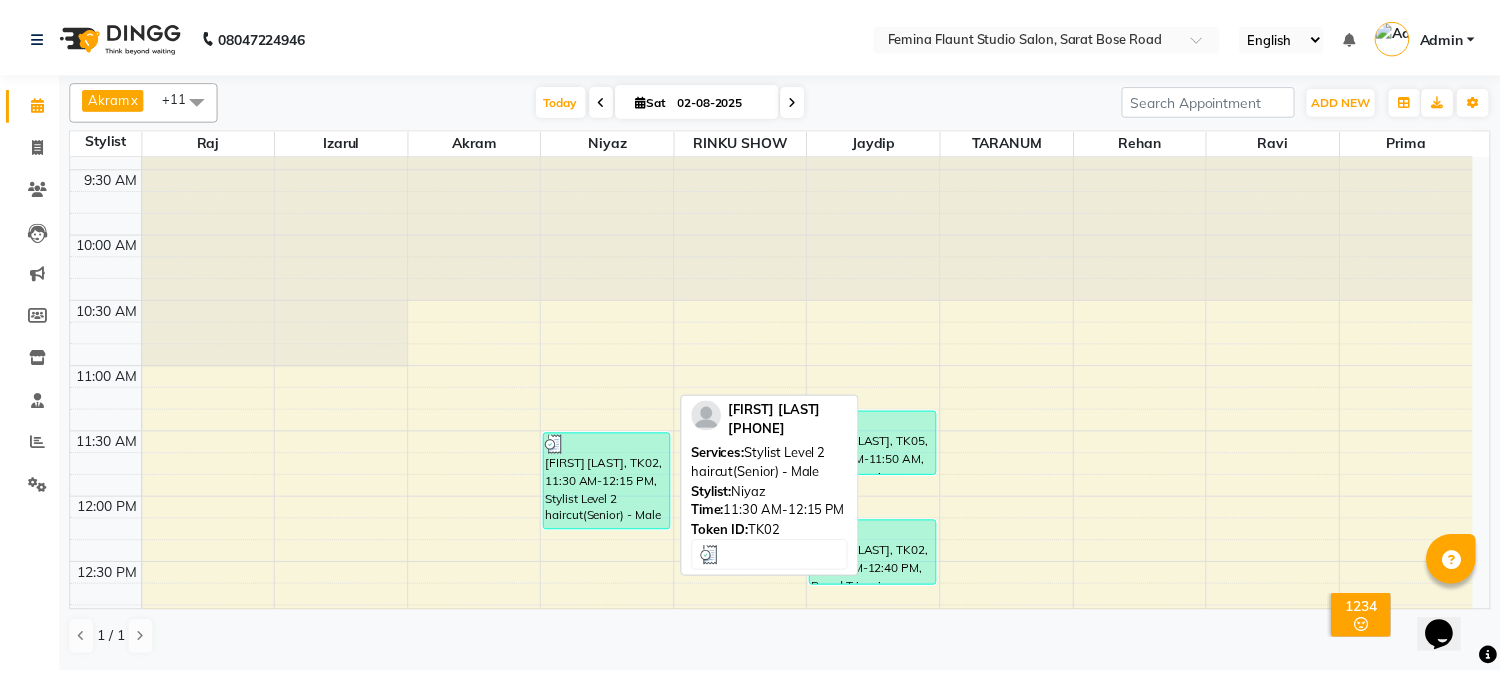scroll, scrollTop: 0, scrollLeft: 0, axis: both 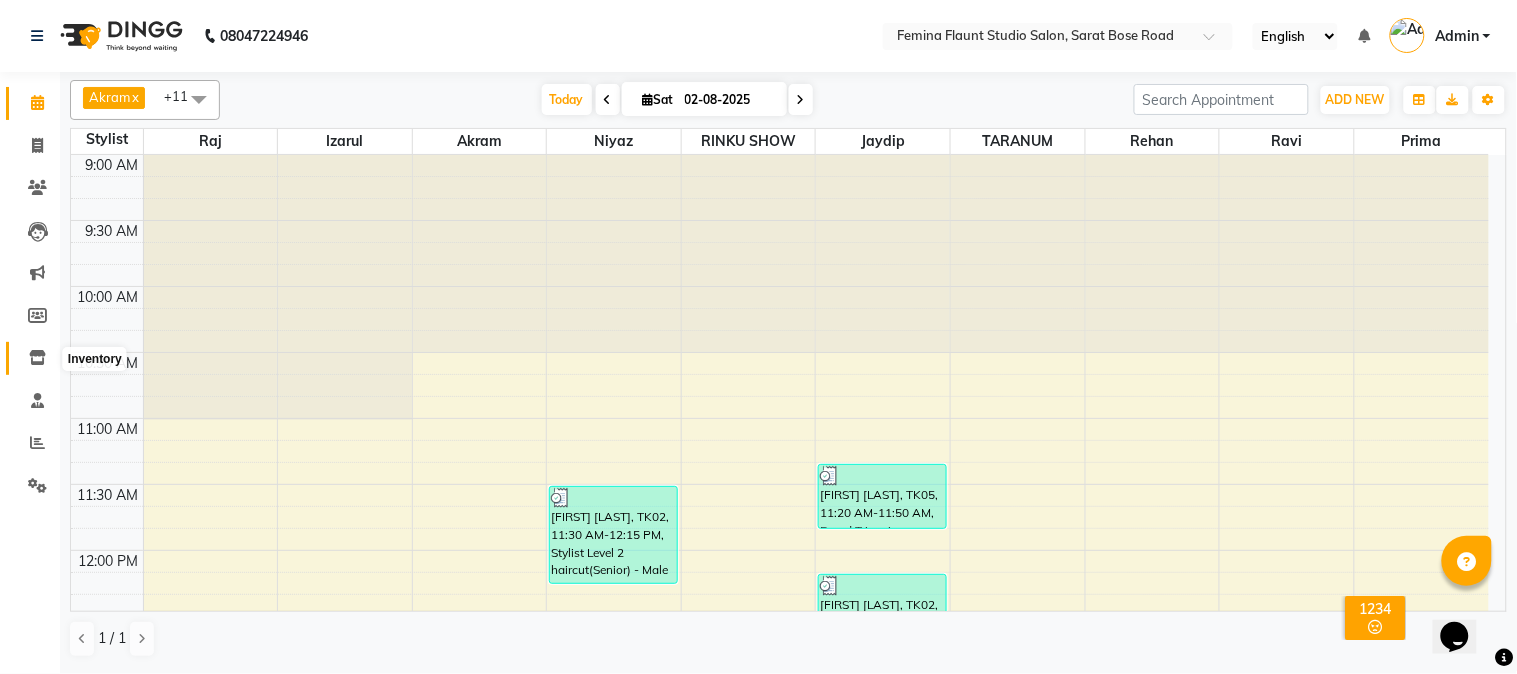 click 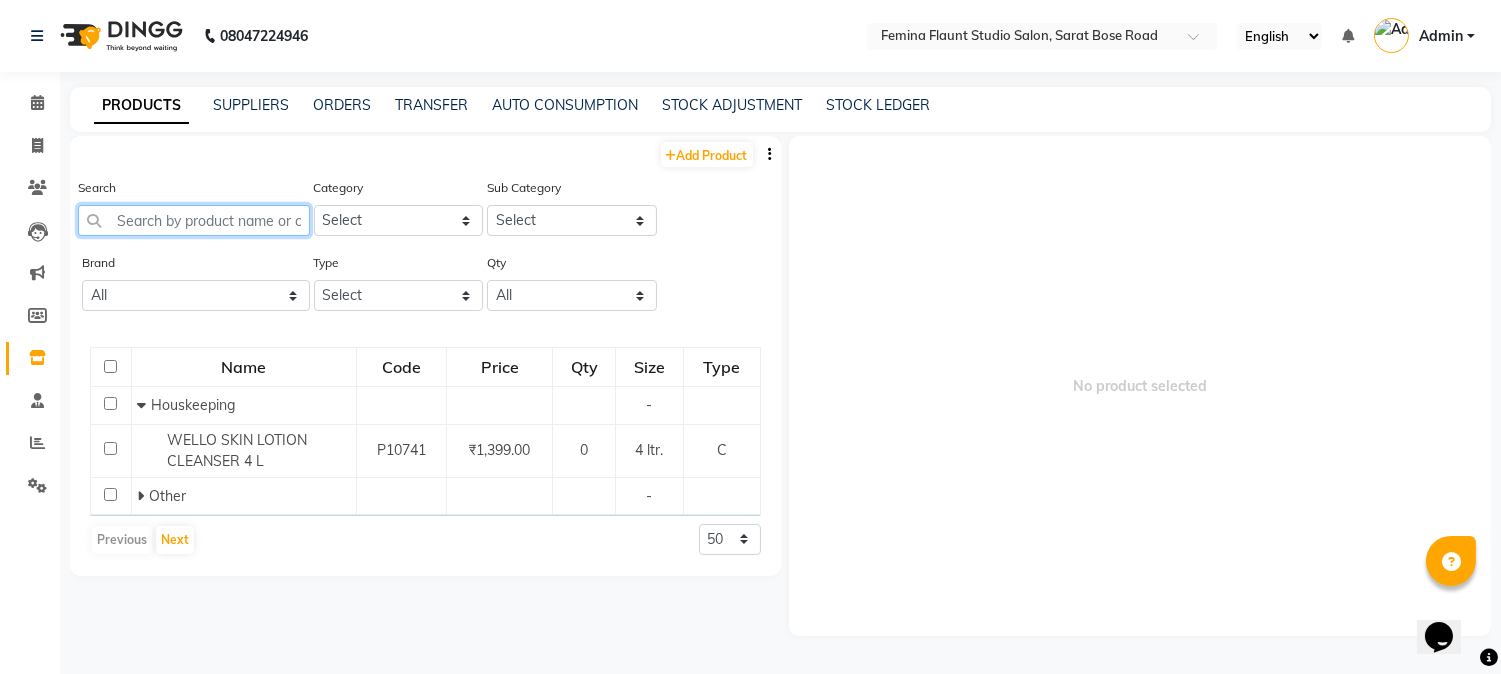 click 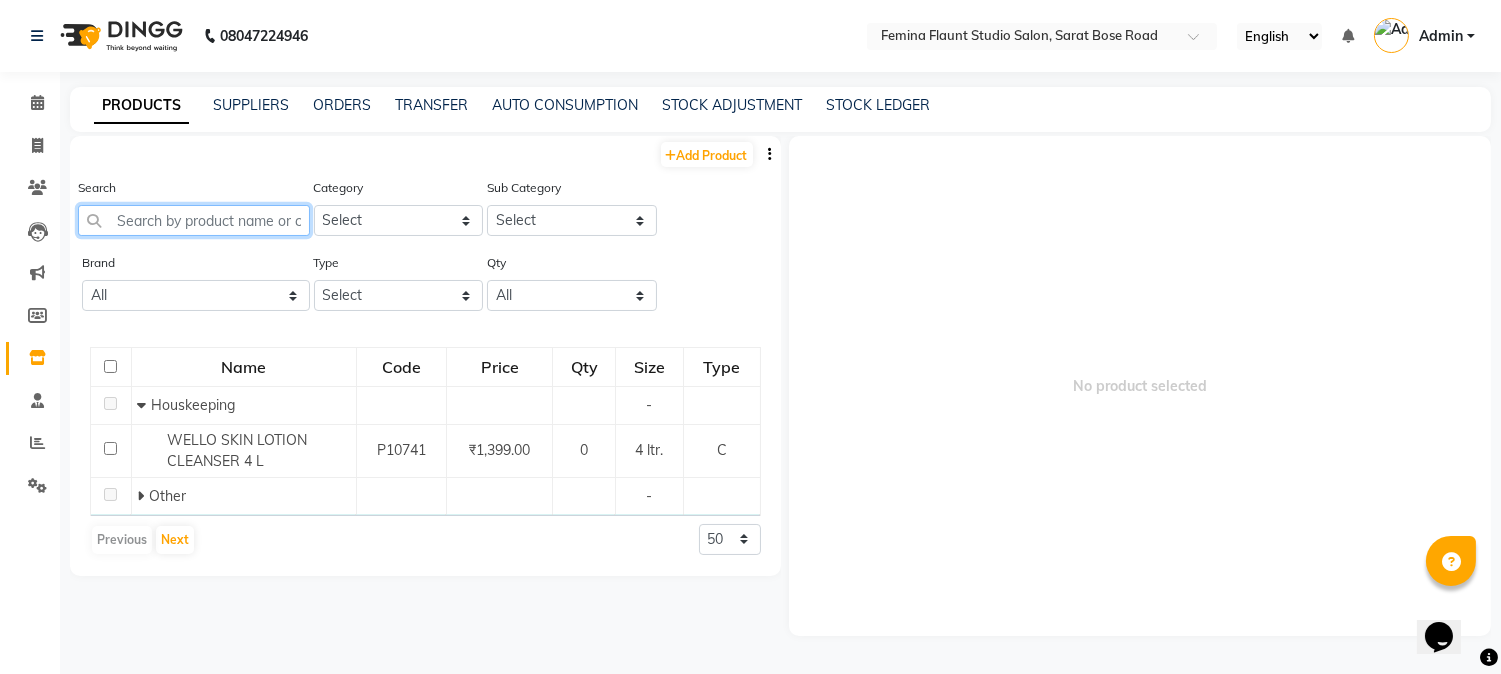 type on "s" 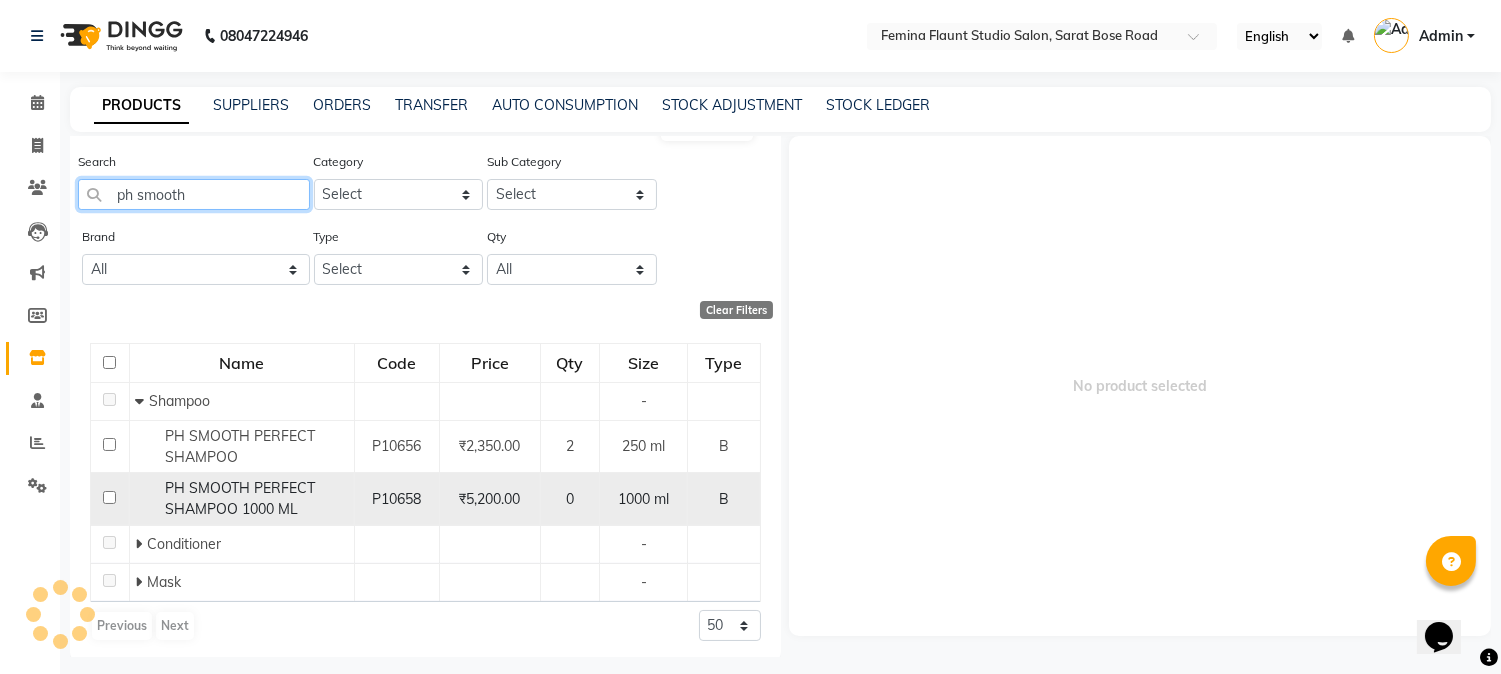 scroll, scrollTop: 32, scrollLeft: 0, axis: vertical 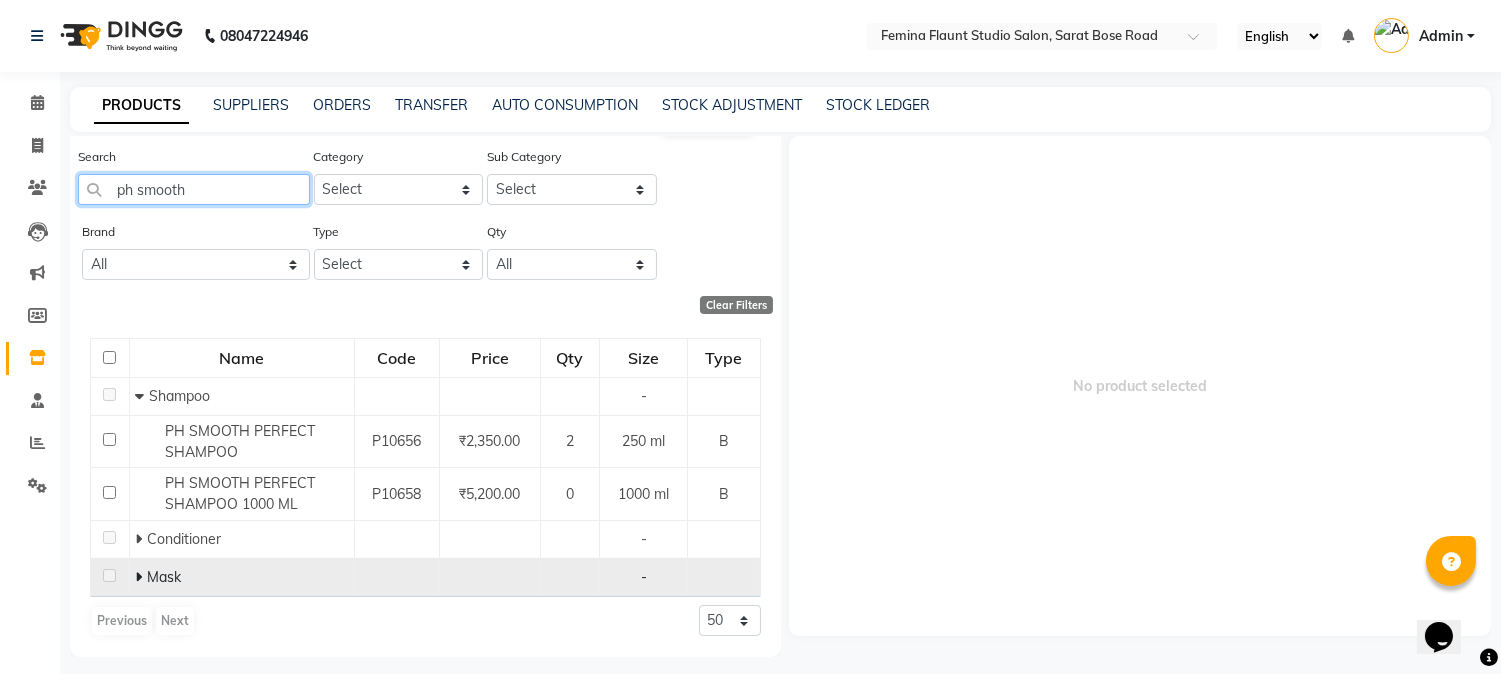 type on "ph smooth" 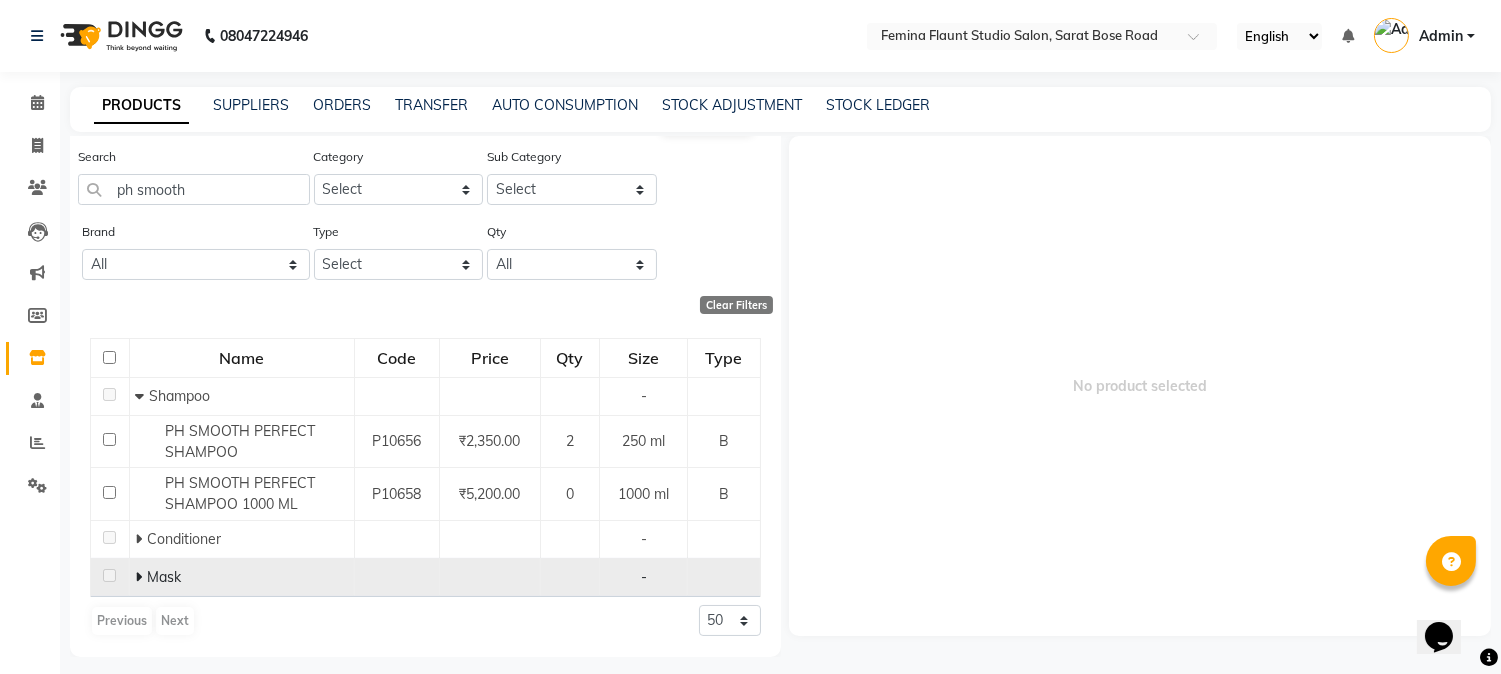 click 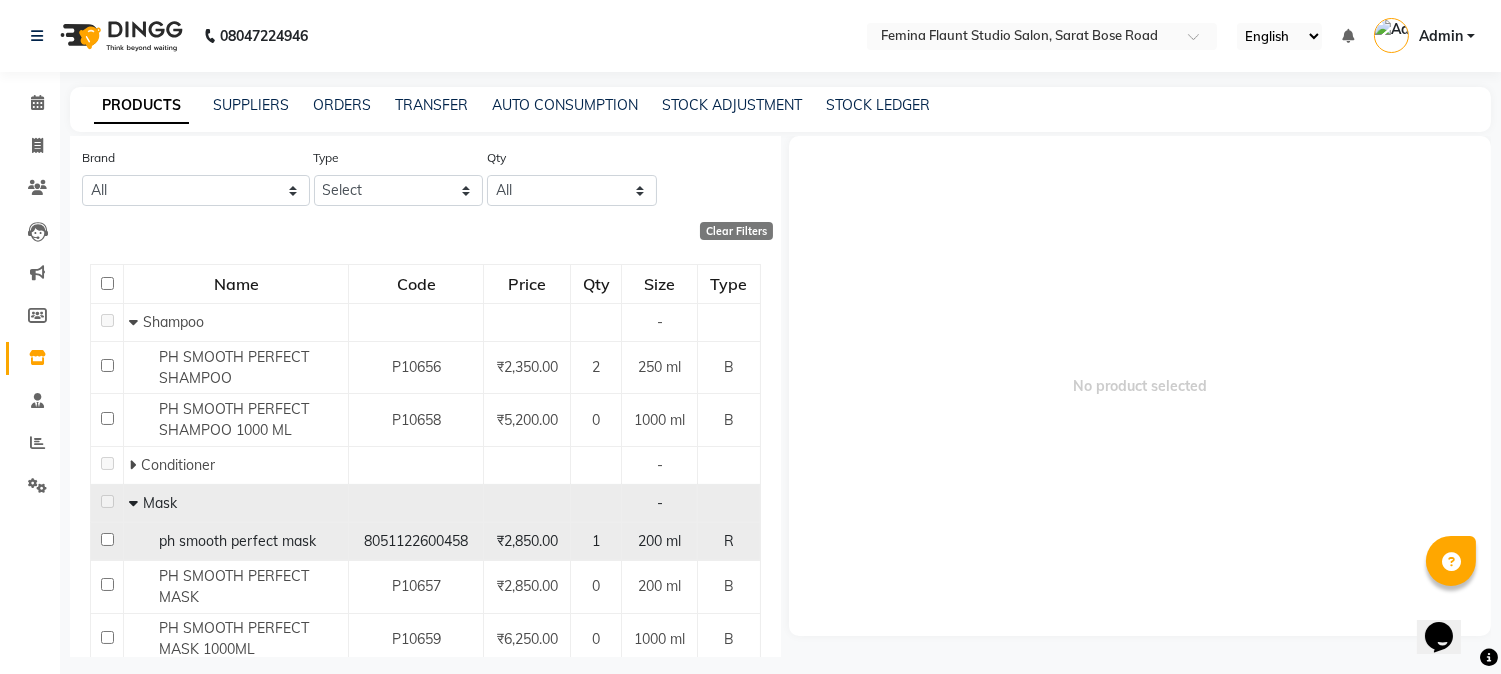 scroll, scrollTop: 175, scrollLeft: 0, axis: vertical 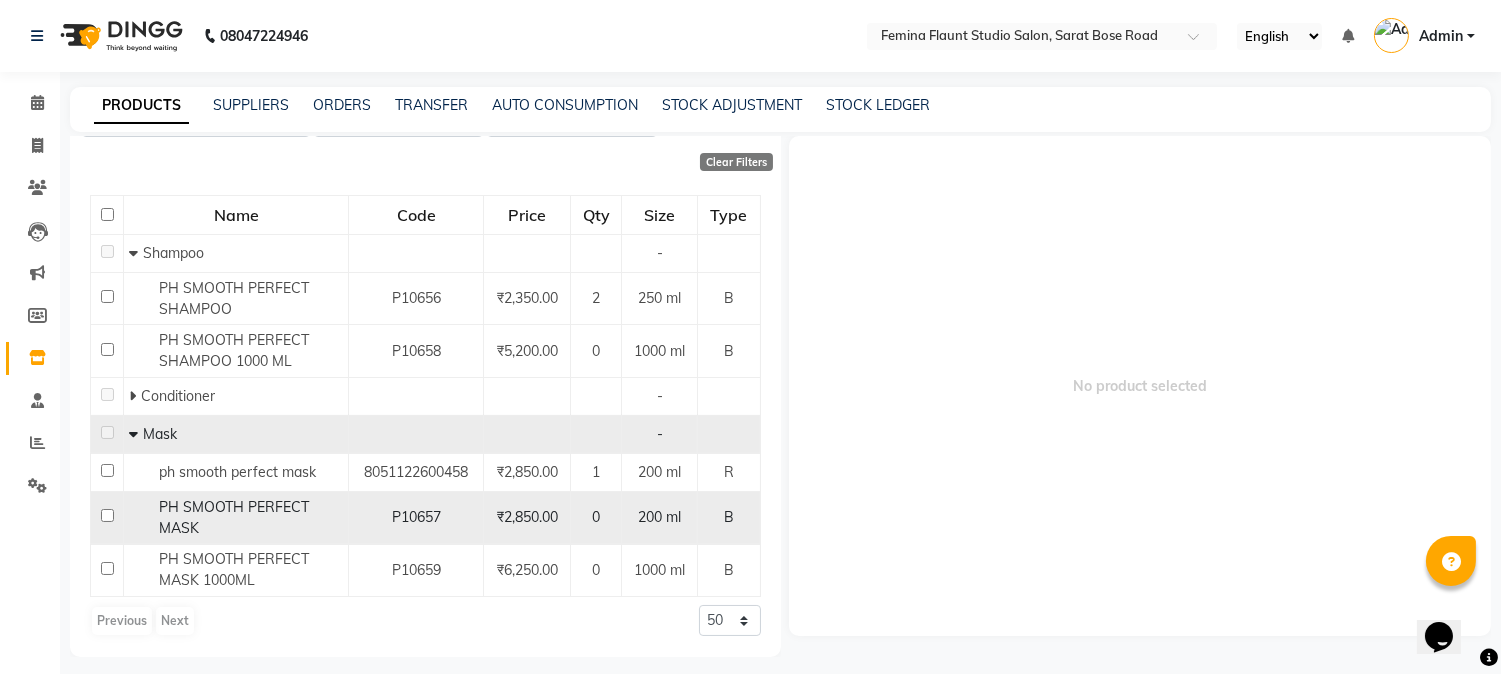 click on "PH SMOOTH PERFECT MASK" 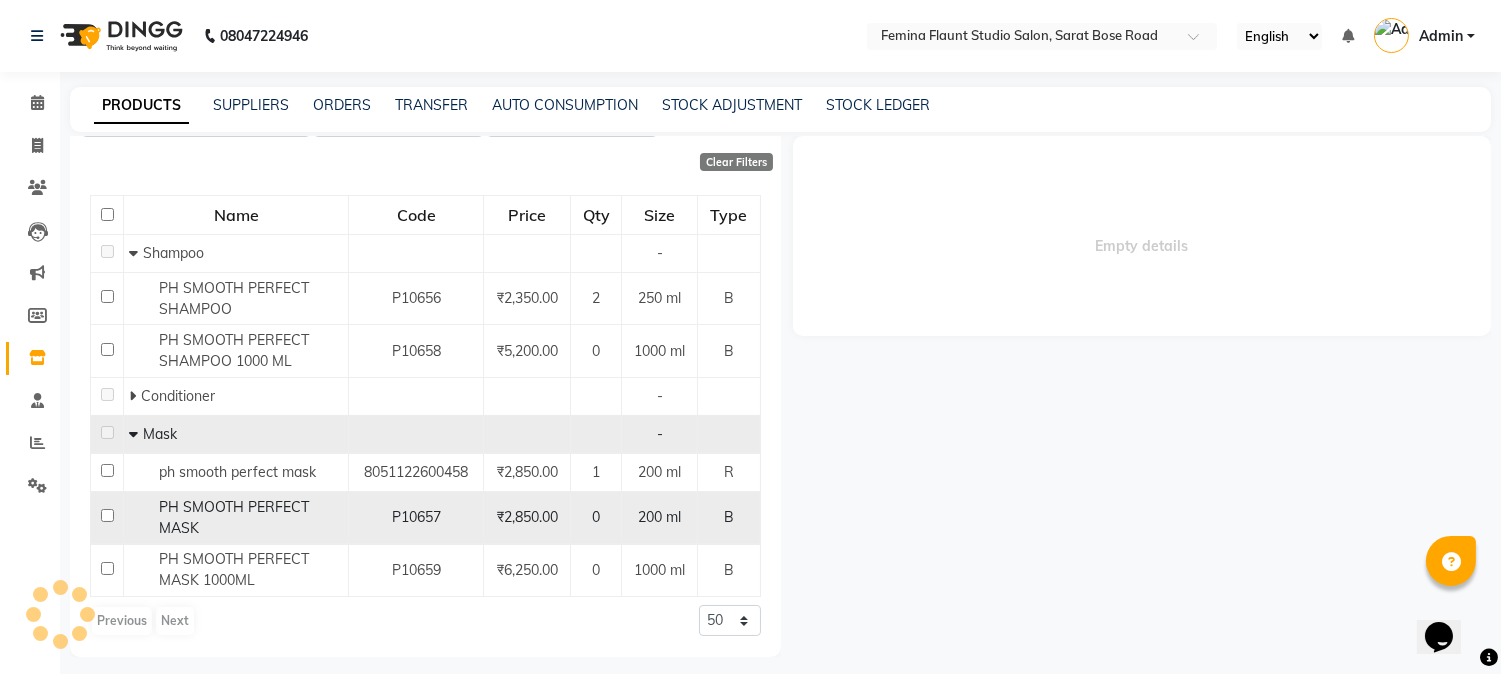 select 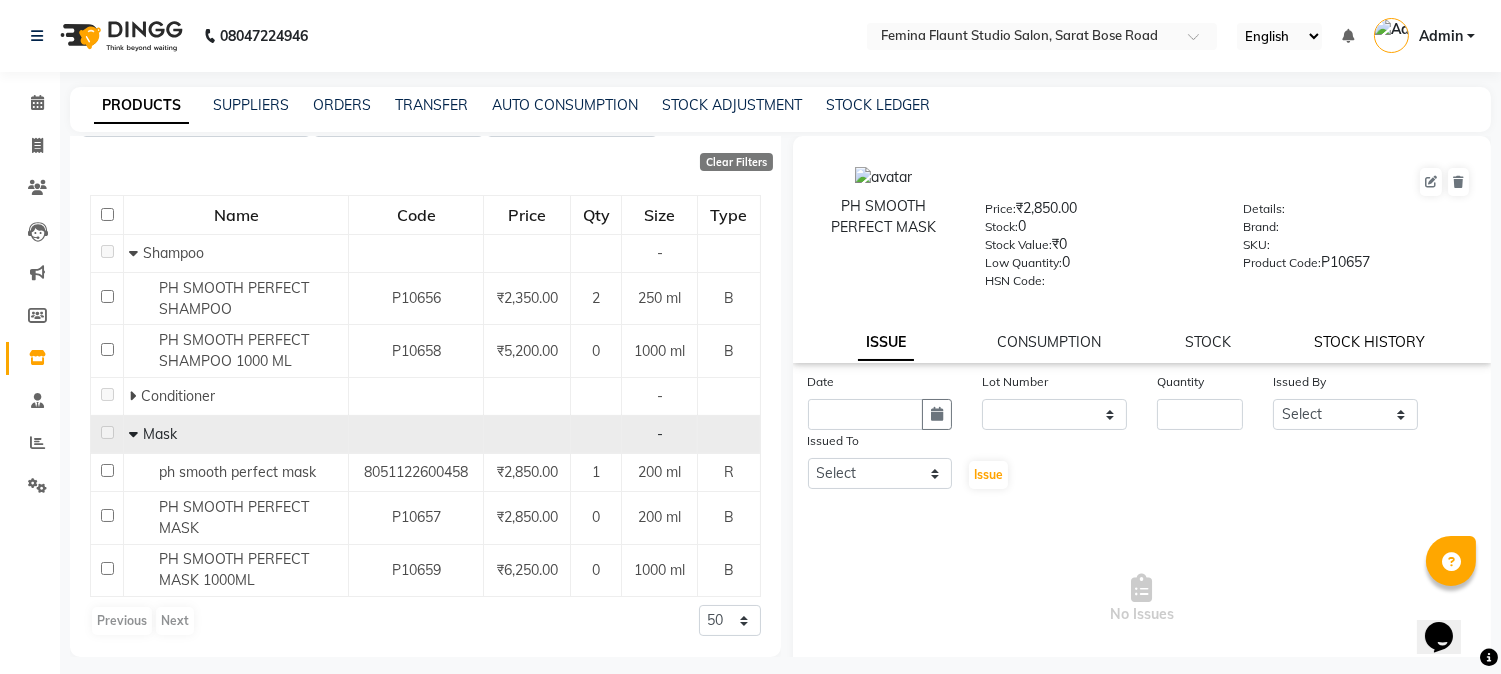 click on "STOCK HISTORY" 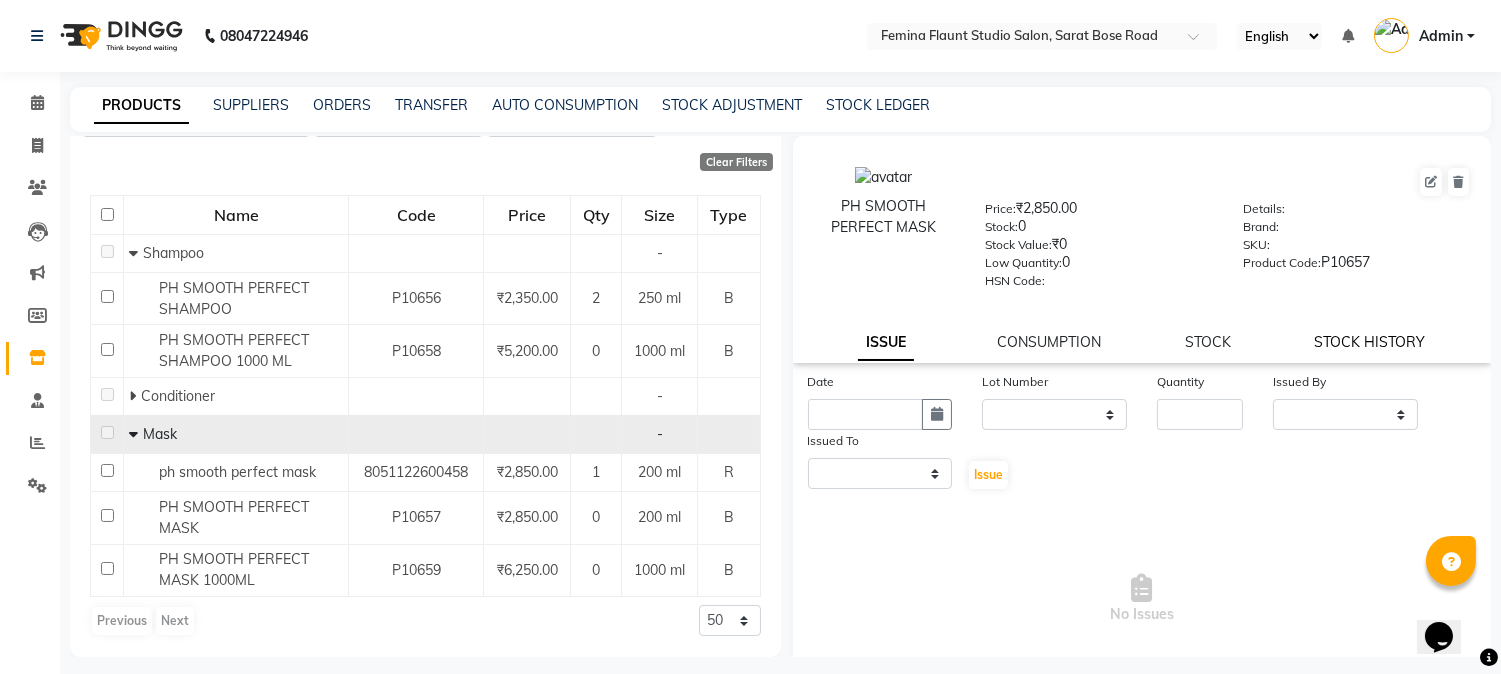 select on "all" 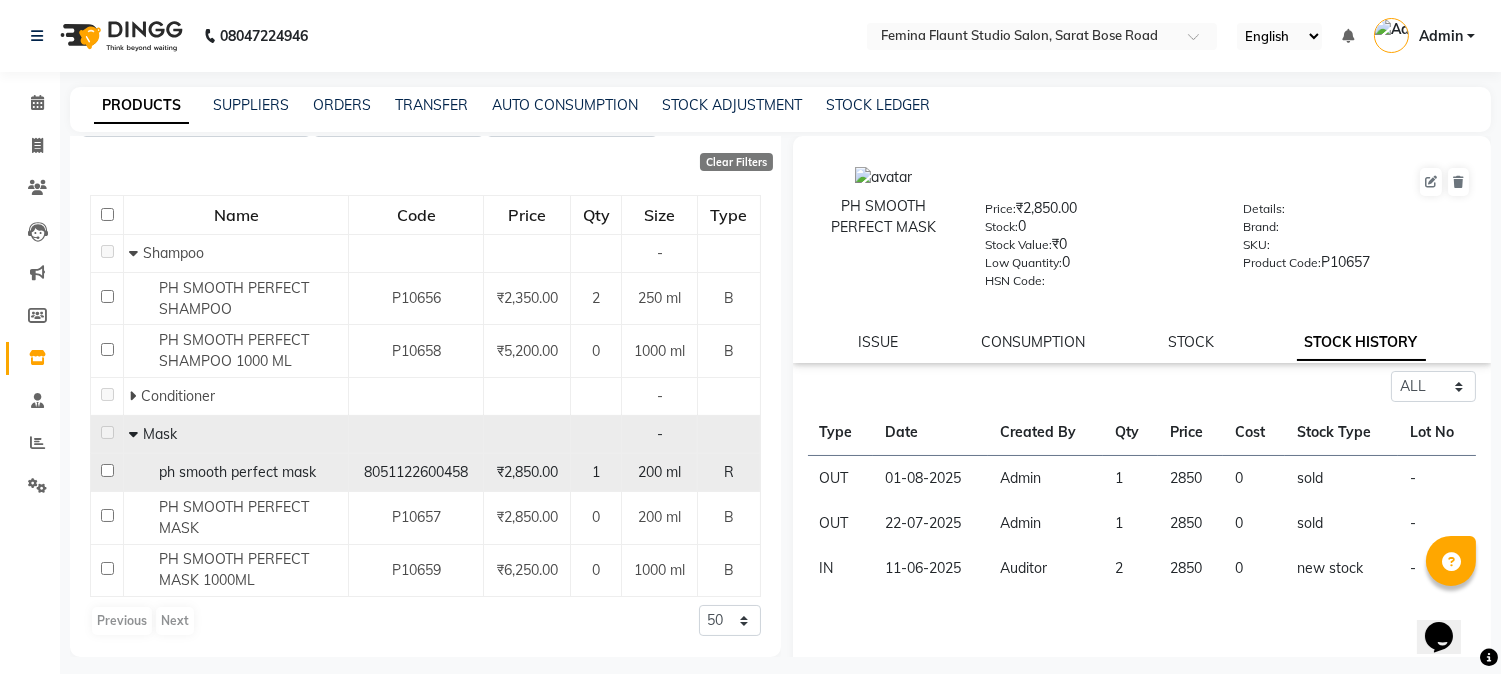 click on "₹2,850.00" 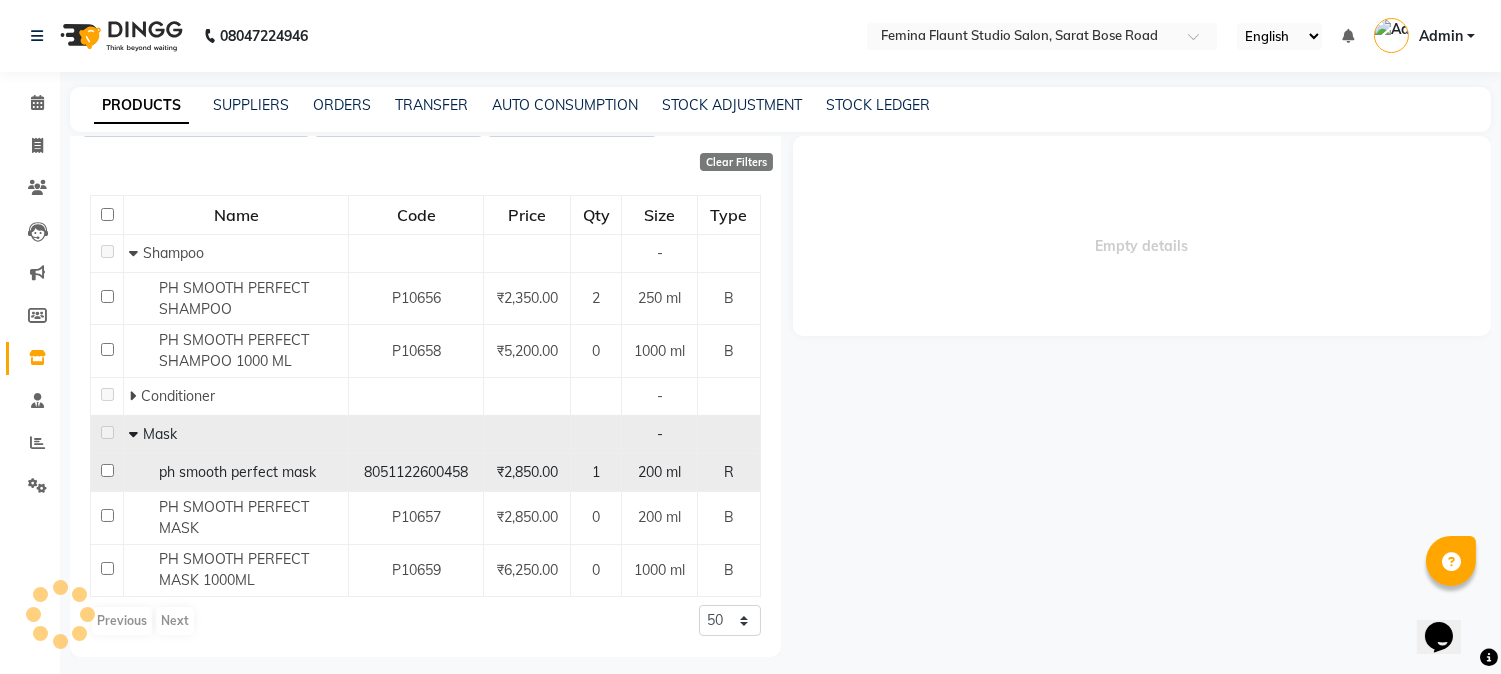 select on "all" 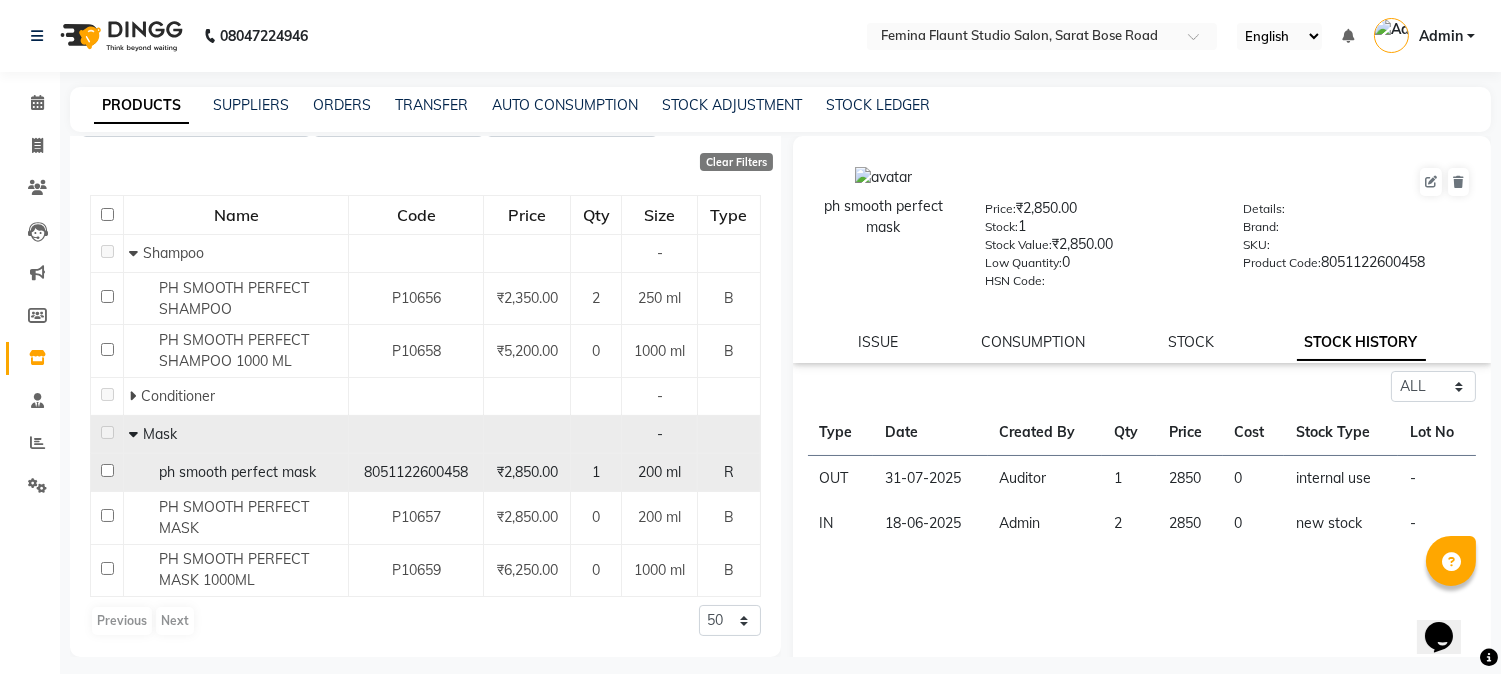click on "₹2,850.00" 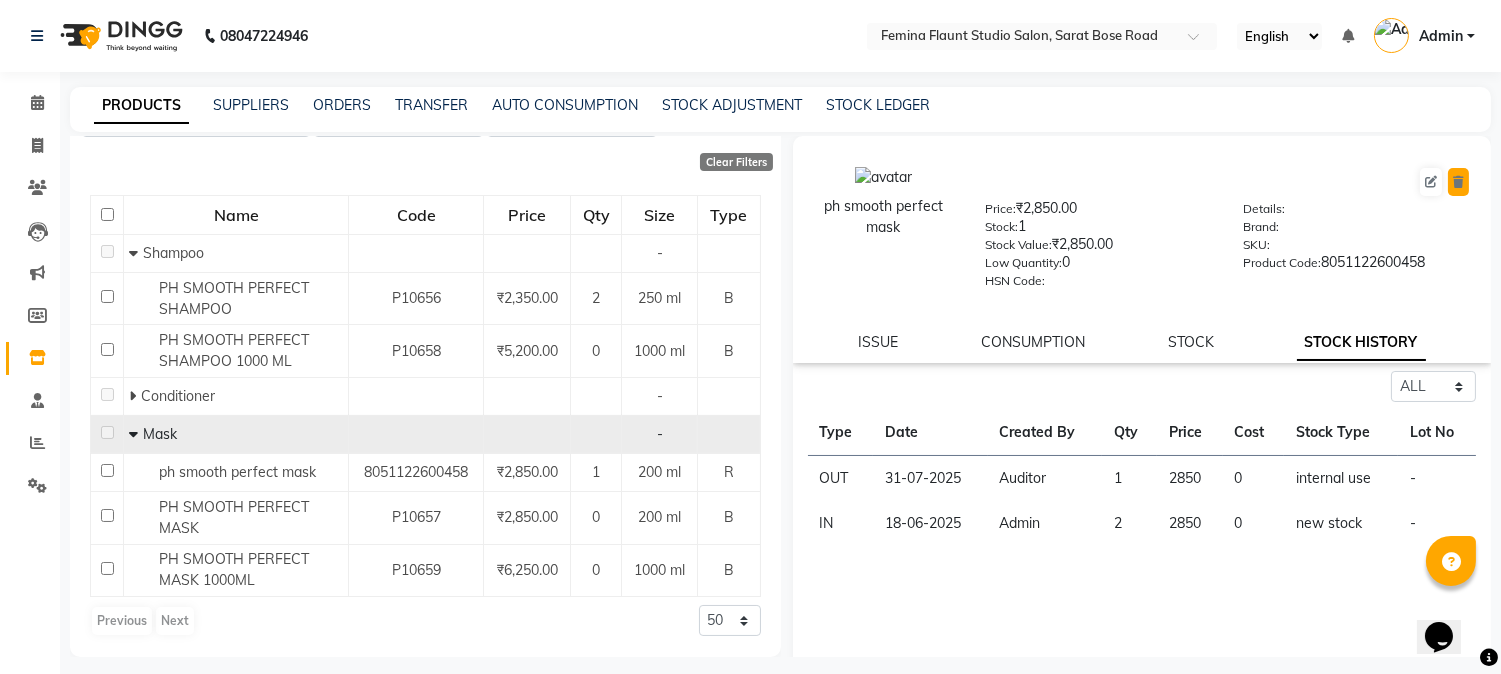 click 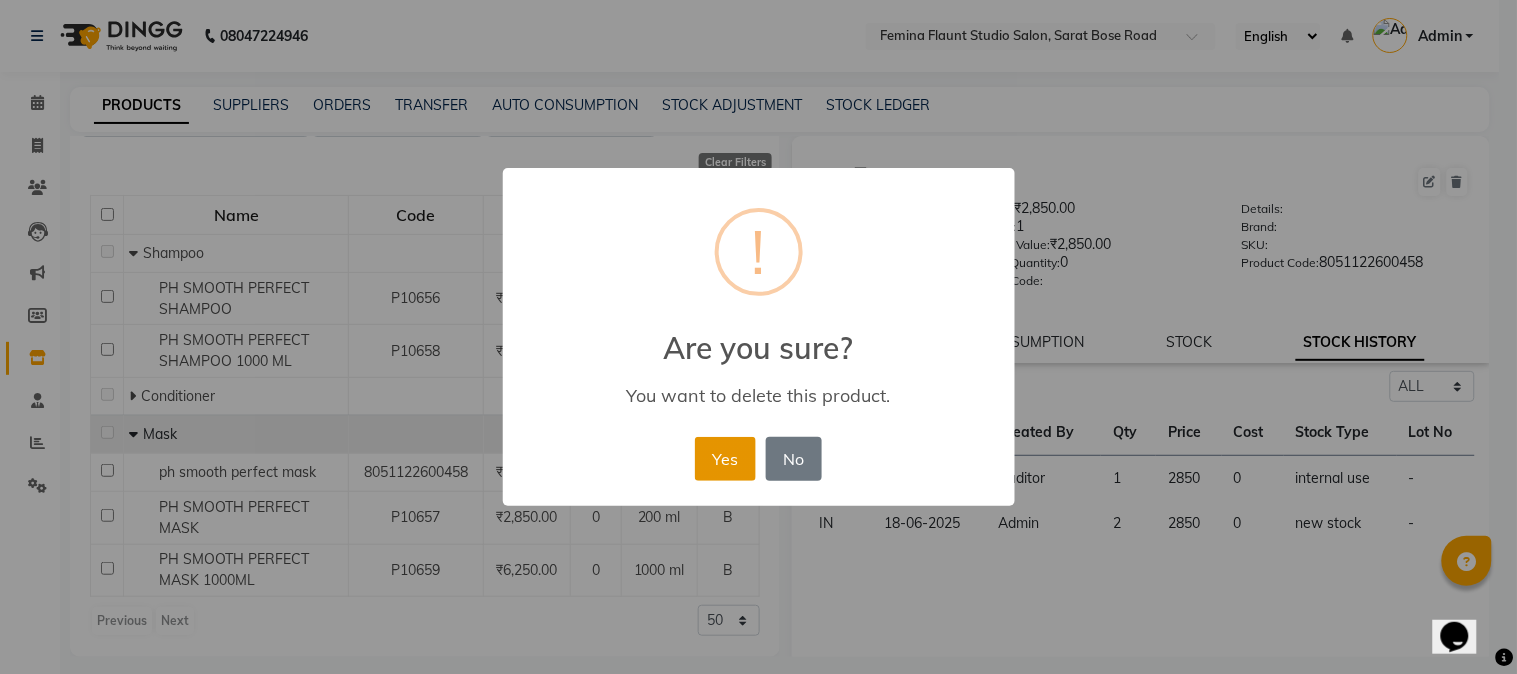 click on "Yes" at bounding box center [725, 459] 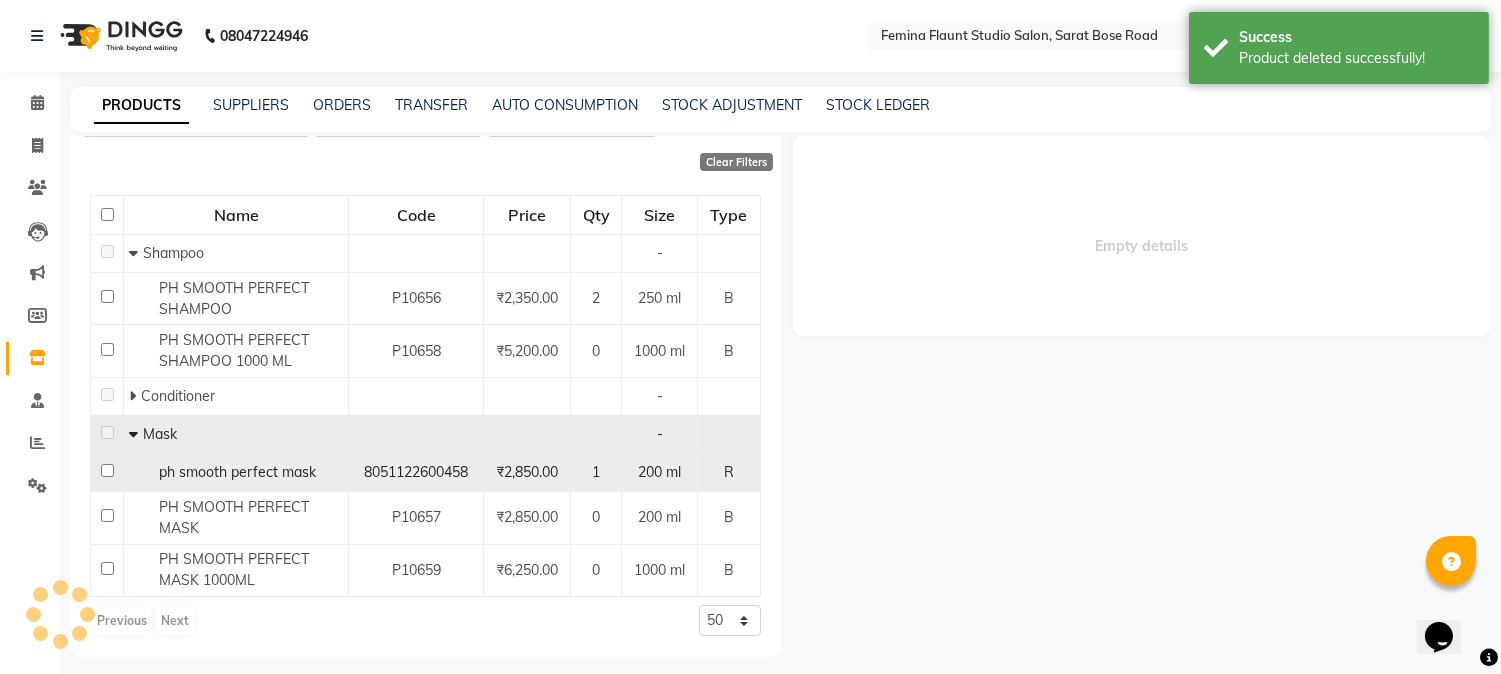 scroll, scrollTop: 0, scrollLeft: 0, axis: both 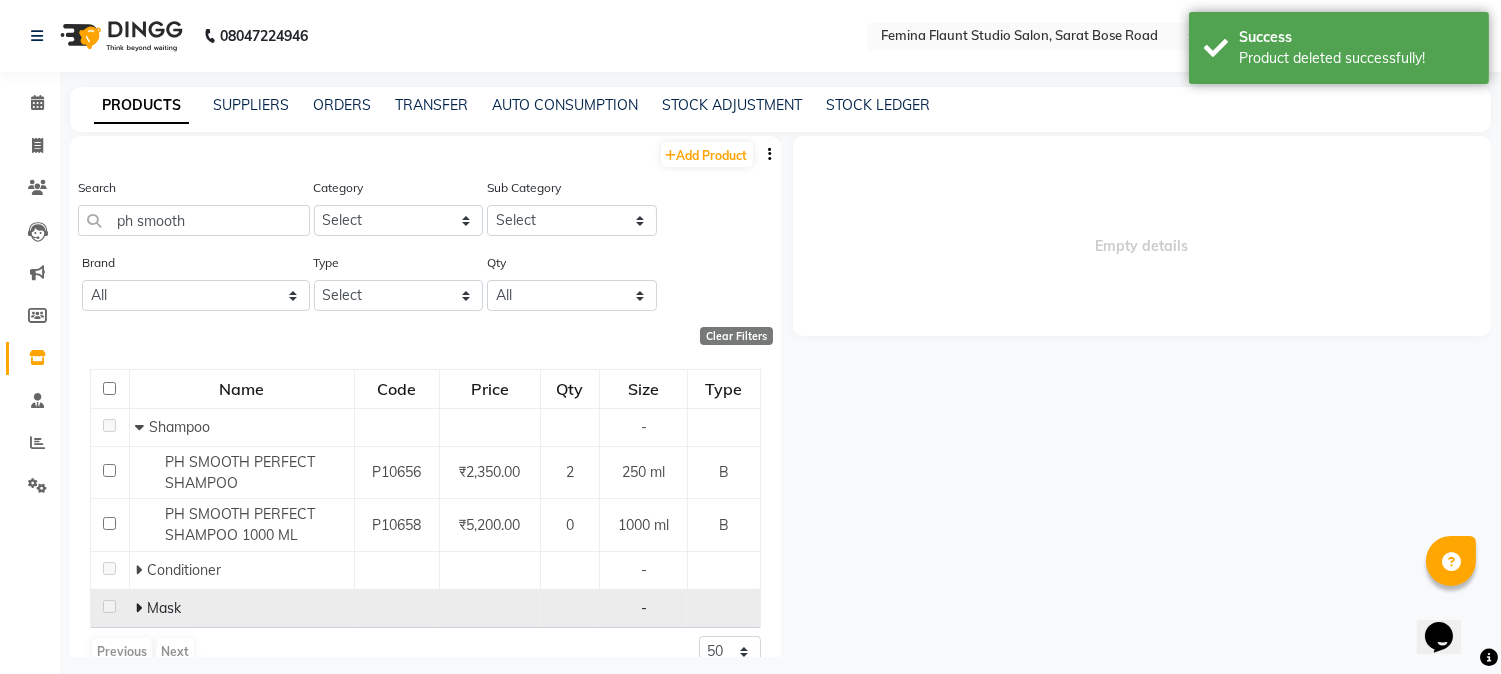 click 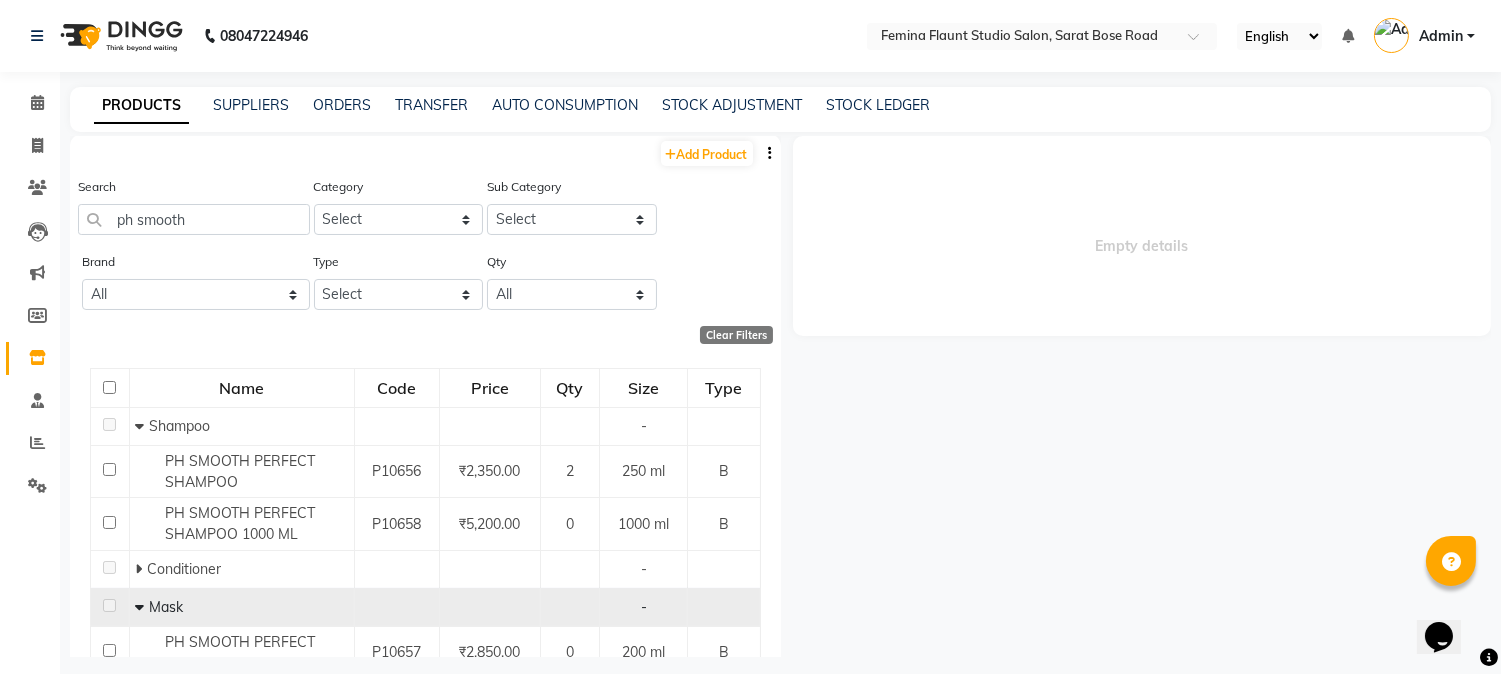 scroll, scrollTop: 0, scrollLeft: 0, axis: both 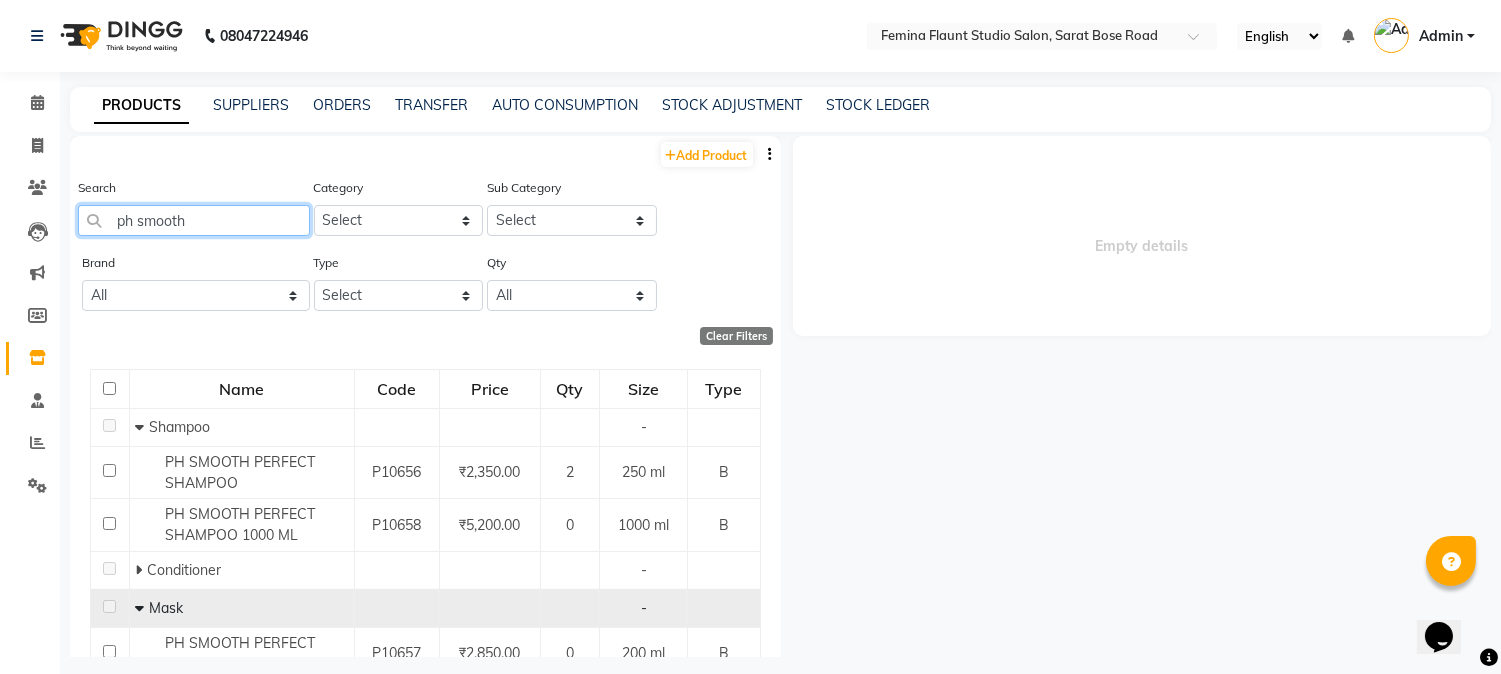 click on "ph smooth" 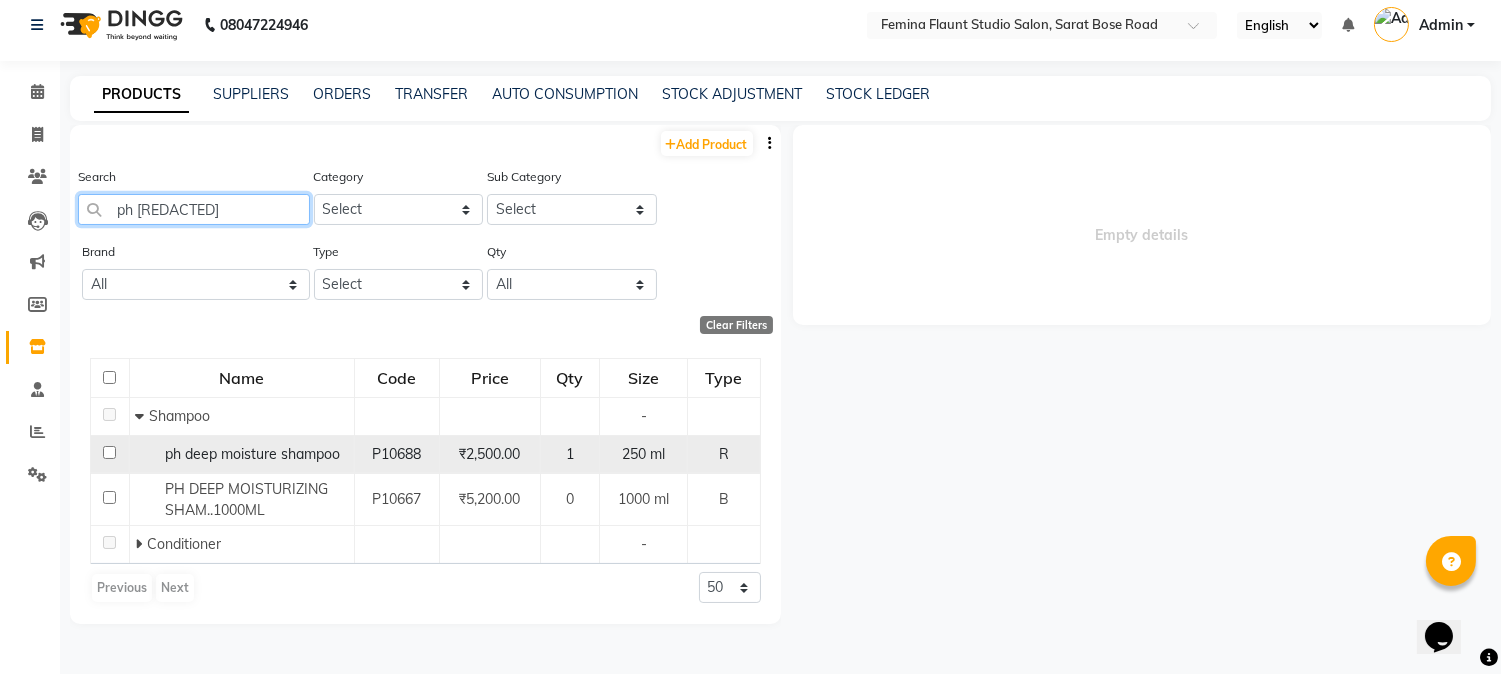 scroll, scrollTop: 12, scrollLeft: 0, axis: vertical 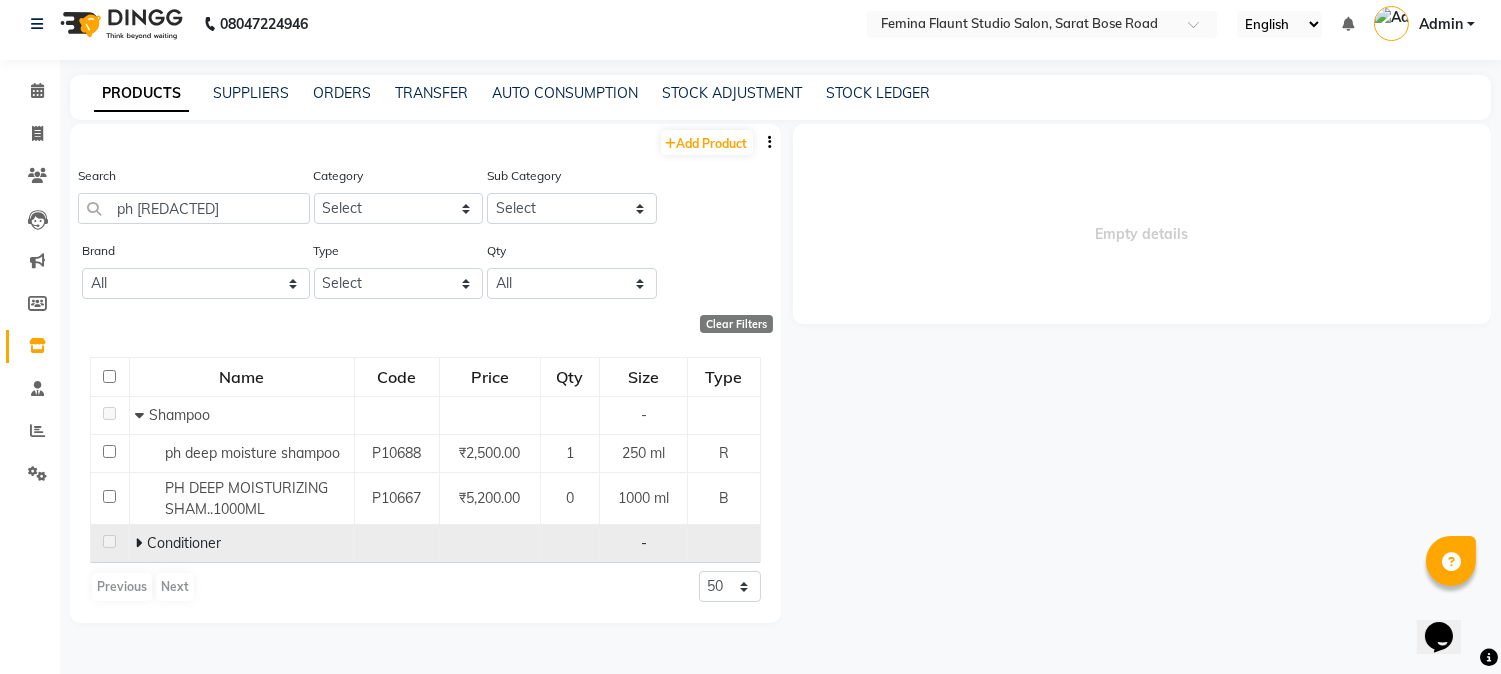 click 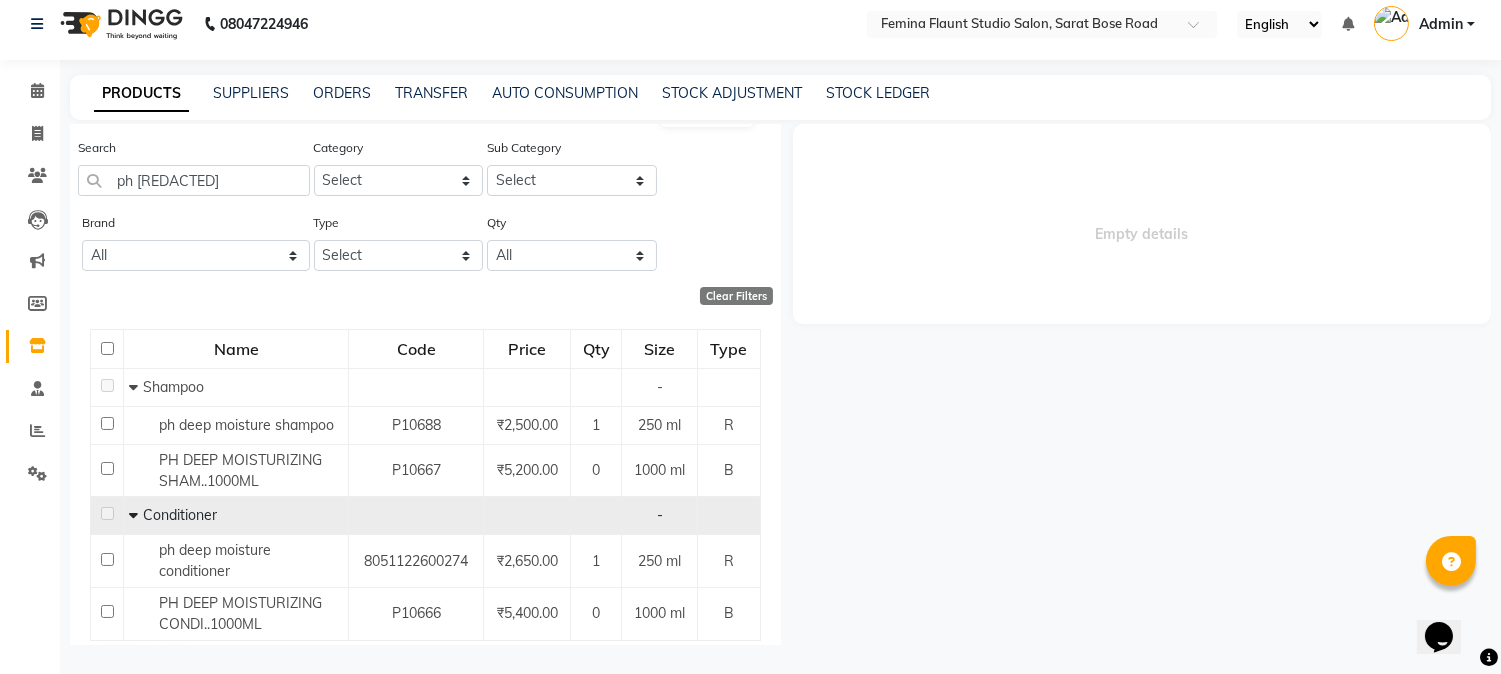 scroll, scrollTop: 0, scrollLeft: 0, axis: both 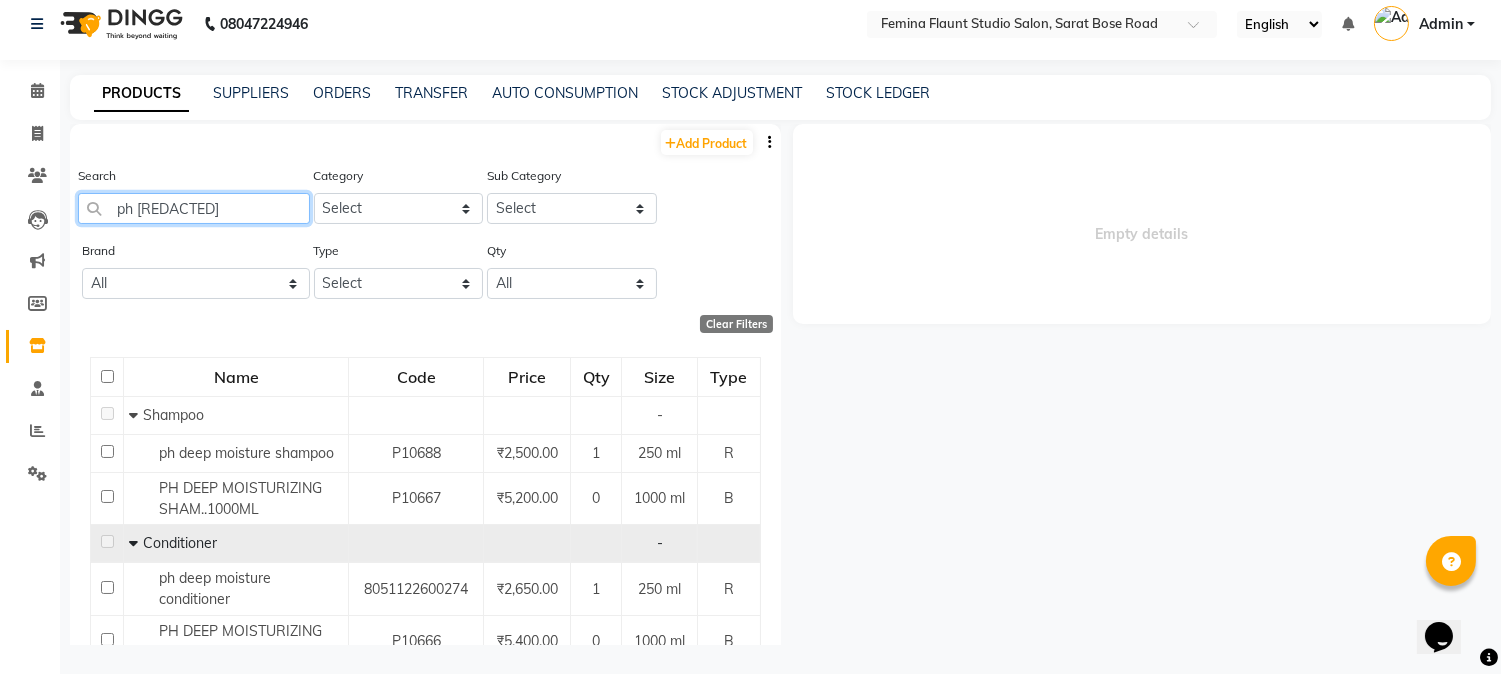 click on "ph [REDACTED]" 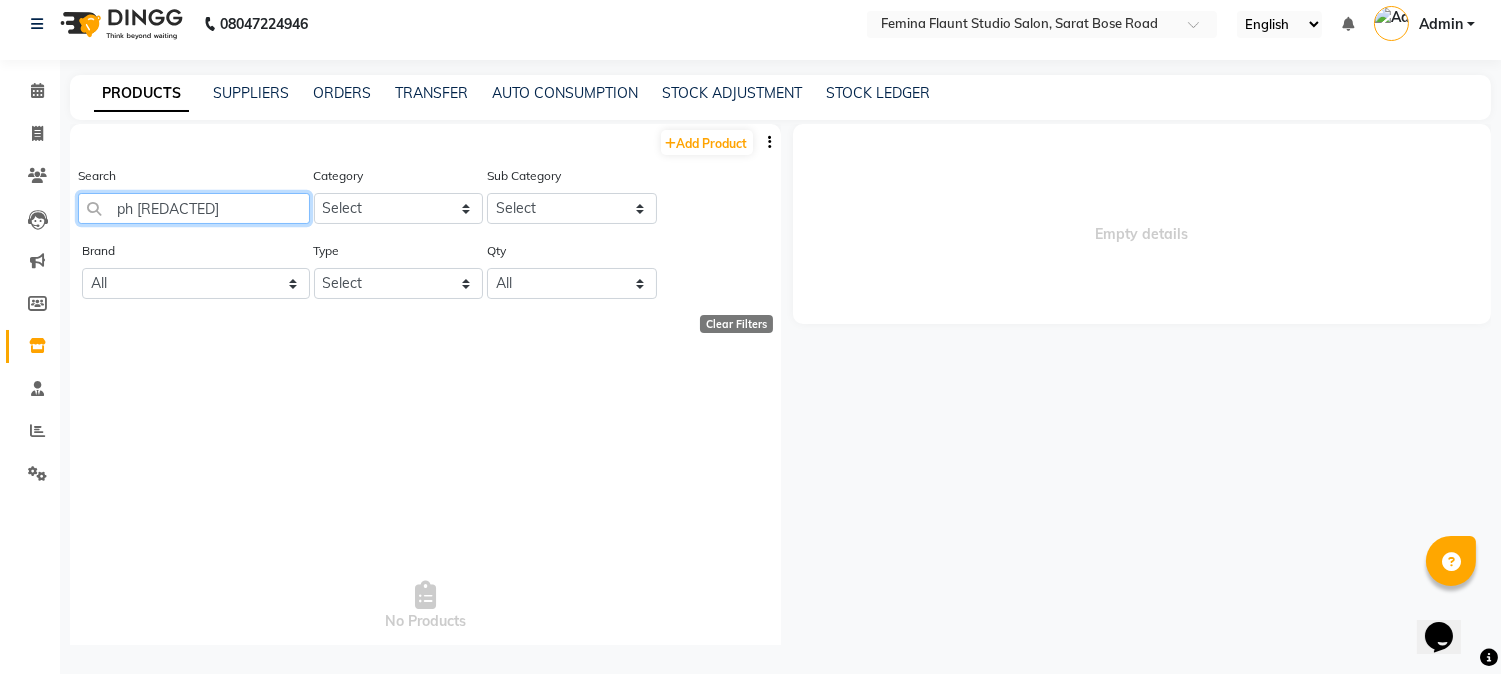 click on "ph [REDACTED]" 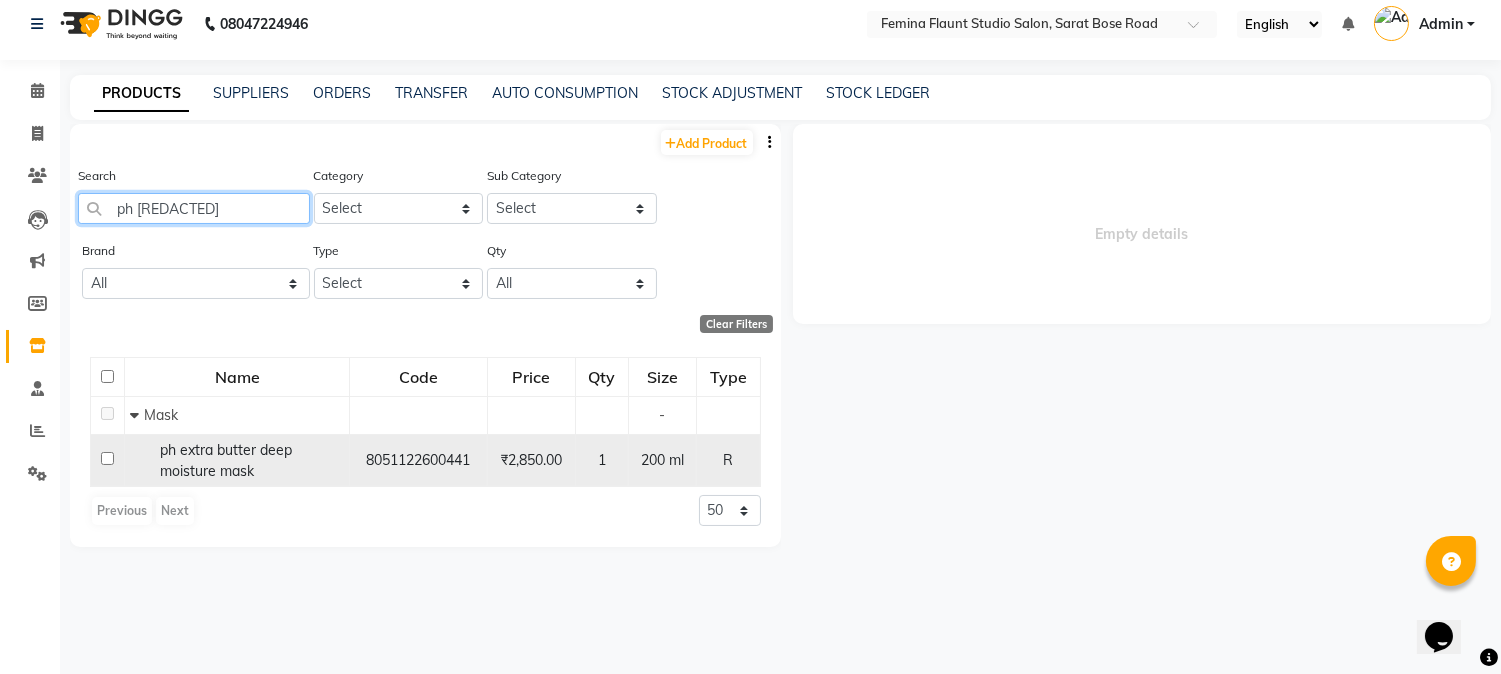 type on "ph [REDACTED]" 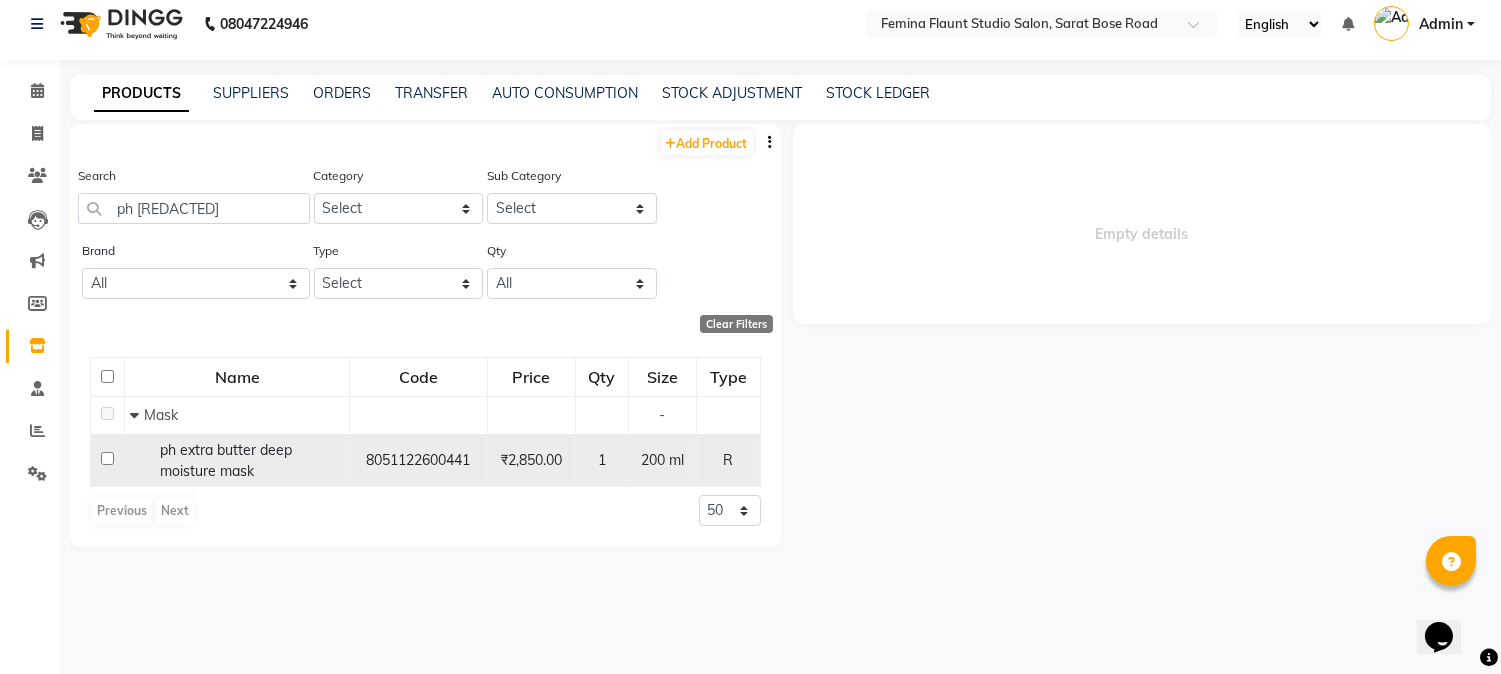 click on "ph extra butter deep moisture  mask" 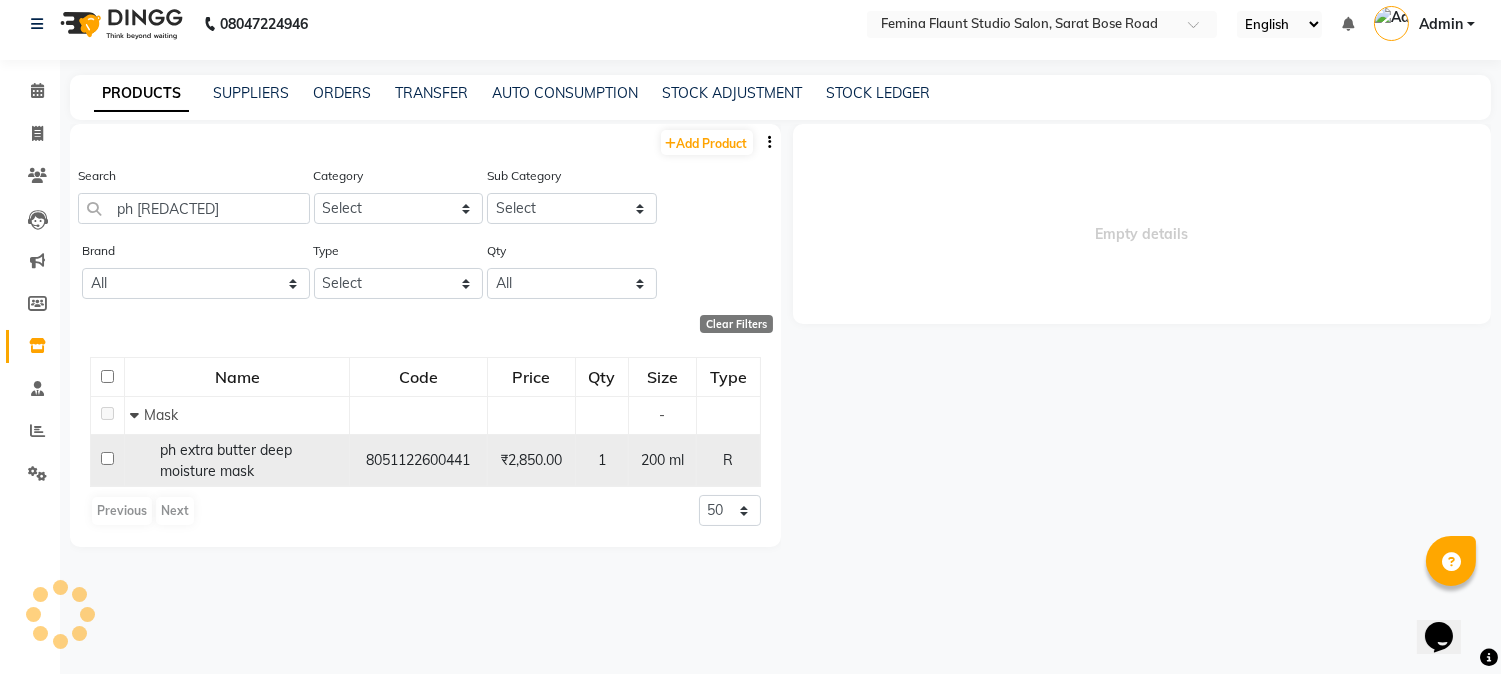select on "all" 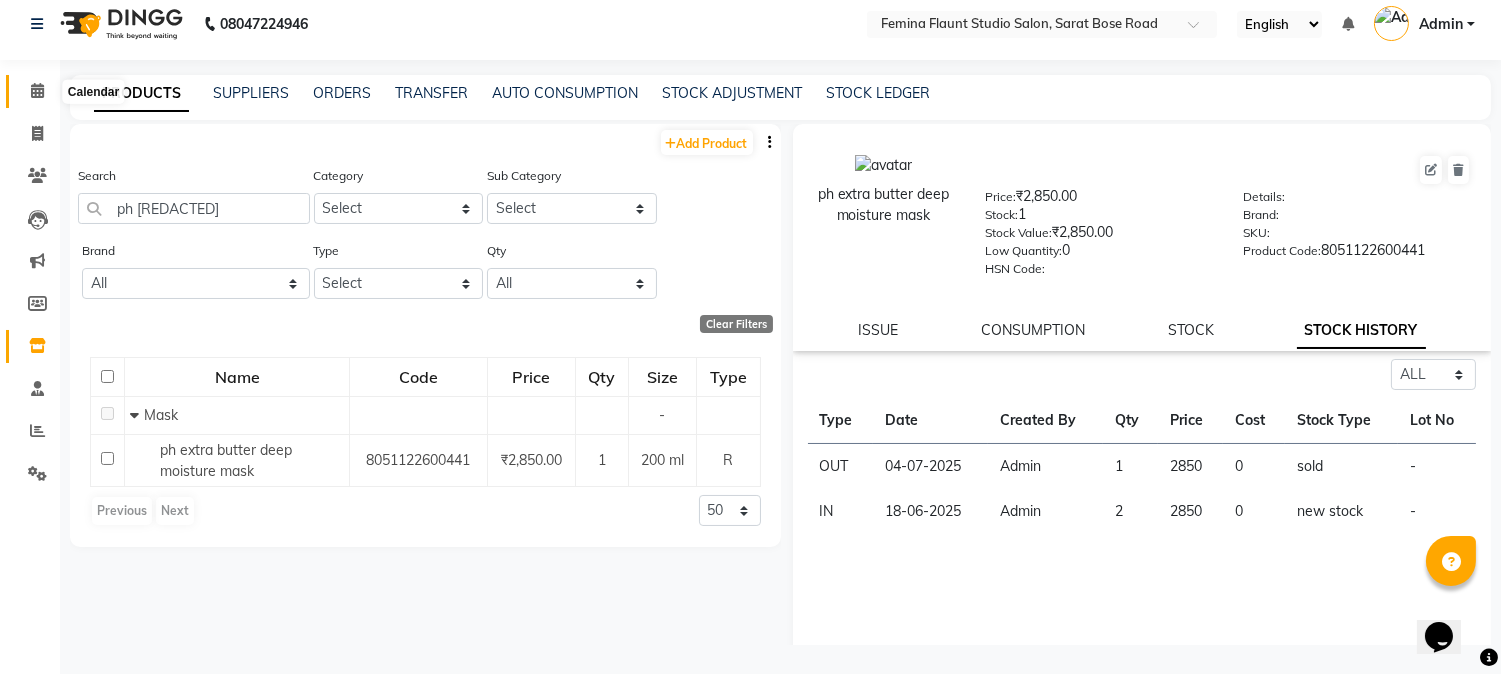 click 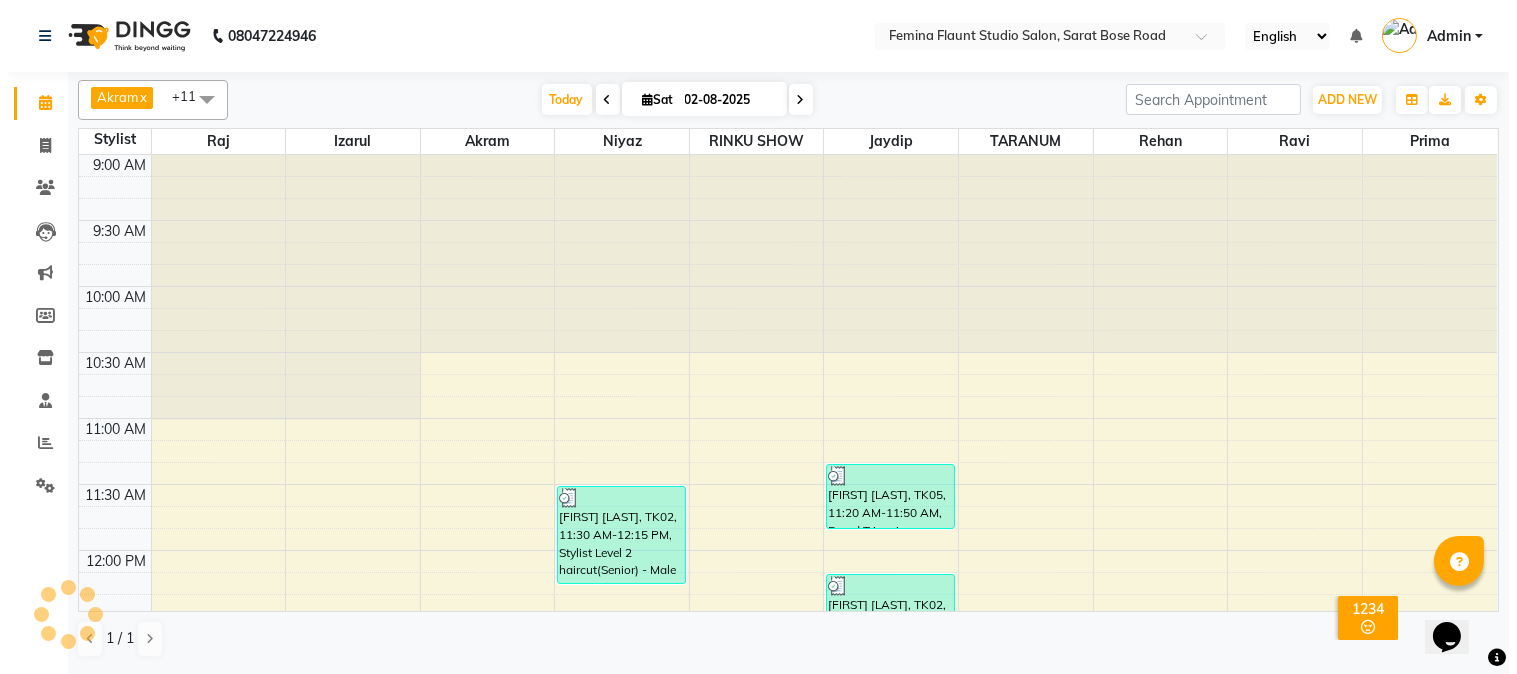 scroll, scrollTop: 0, scrollLeft: 0, axis: both 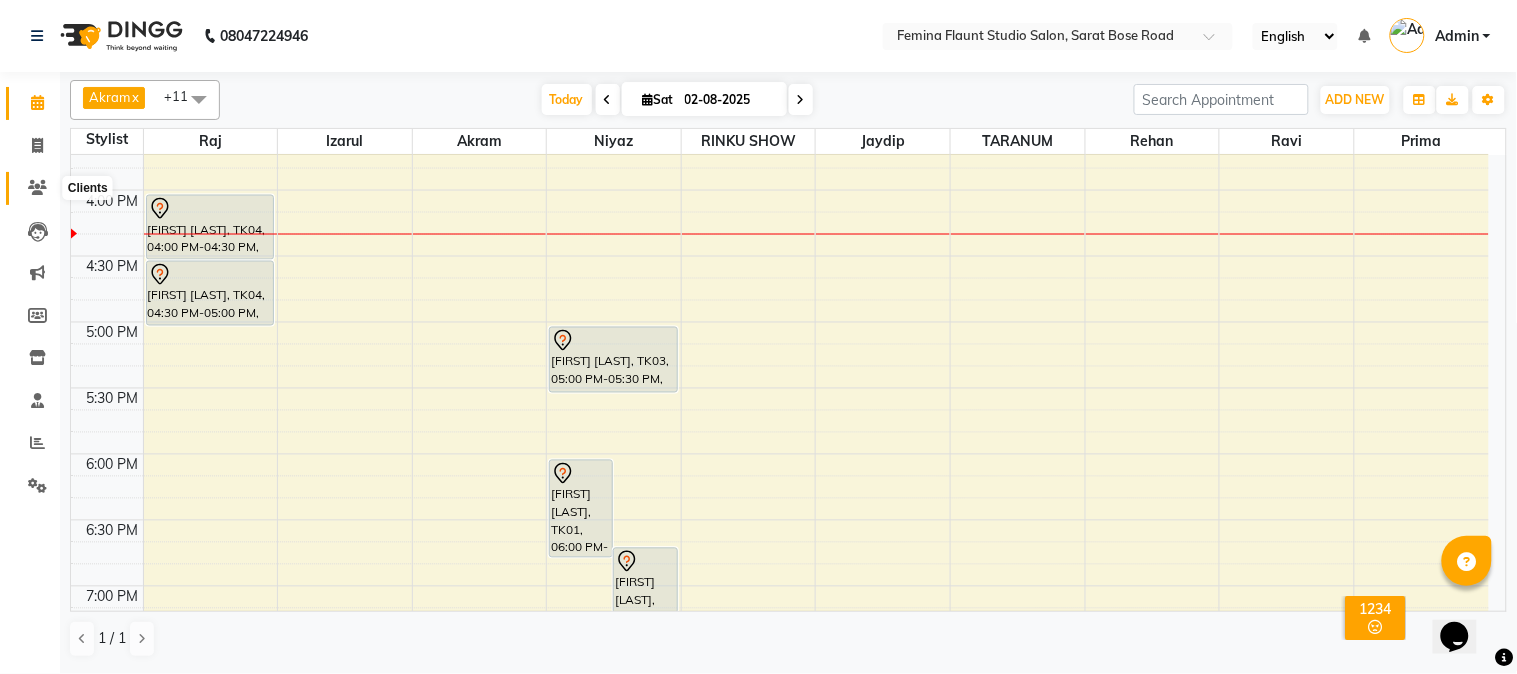click 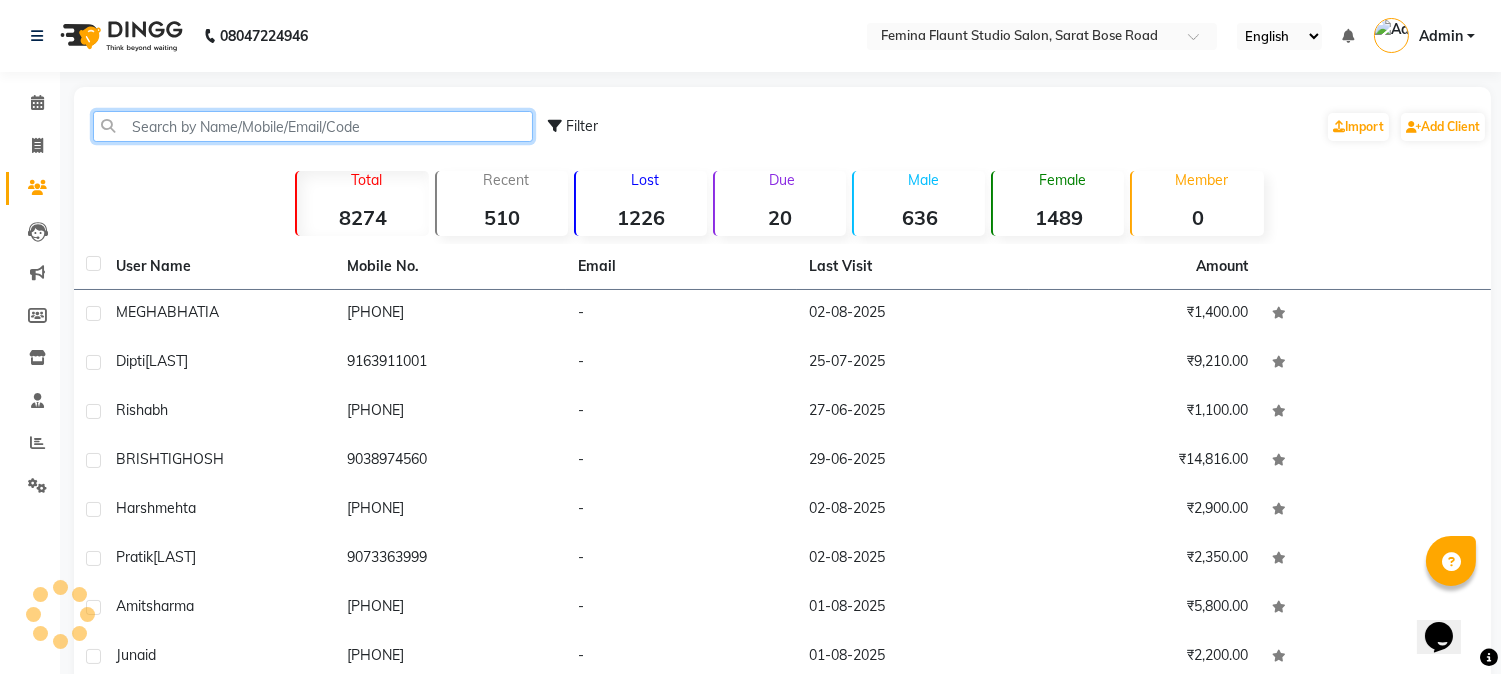 click 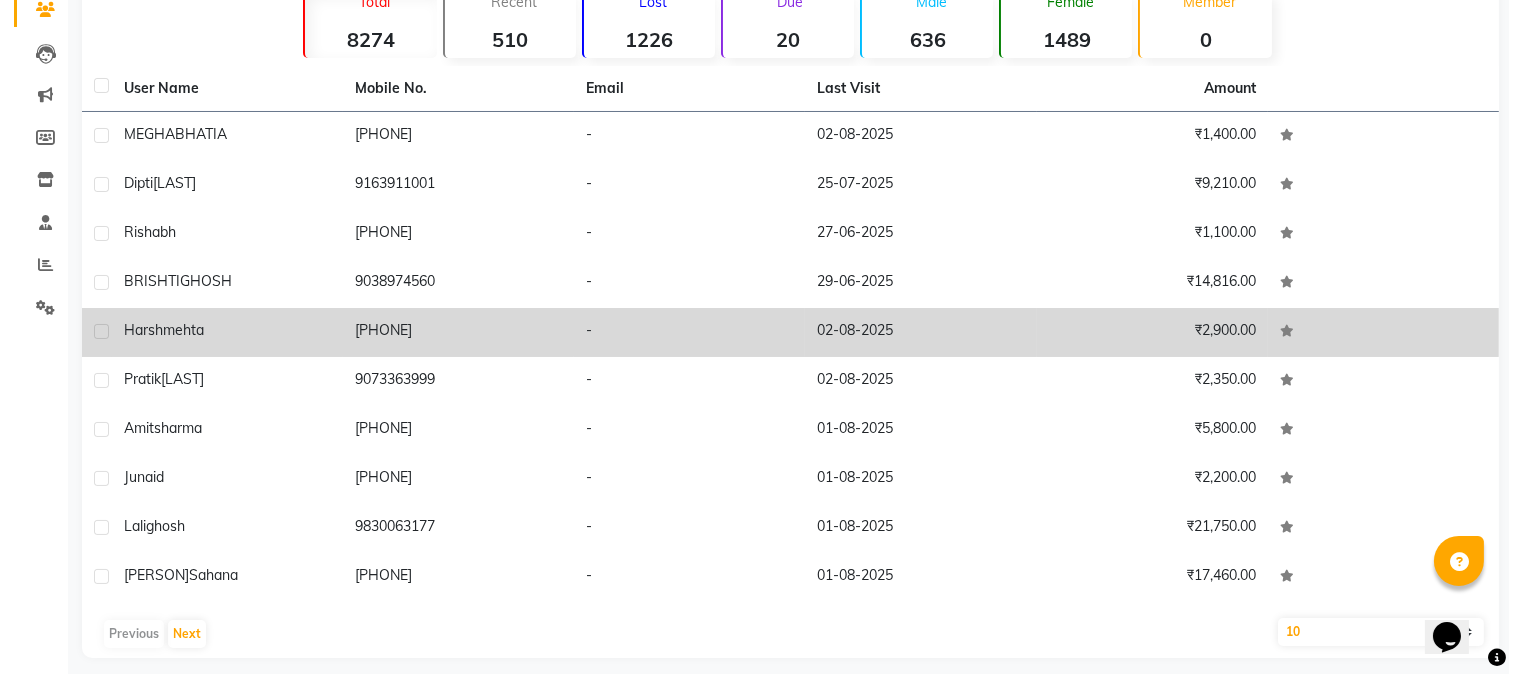 scroll, scrollTop: 191, scrollLeft: 0, axis: vertical 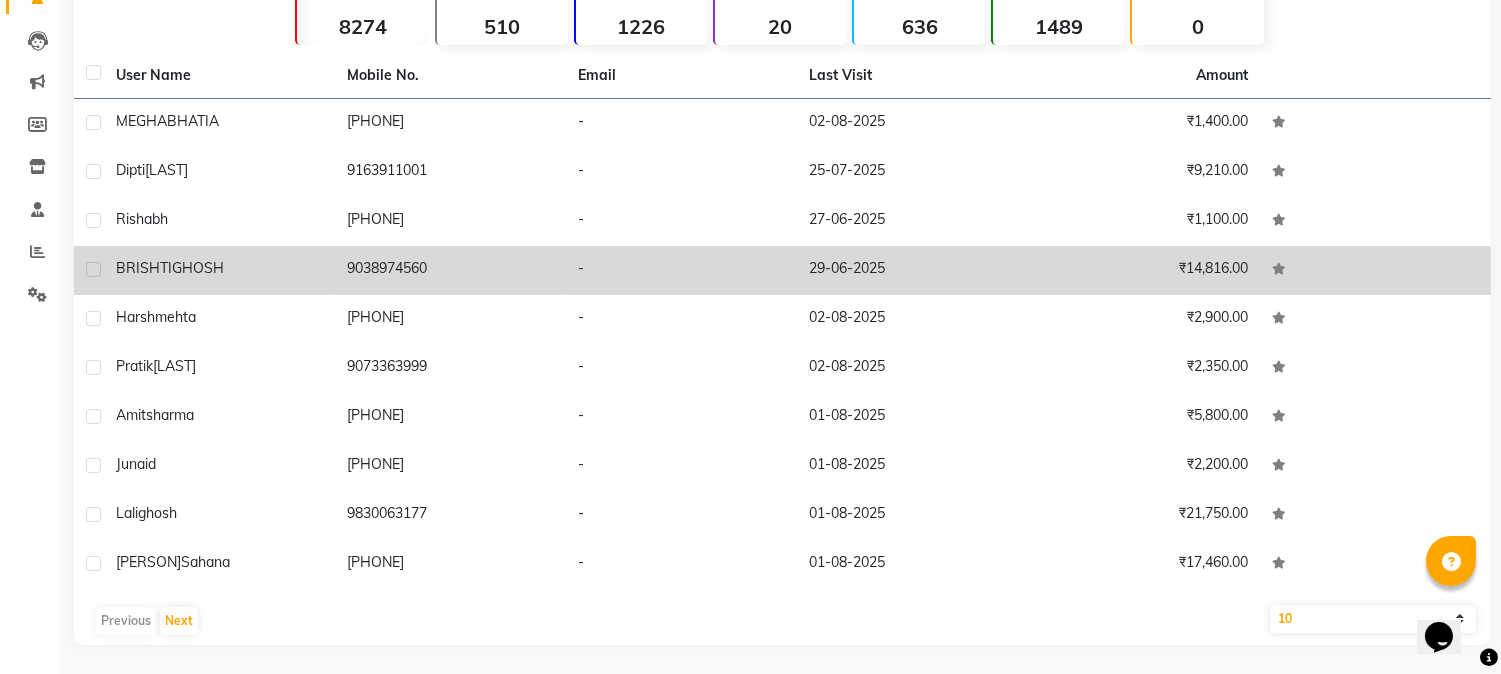 click on "[FIRST] [LAST]" 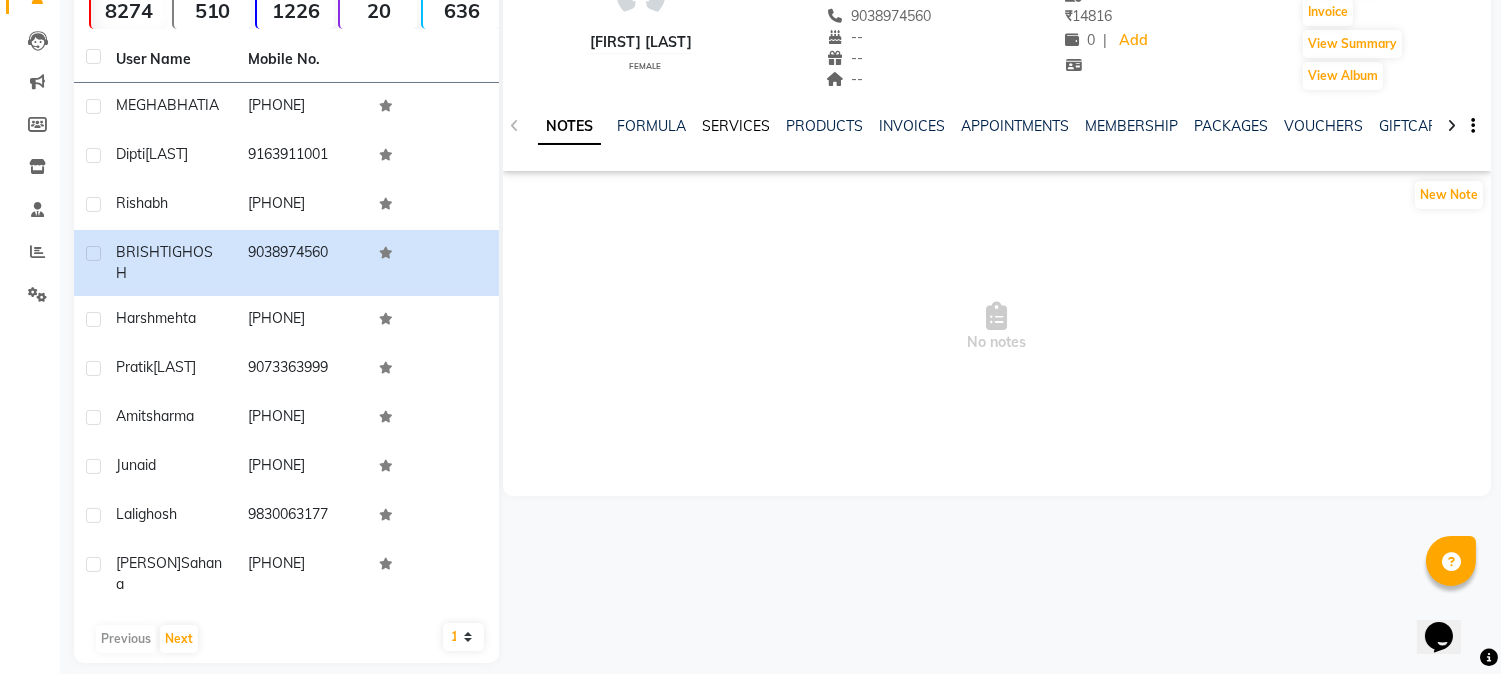 click on "SERVICES" 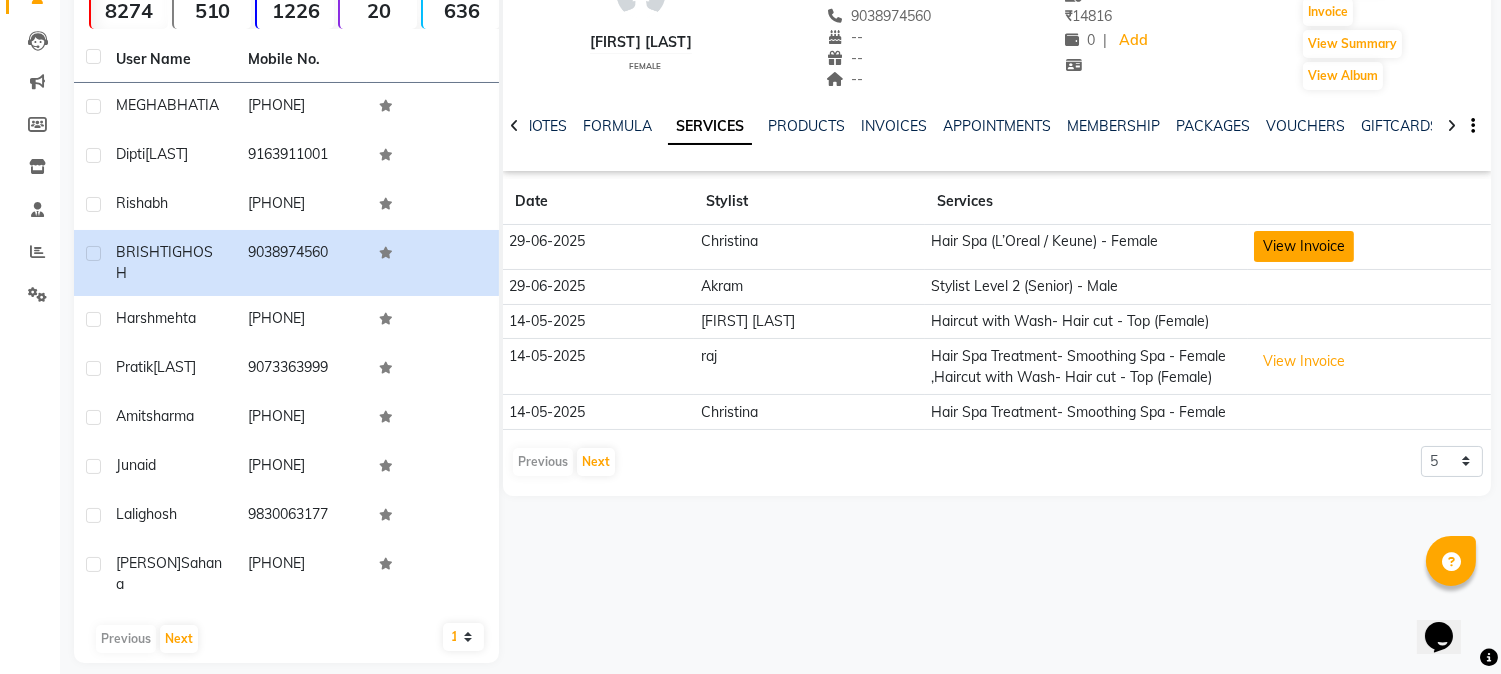 click on "View Invoice" 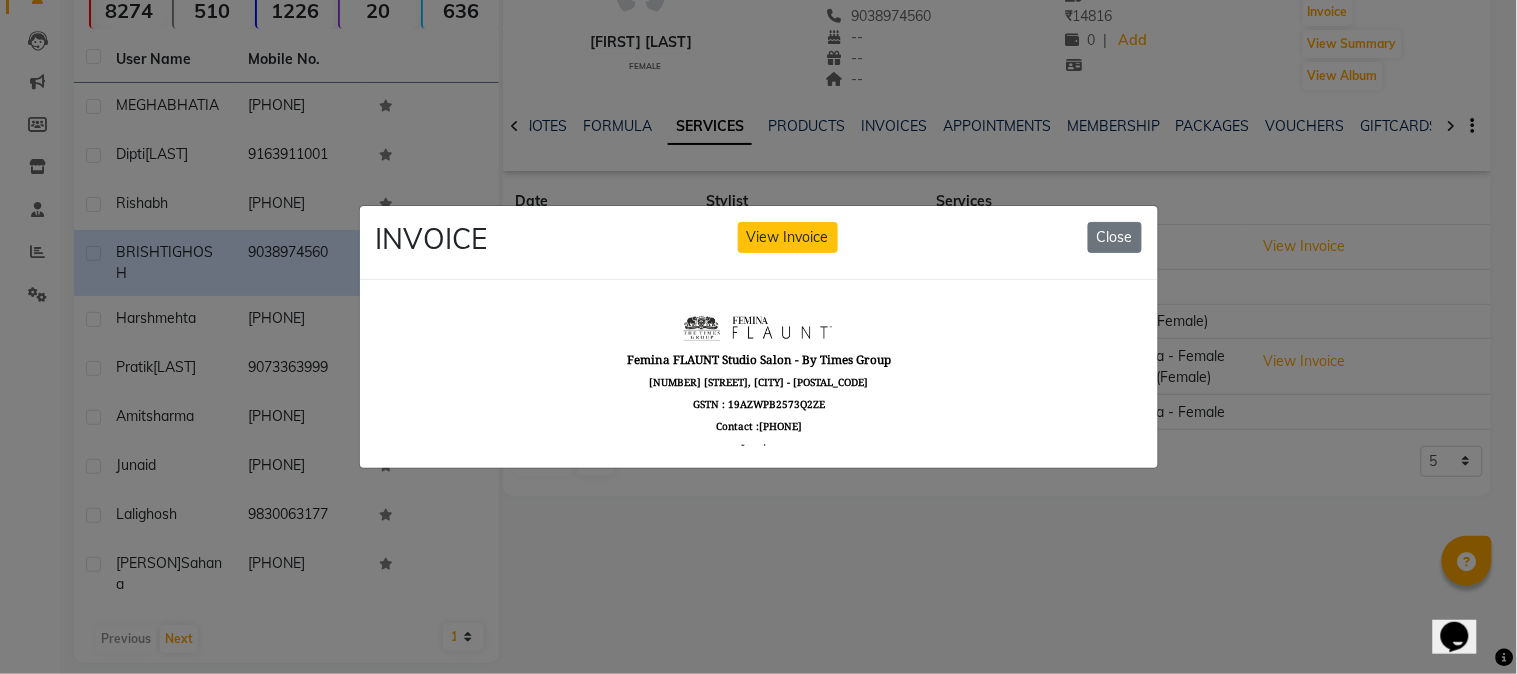 scroll, scrollTop: 0, scrollLeft: 0, axis: both 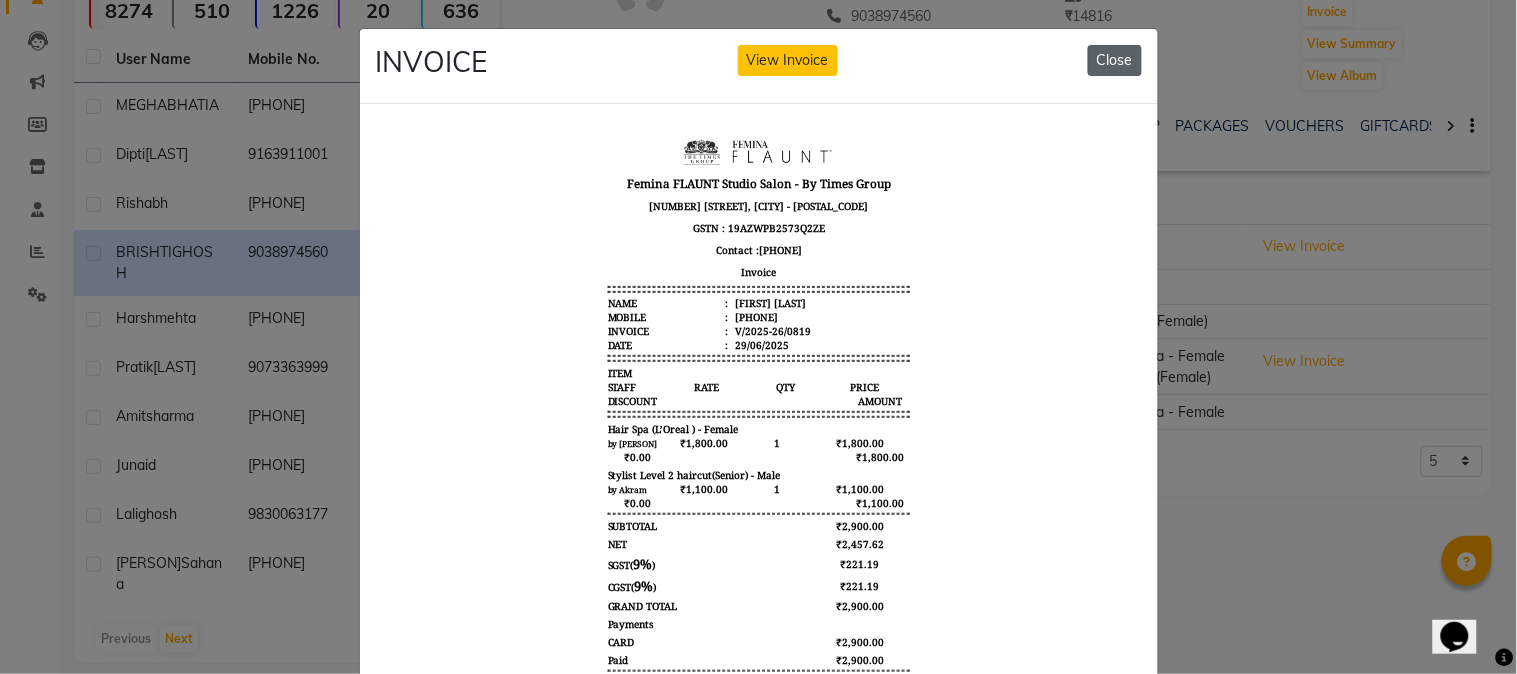 click on "Close" 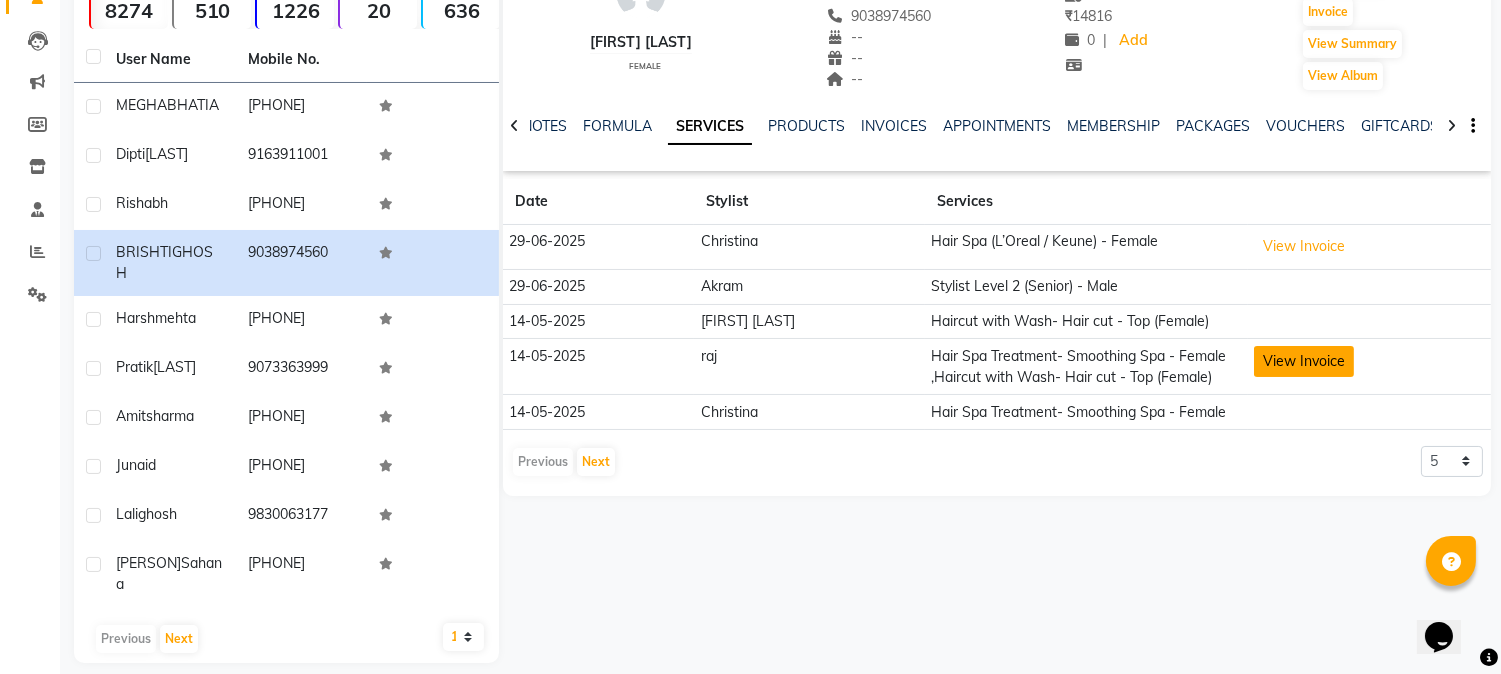 click on "View Invoice" 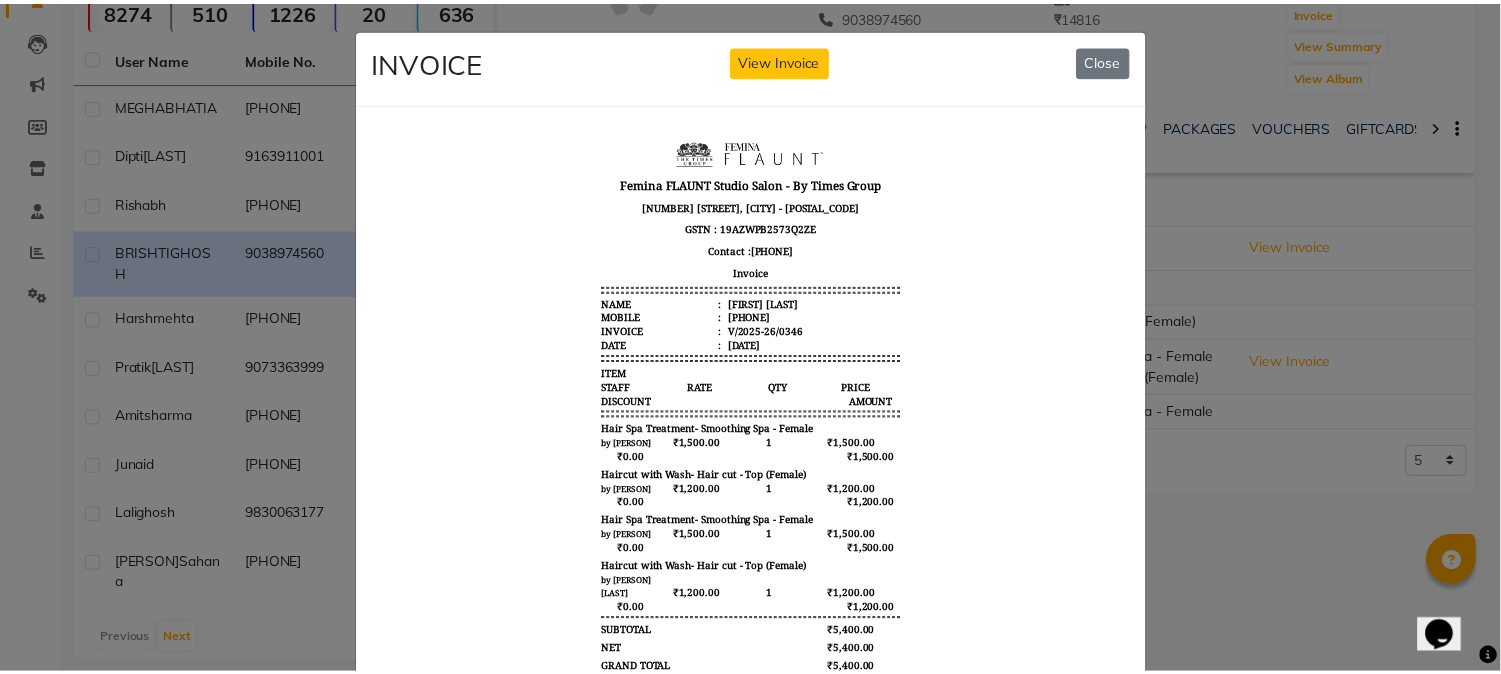 scroll, scrollTop: 15, scrollLeft: 0, axis: vertical 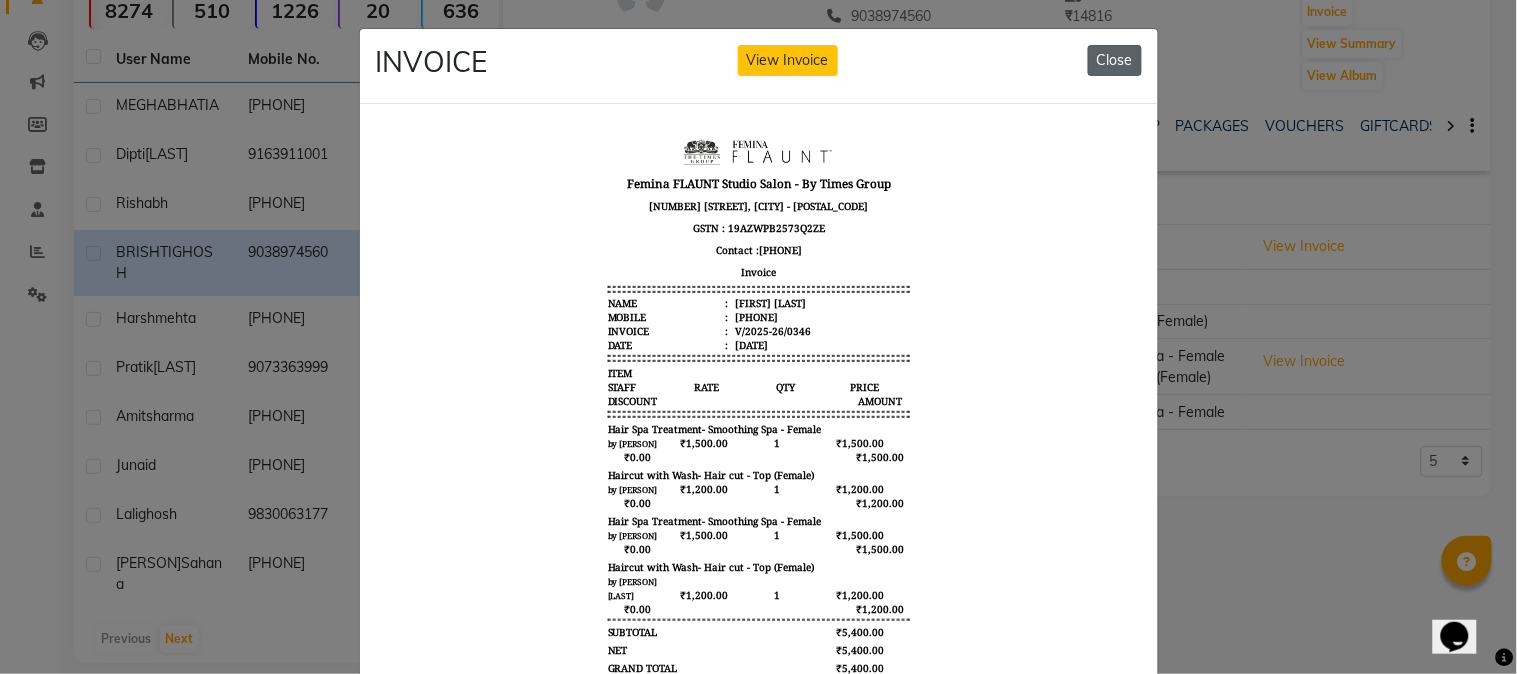 click on "Close" 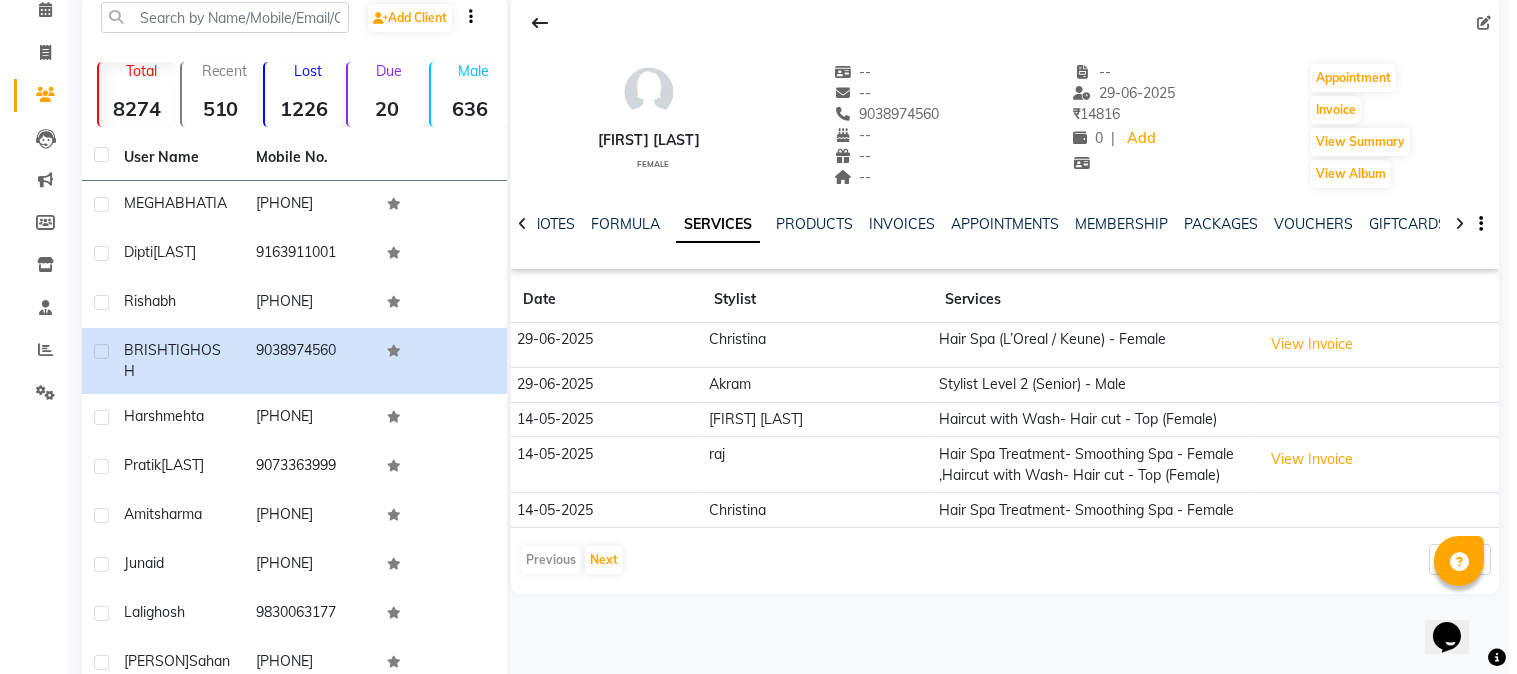 scroll, scrollTop: 0, scrollLeft: 0, axis: both 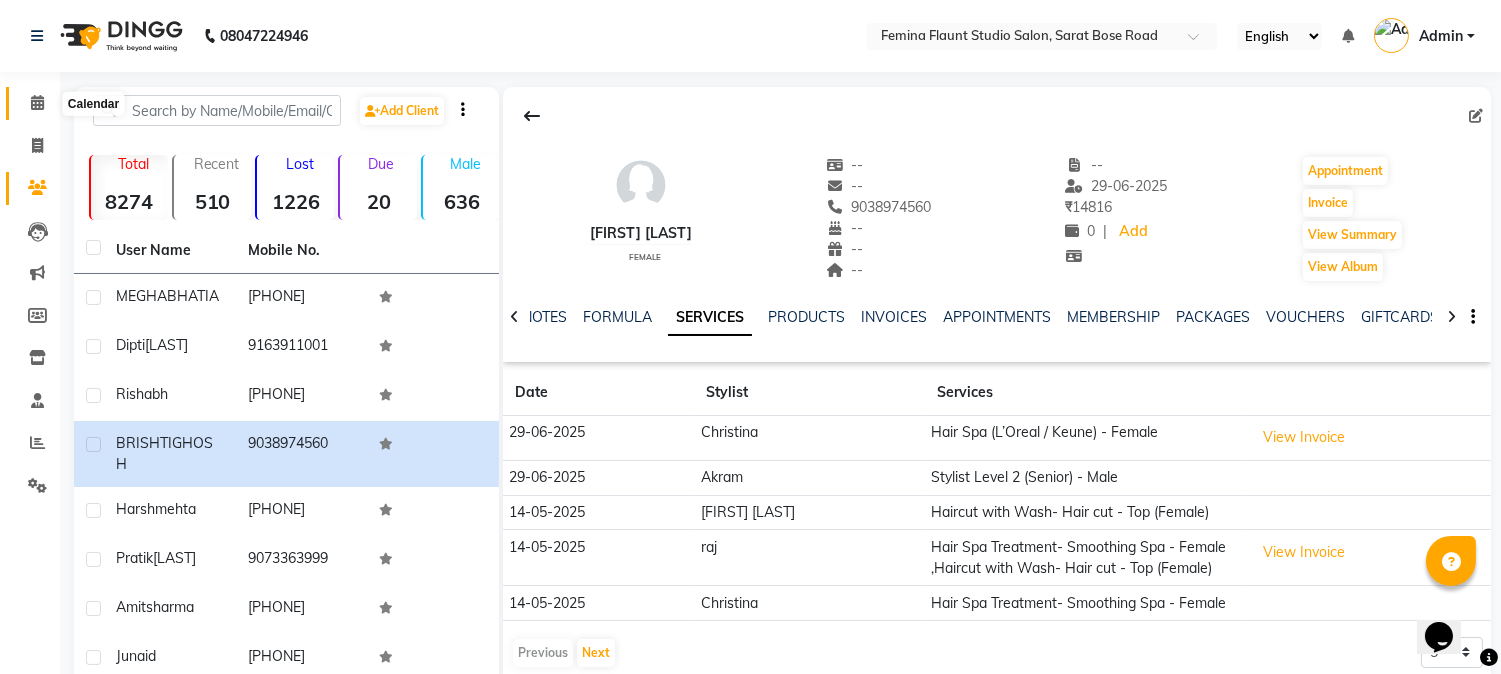 click 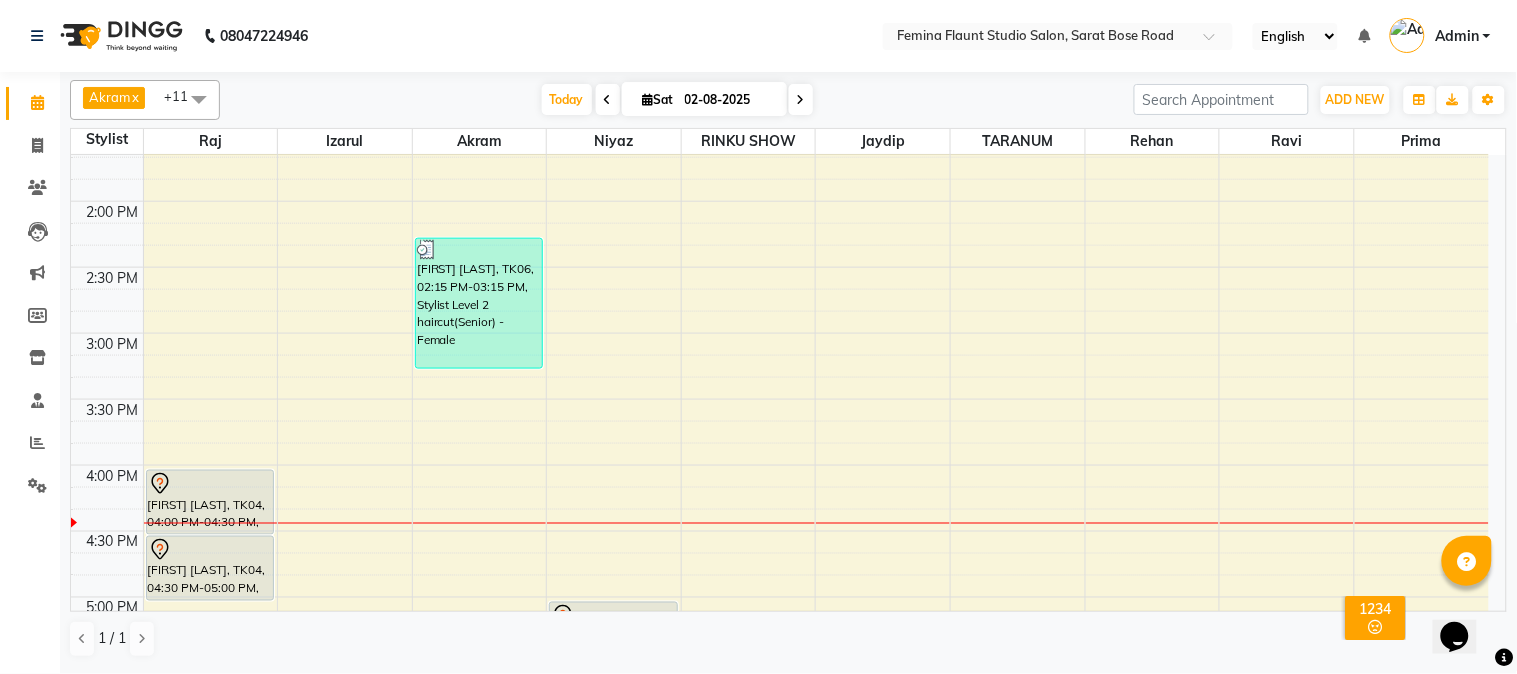 scroll, scrollTop: 666, scrollLeft: 0, axis: vertical 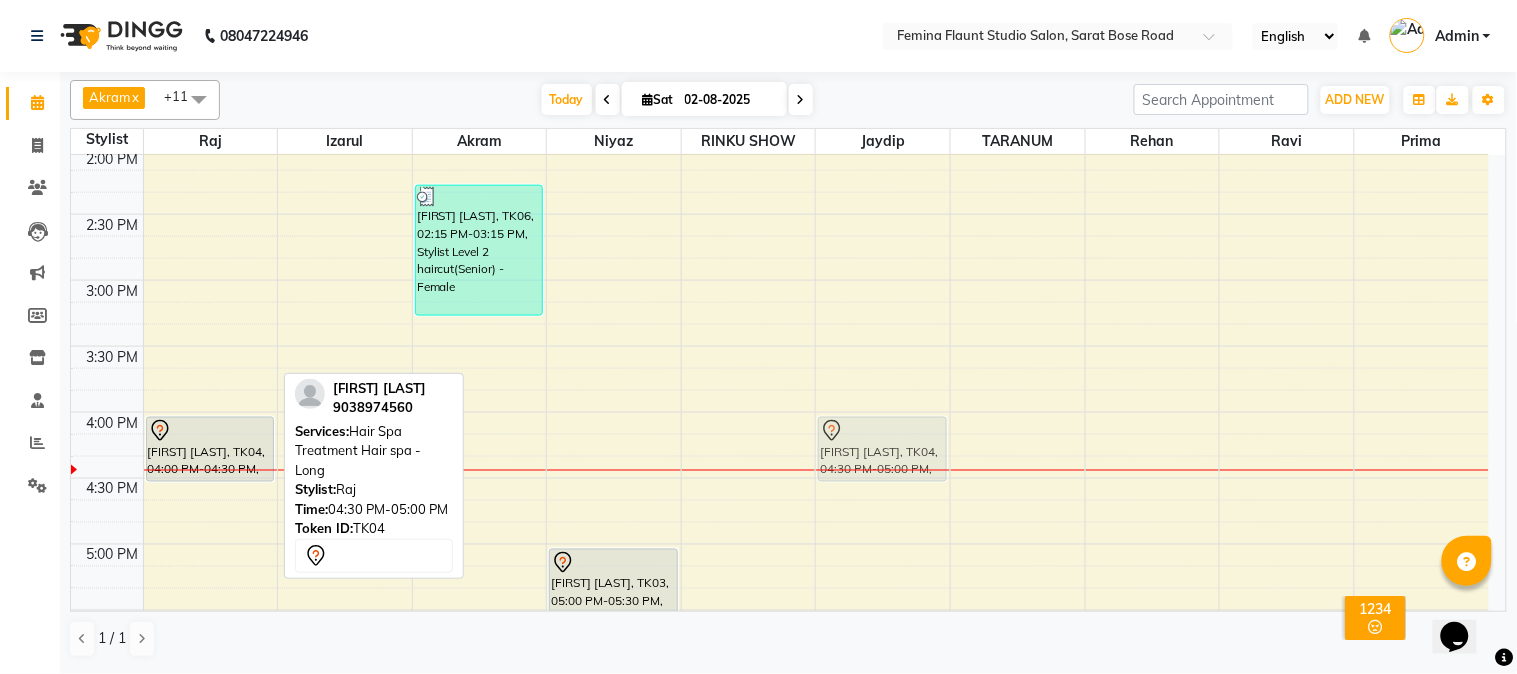 drag, startPoint x: 228, startPoint y: 513, endPoint x: 888, endPoint y: 442, distance: 663.808 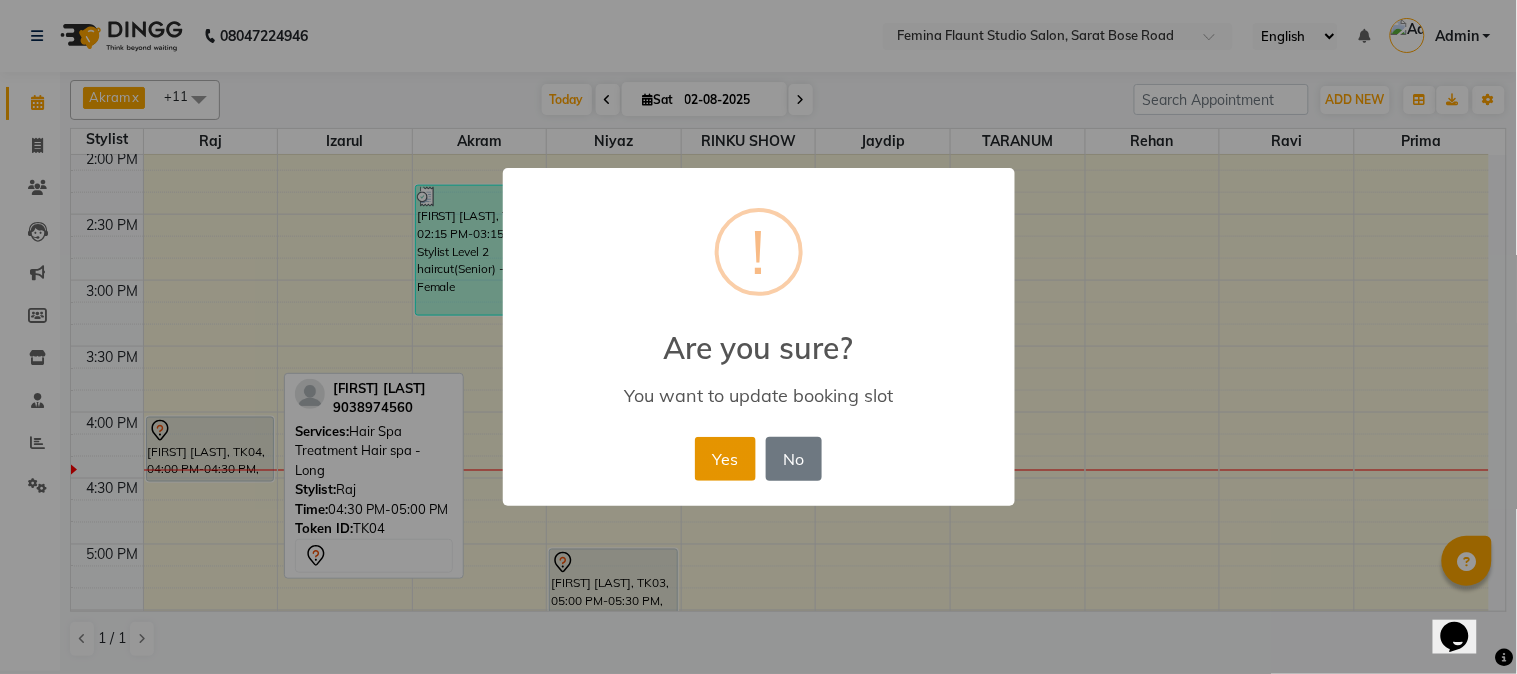 click on "Yes" at bounding box center [725, 459] 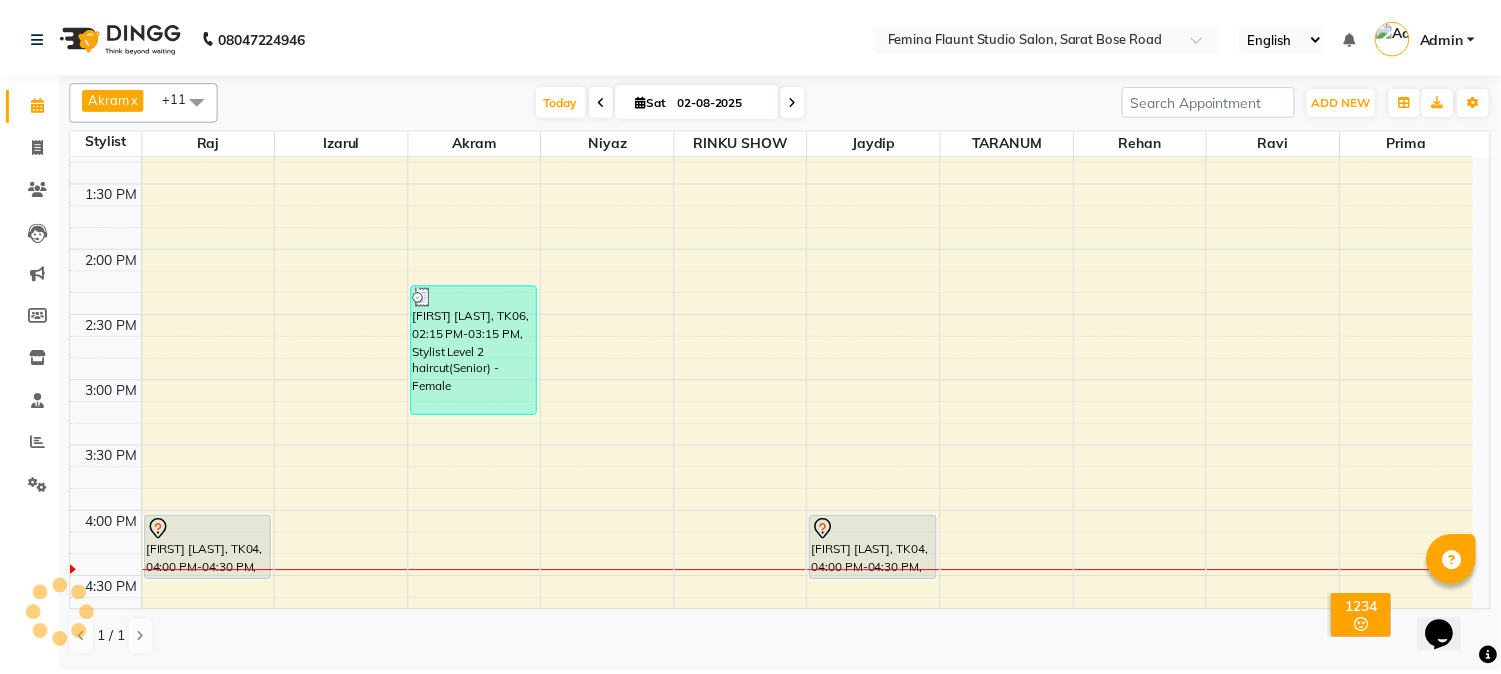 scroll, scrollTop: 777, scrollLeft: 0, axis: vertical 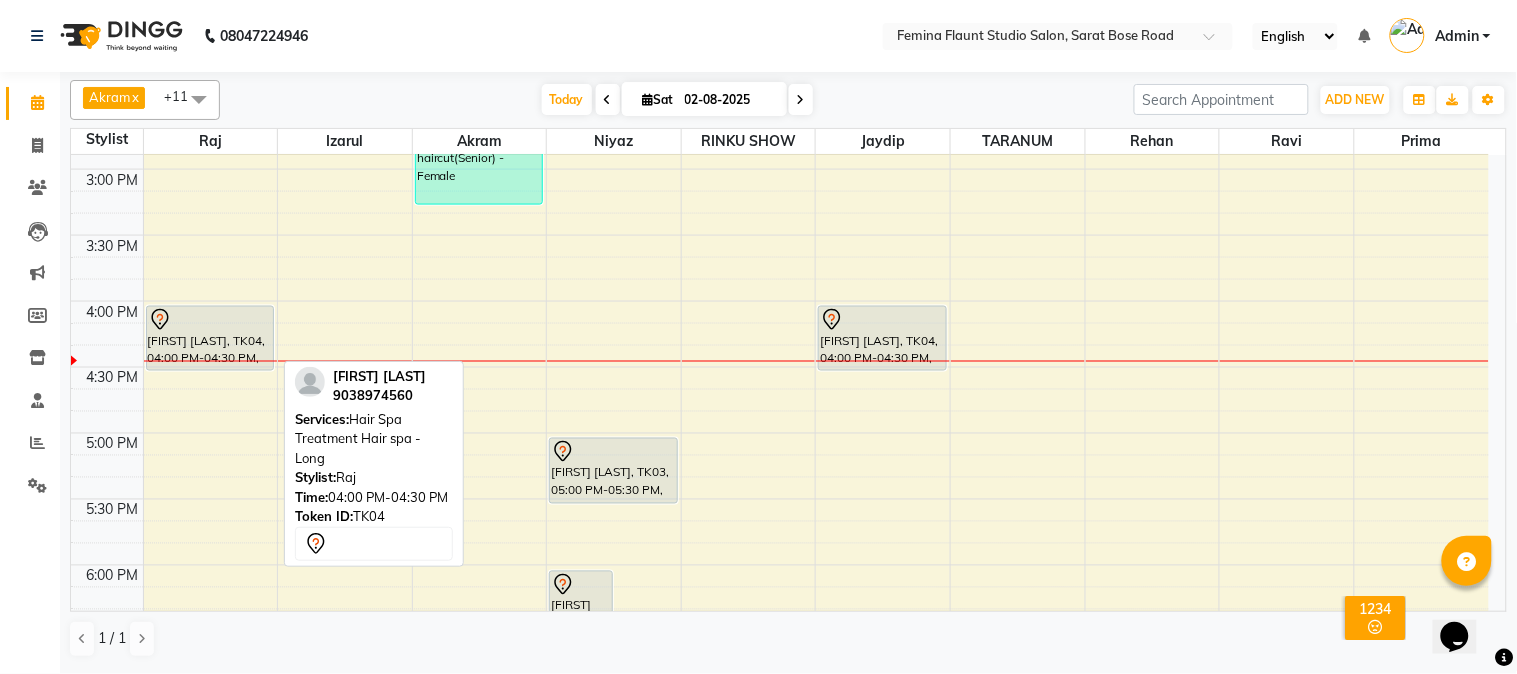 click on "[FIRST] [LAST], TK04, 04:00 PM-04:30 PM, Hair Spa Treatment Hair spa - Long" at bounding box center (210, 338) 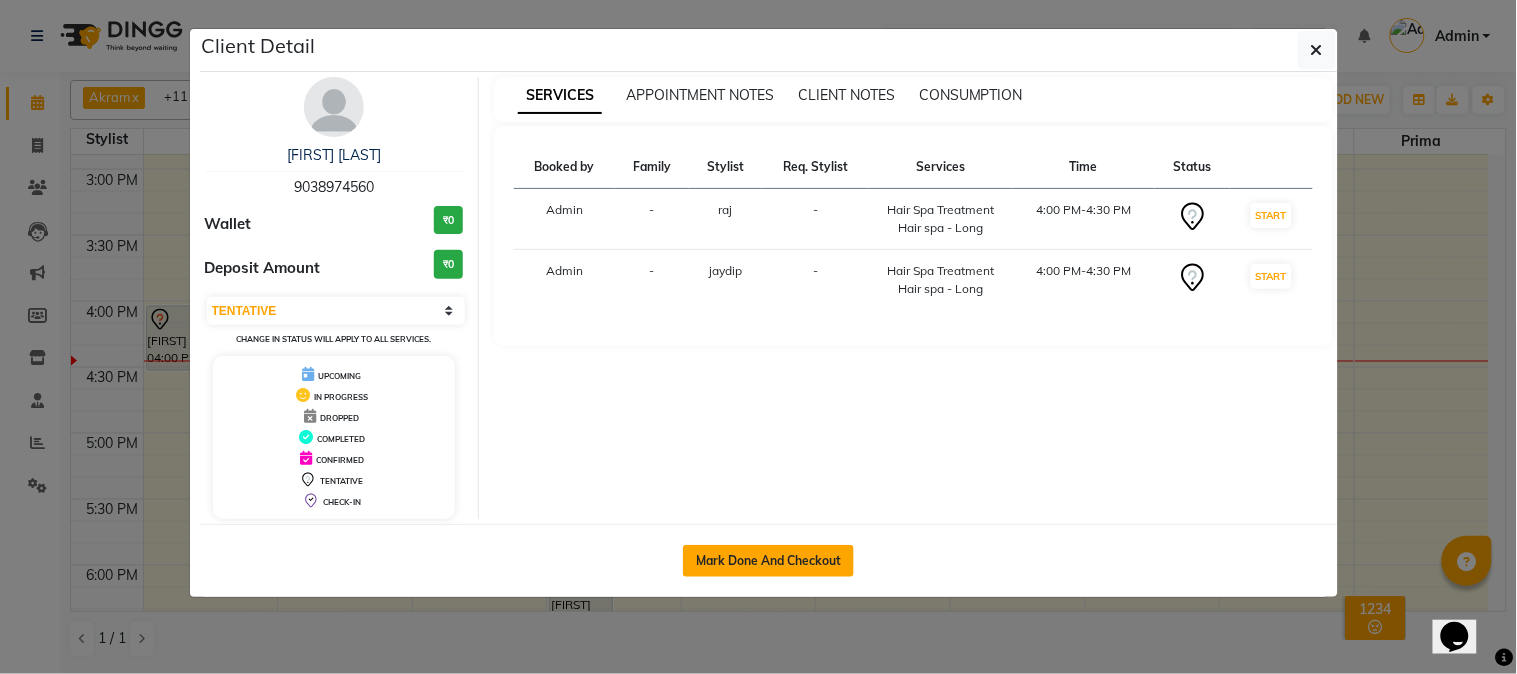 click on "Mark Done And Checkout" 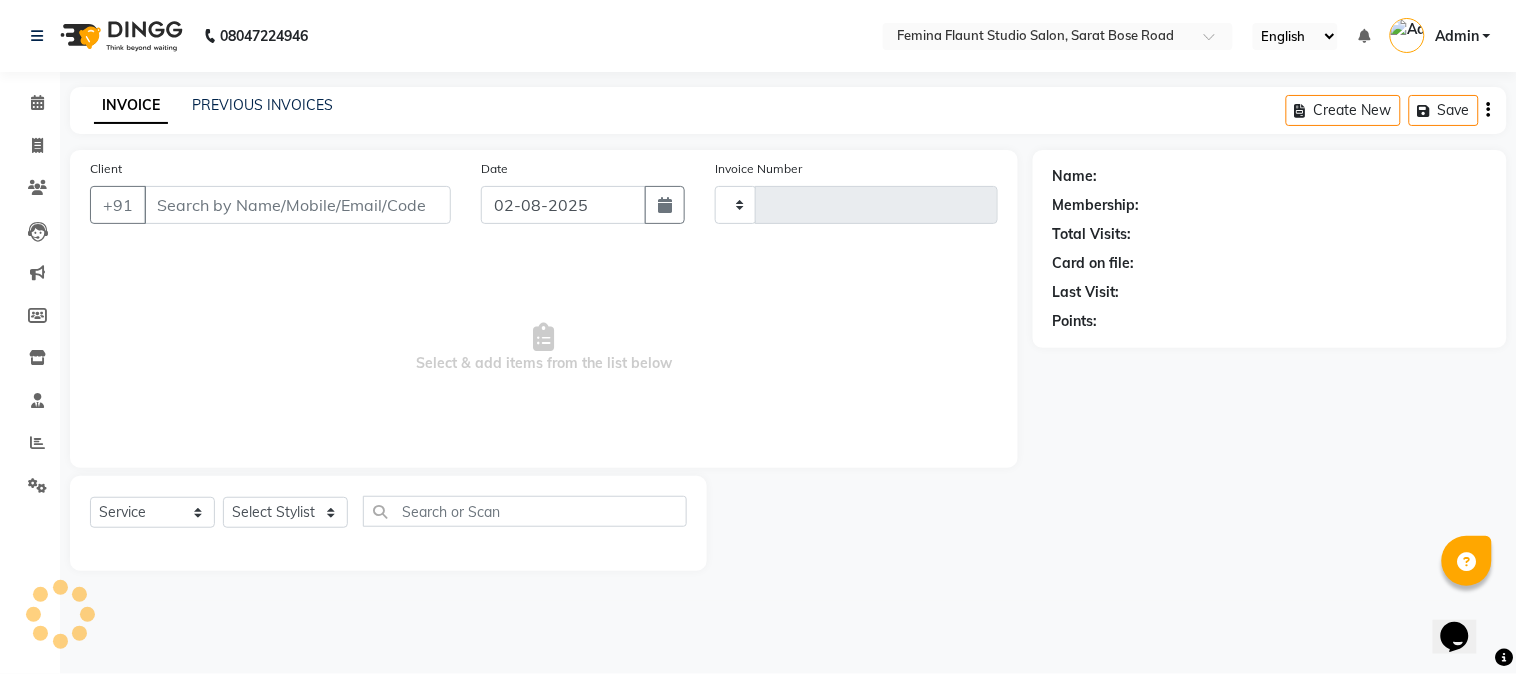 type on "1260" 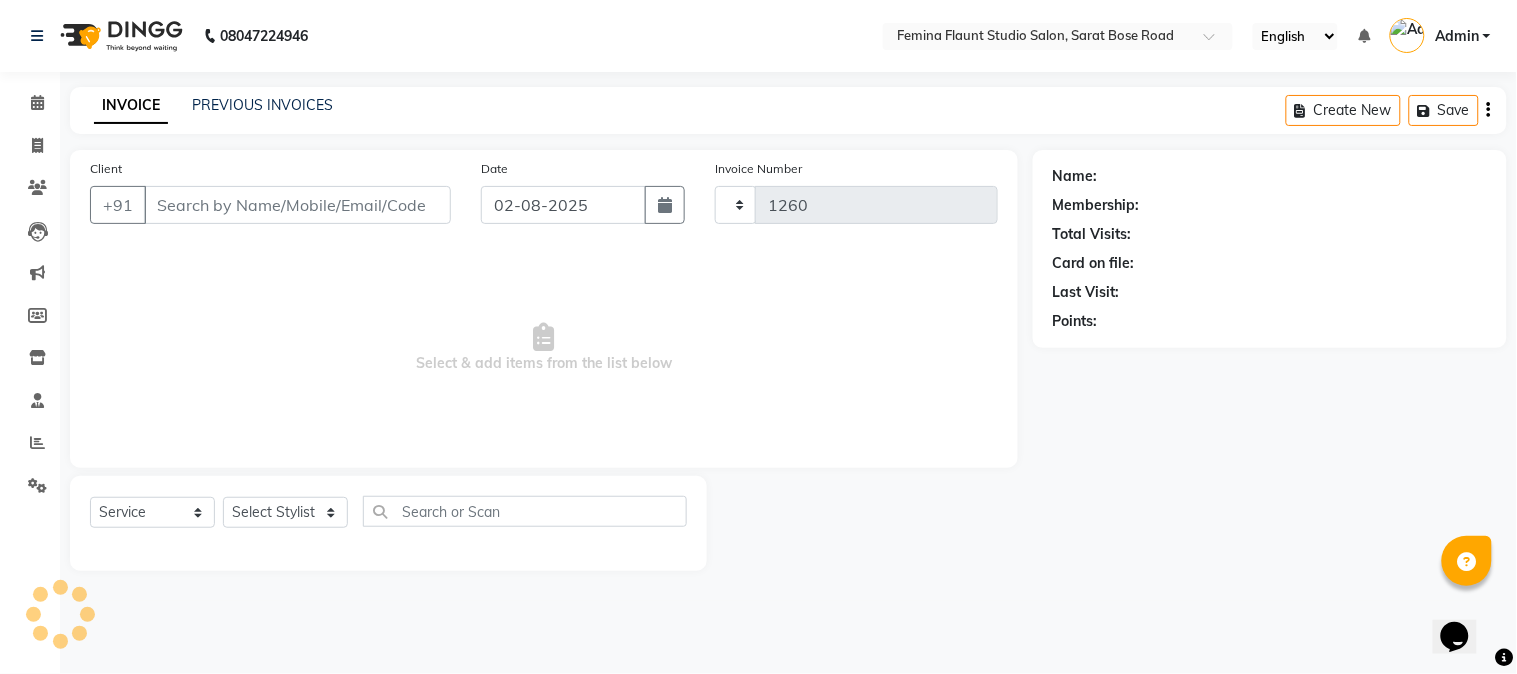select on "5231" 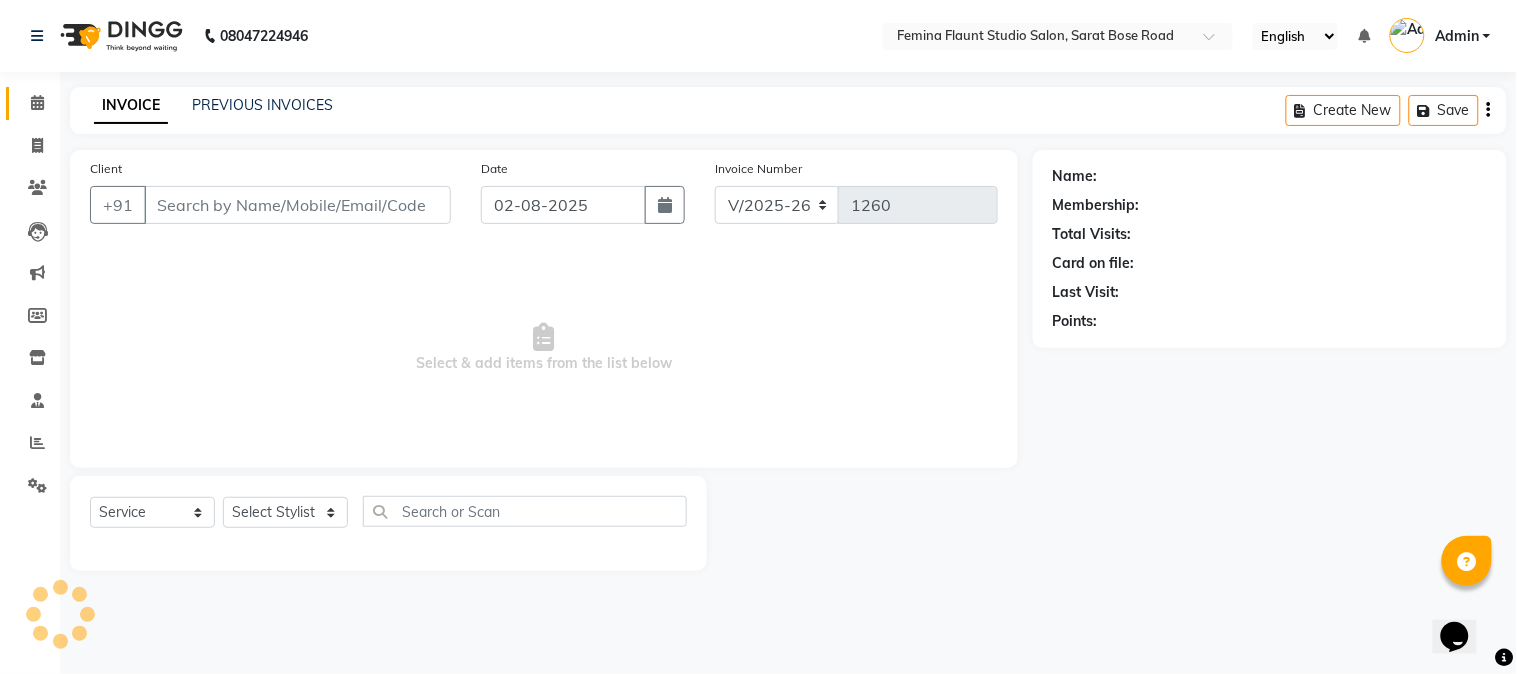 type on "9038974560" 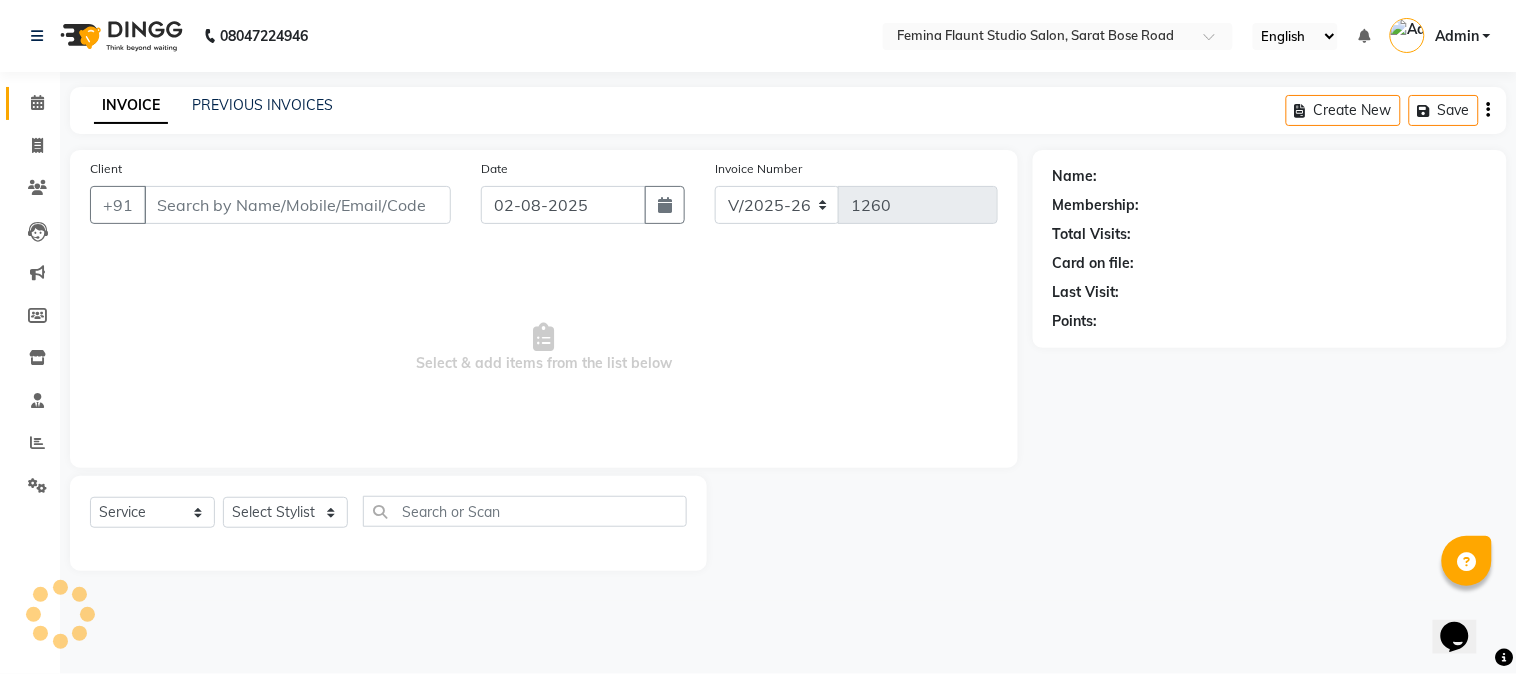select on "37645" 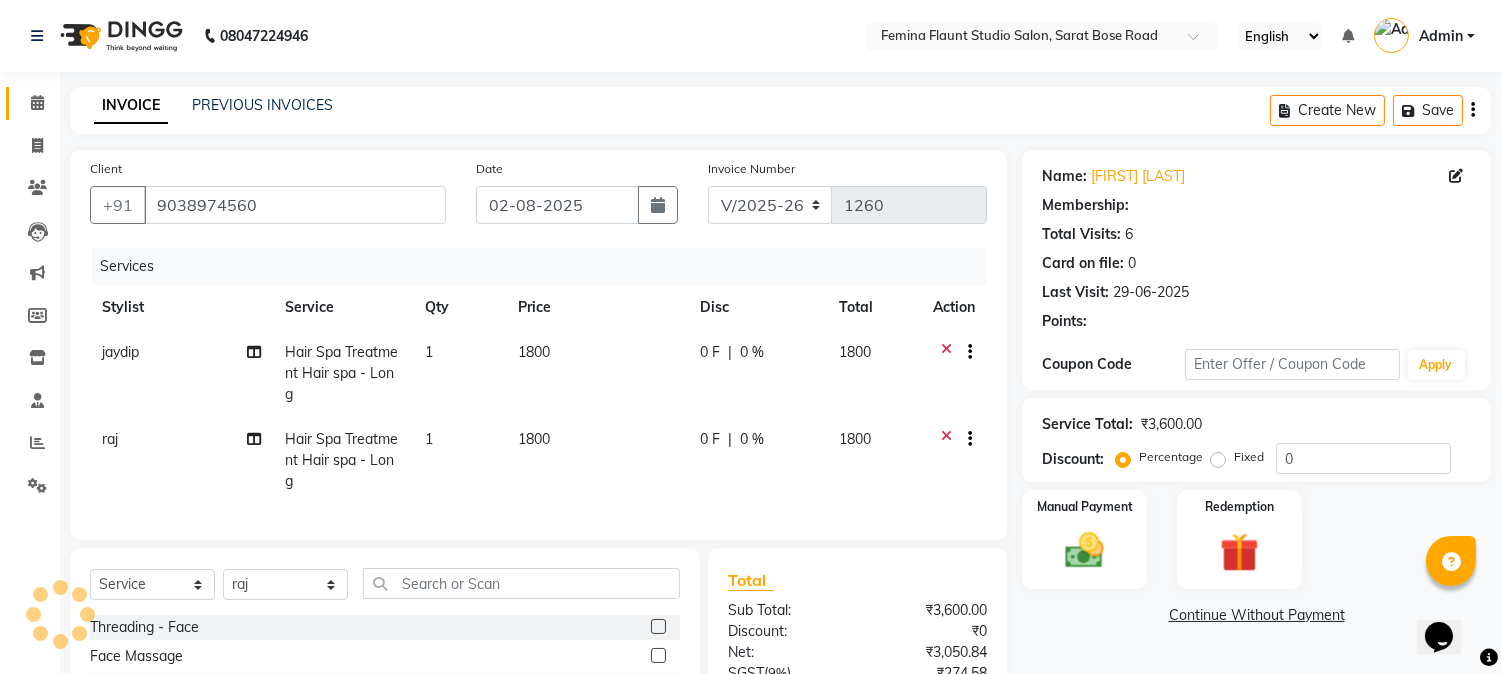 select on "1: Object" 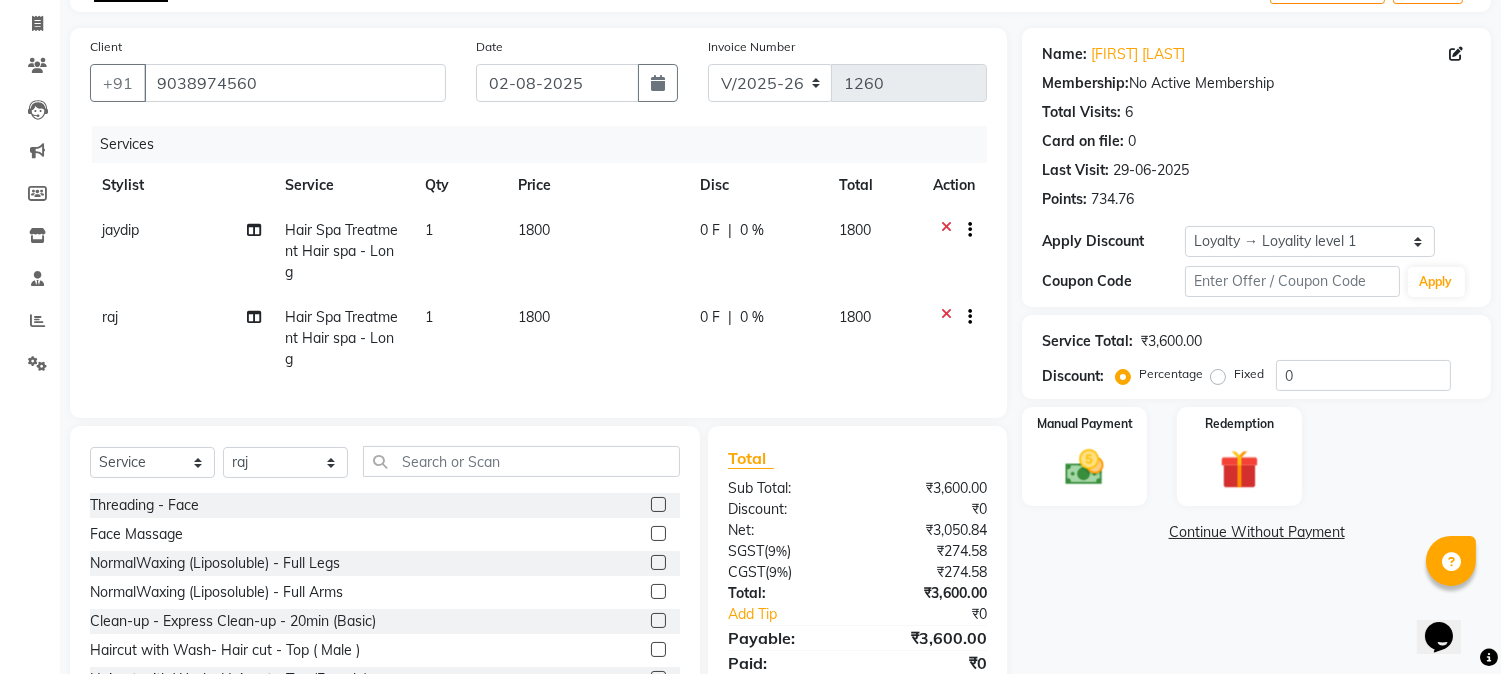 scroll, scrollTop: 215, scrollLeft: 0, axis: vertical 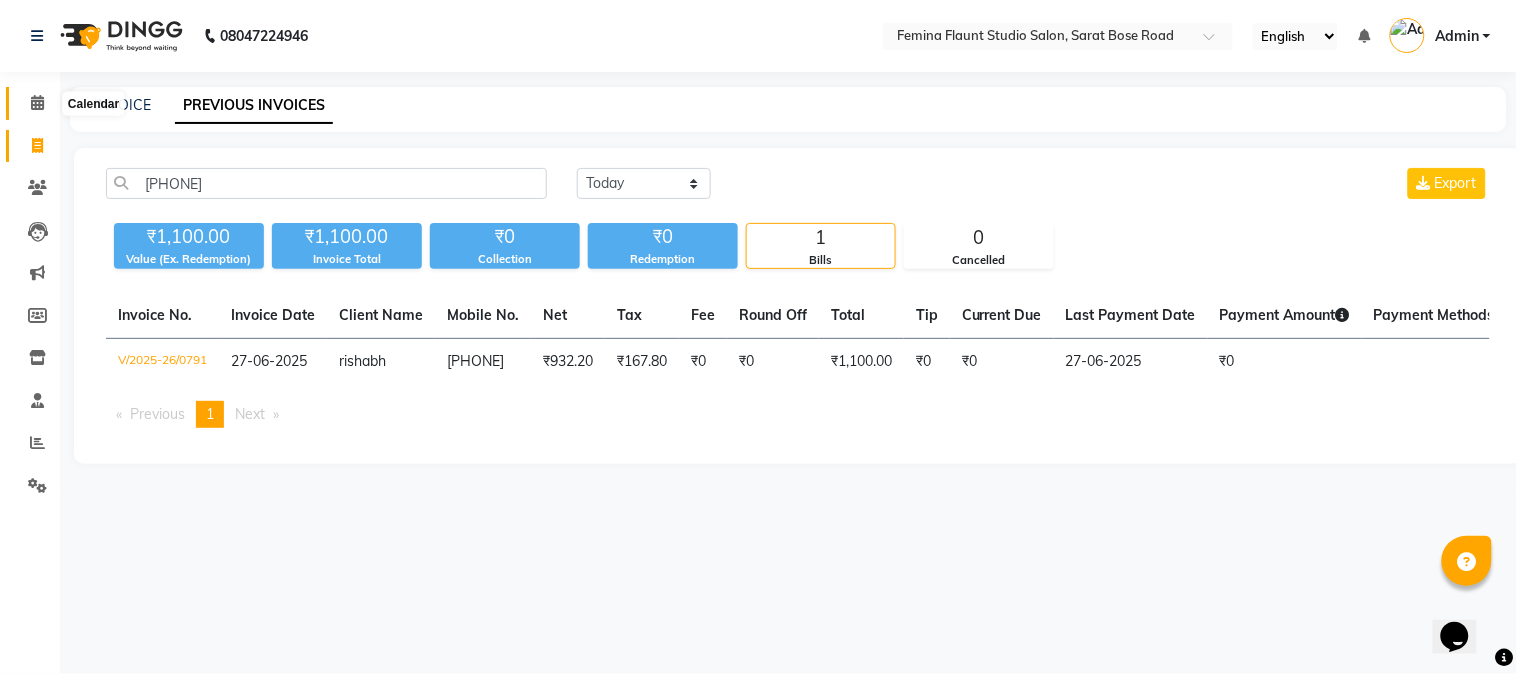 click 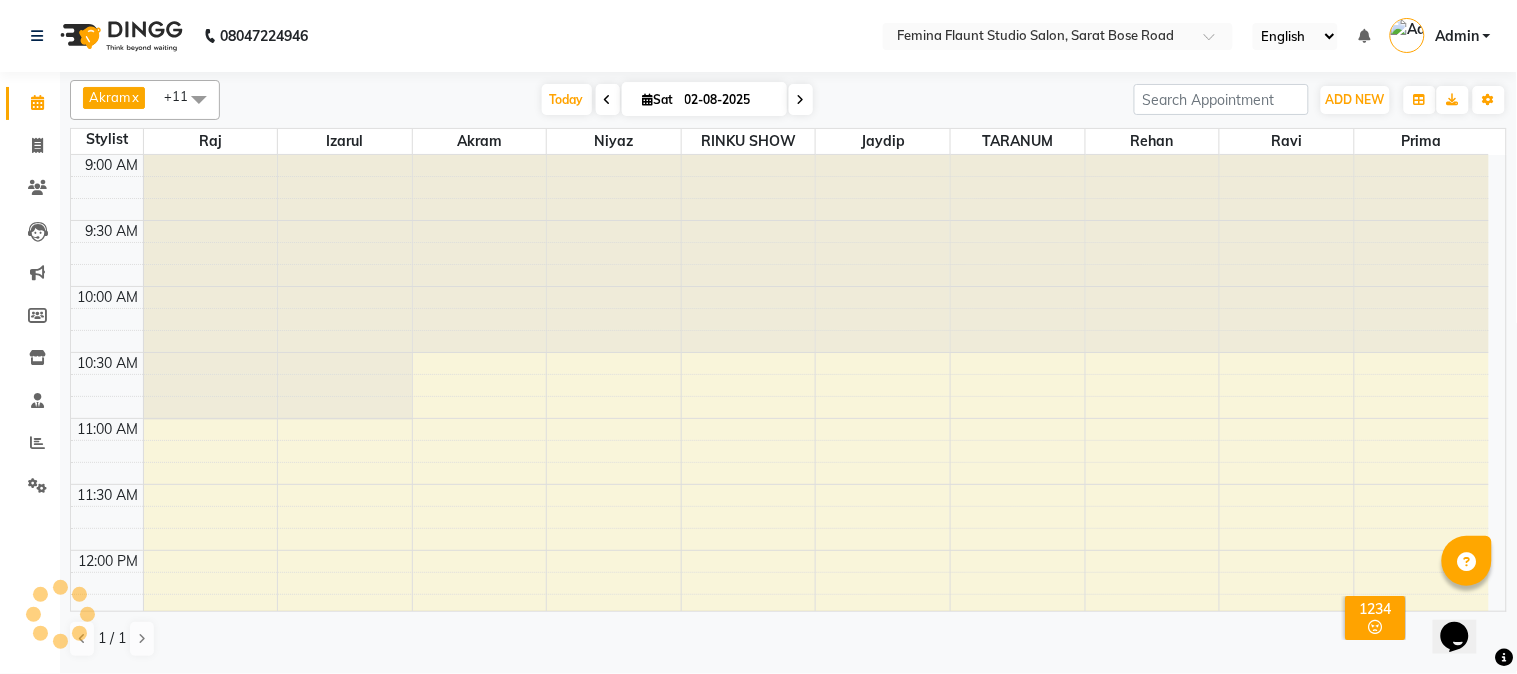 scroll, scrollTop: 0, scrollLeft: 0, axis: both 